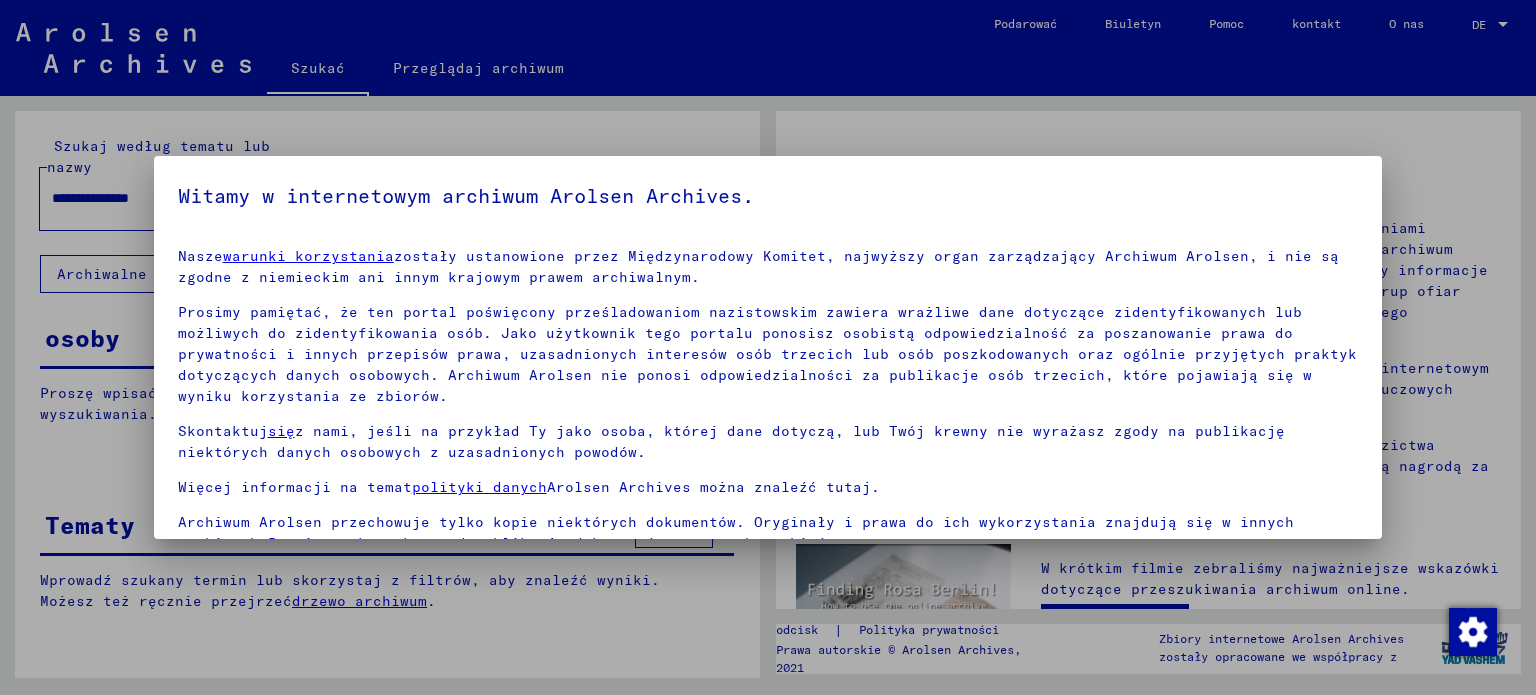 scroll, scrollTop: 0, scrollLeft: 0, axis: both 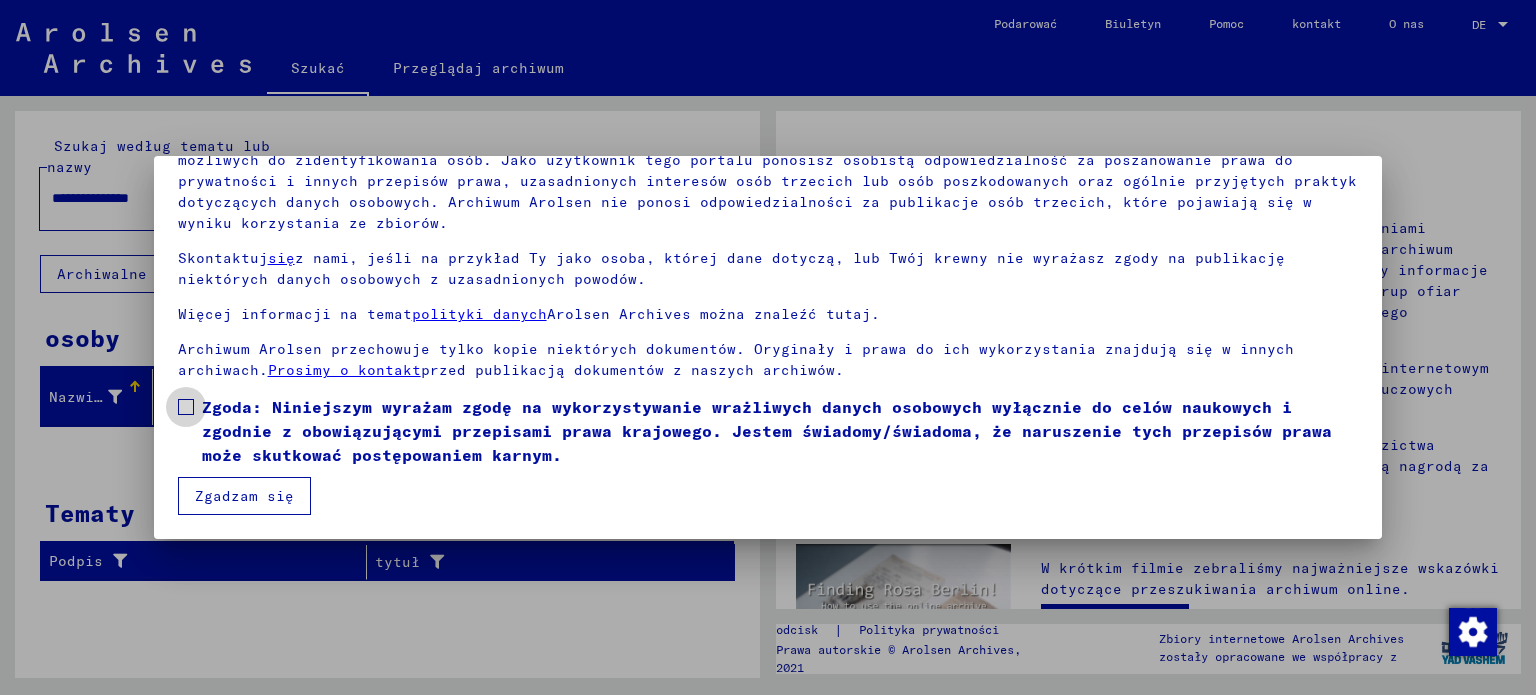 click at bounding box center [186, 407] 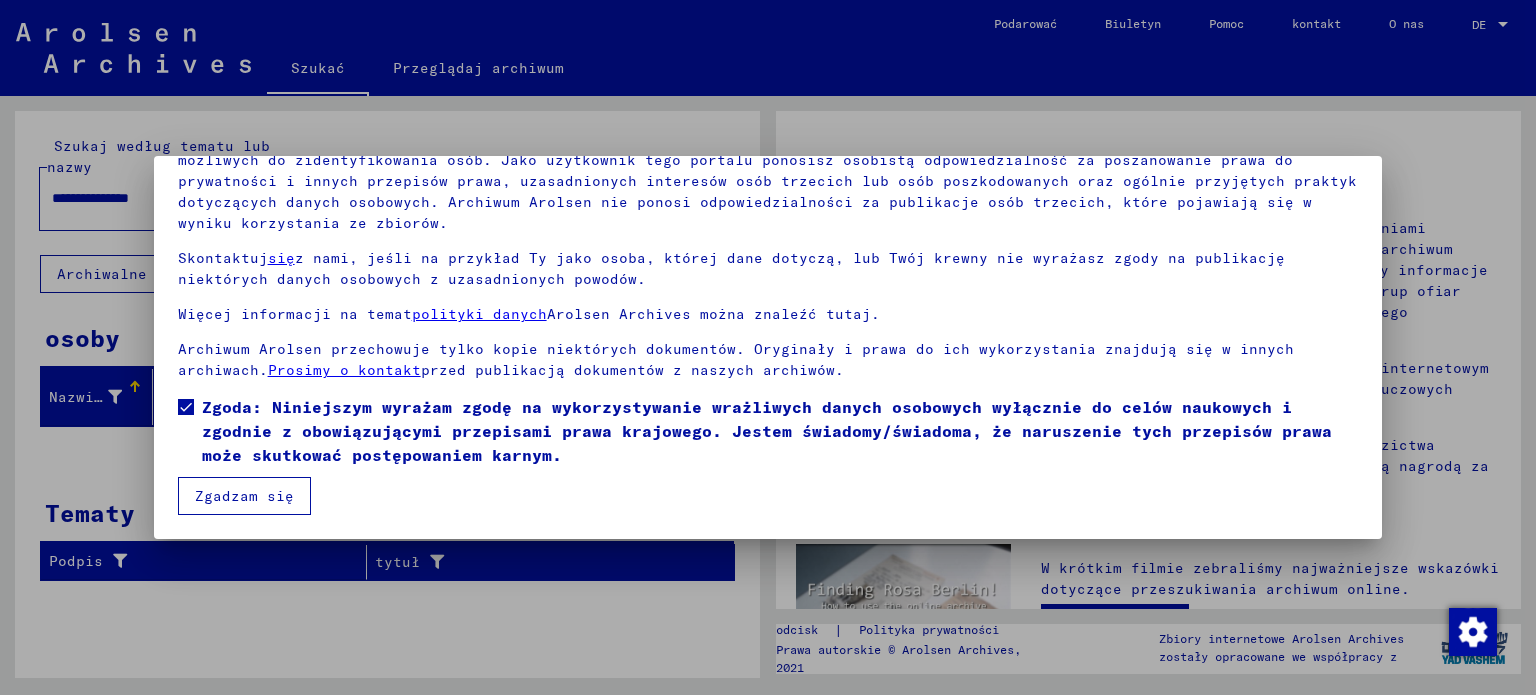 click on "Zgadzam się" at bounding box center [244, 496] 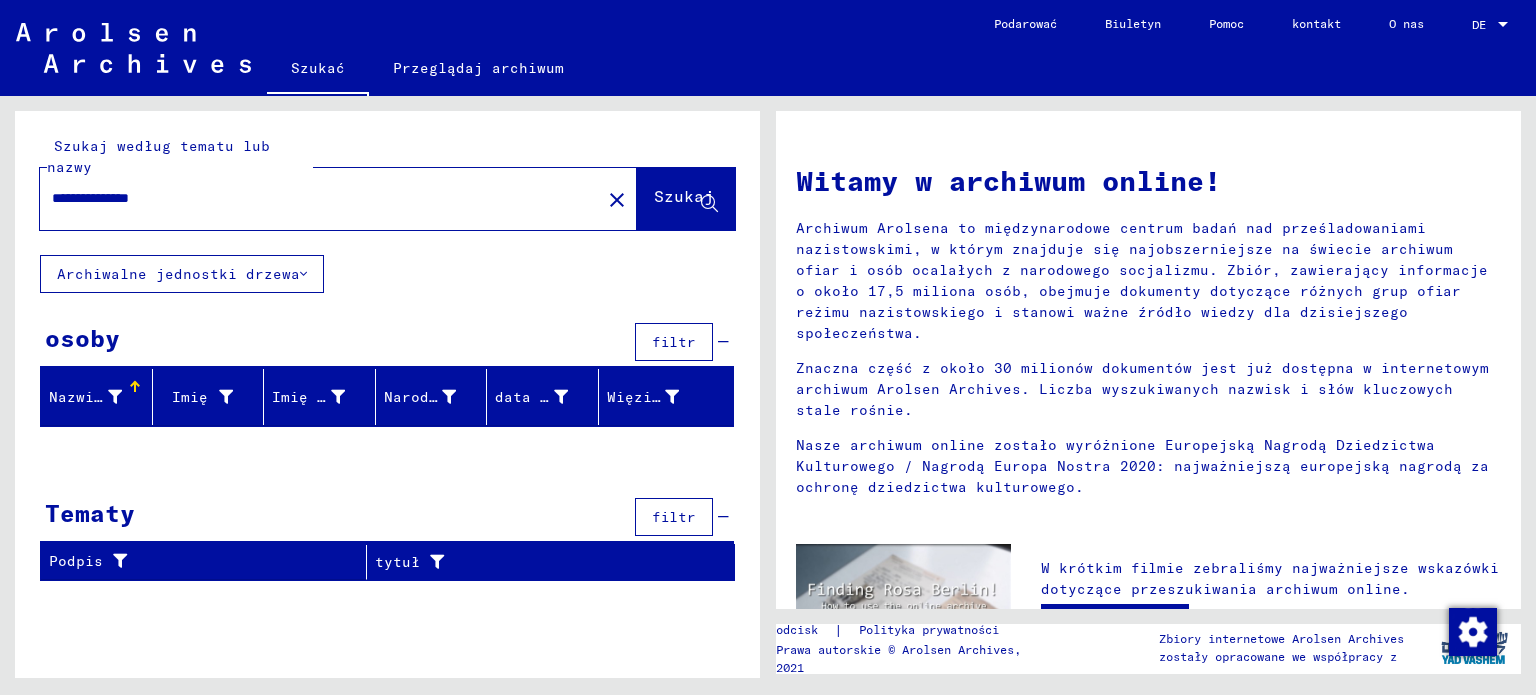 click 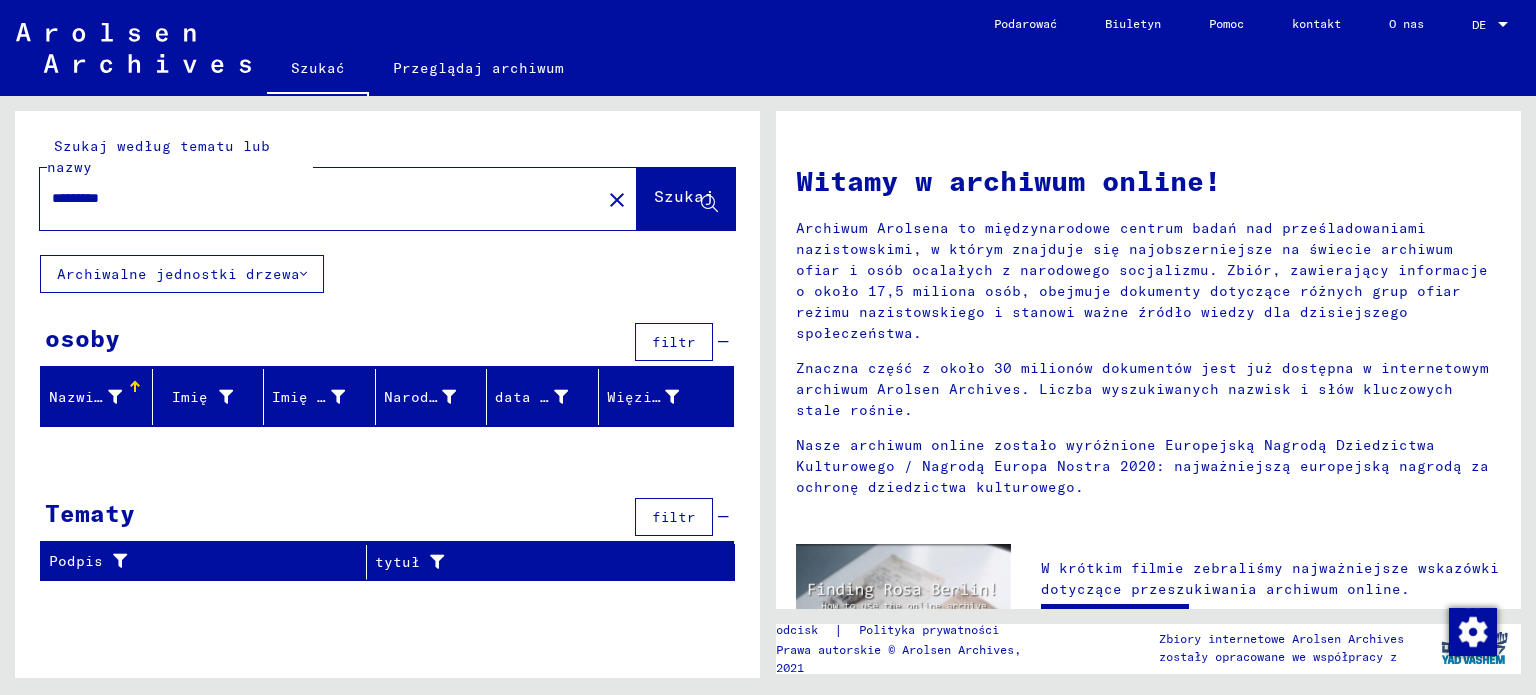type on "********" 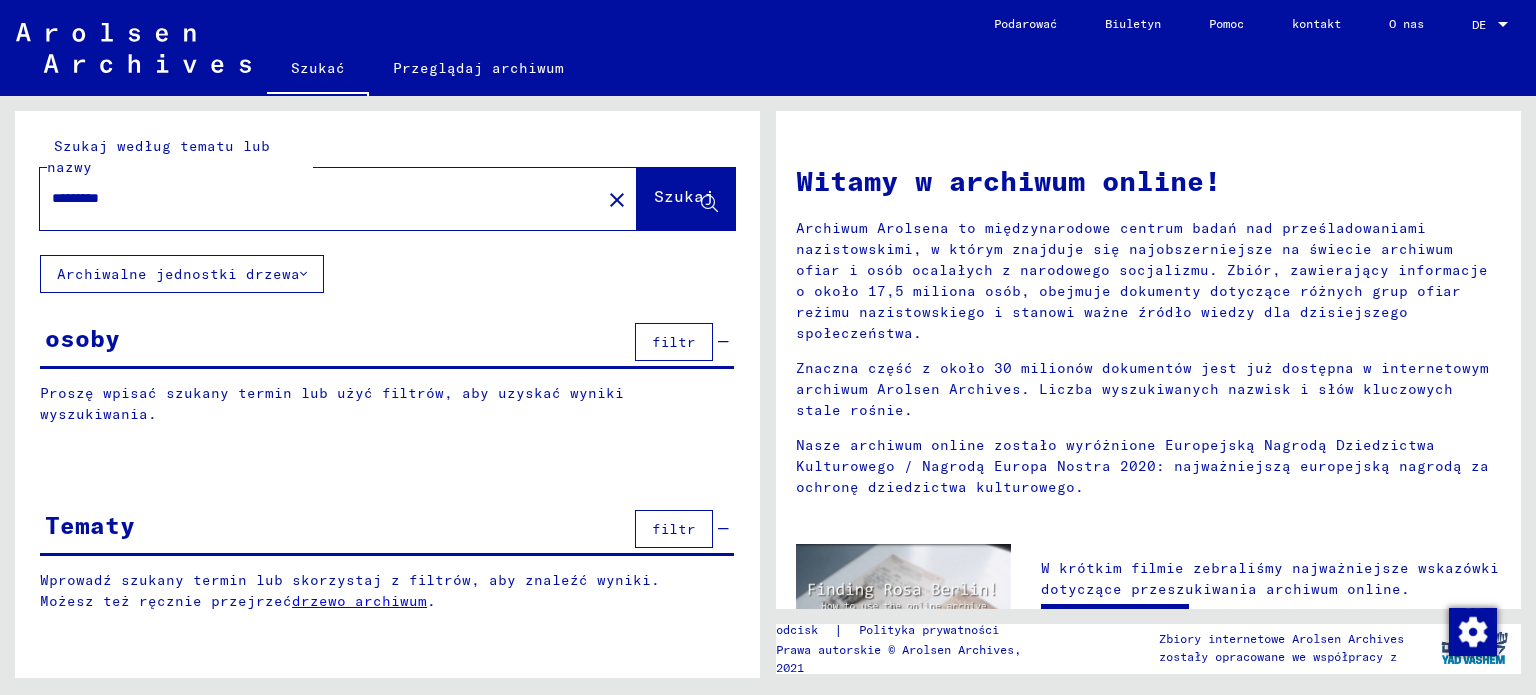 click on "Szukaj" 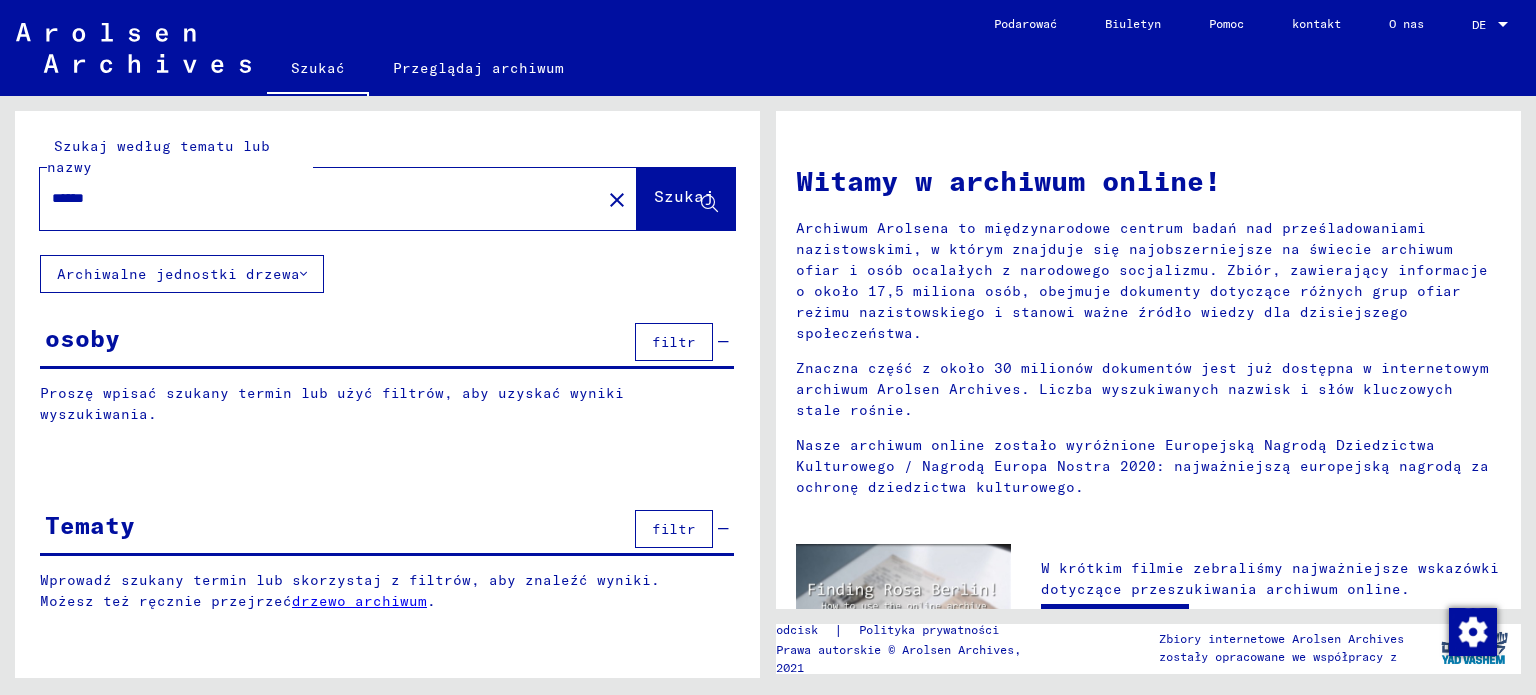 type on "******" 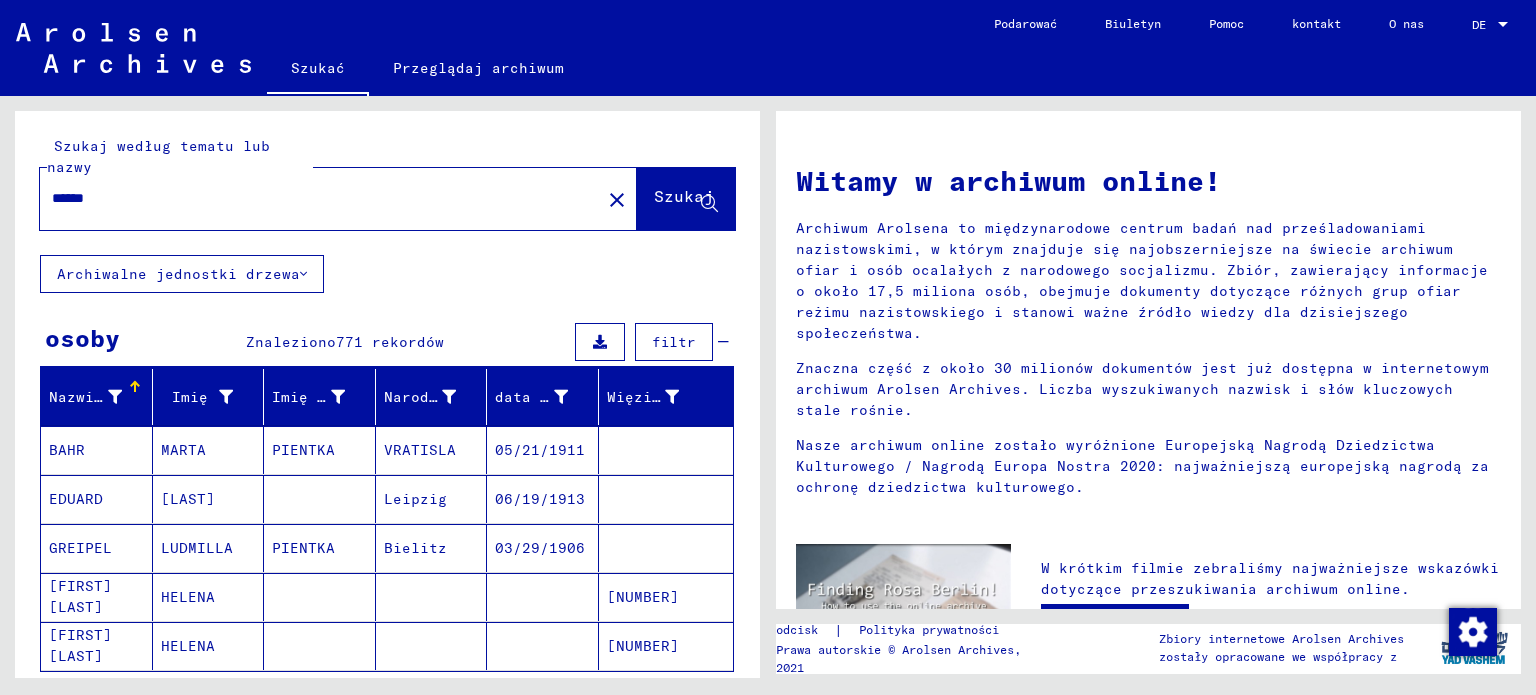 scroll, scrollTop: 200, scrollLeft: 0, axis: vertical 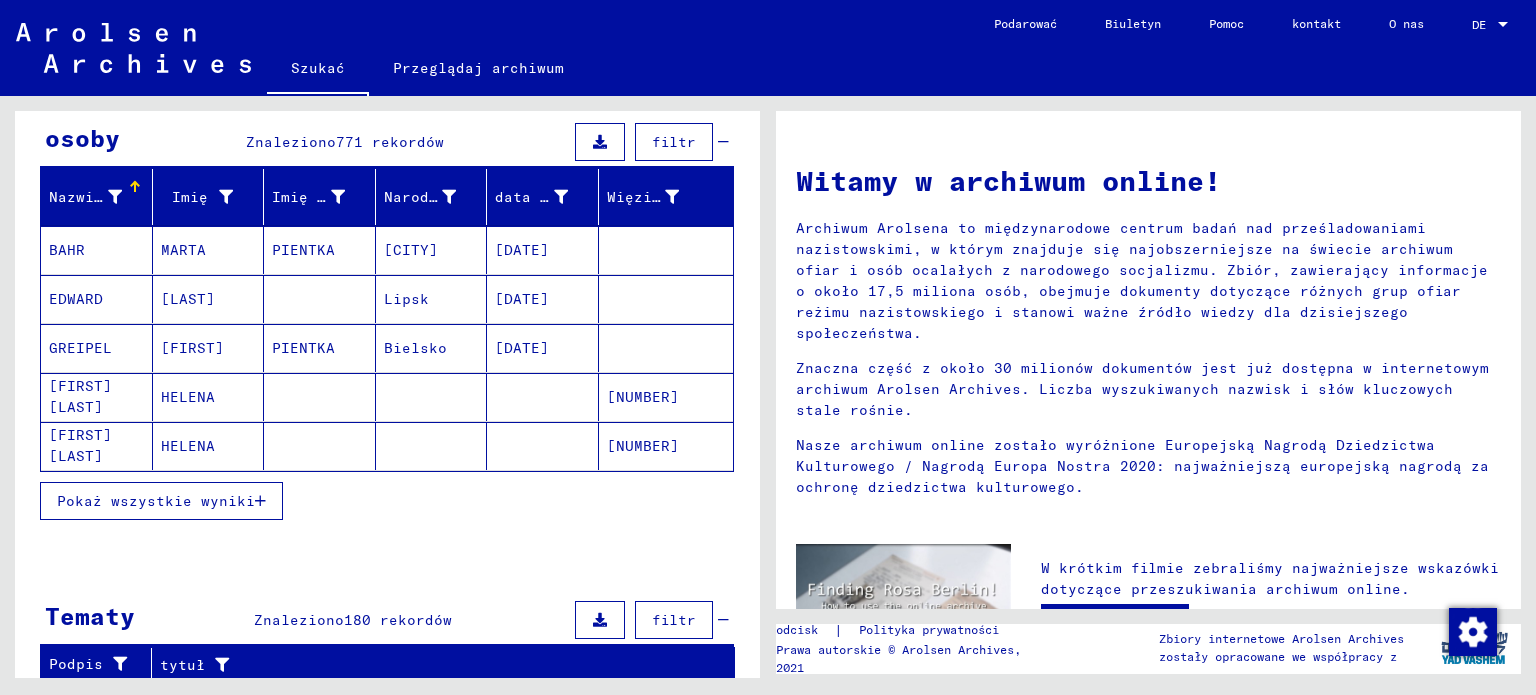 click on "[FIRST] [LAST]" at bounding box center (100, 446) 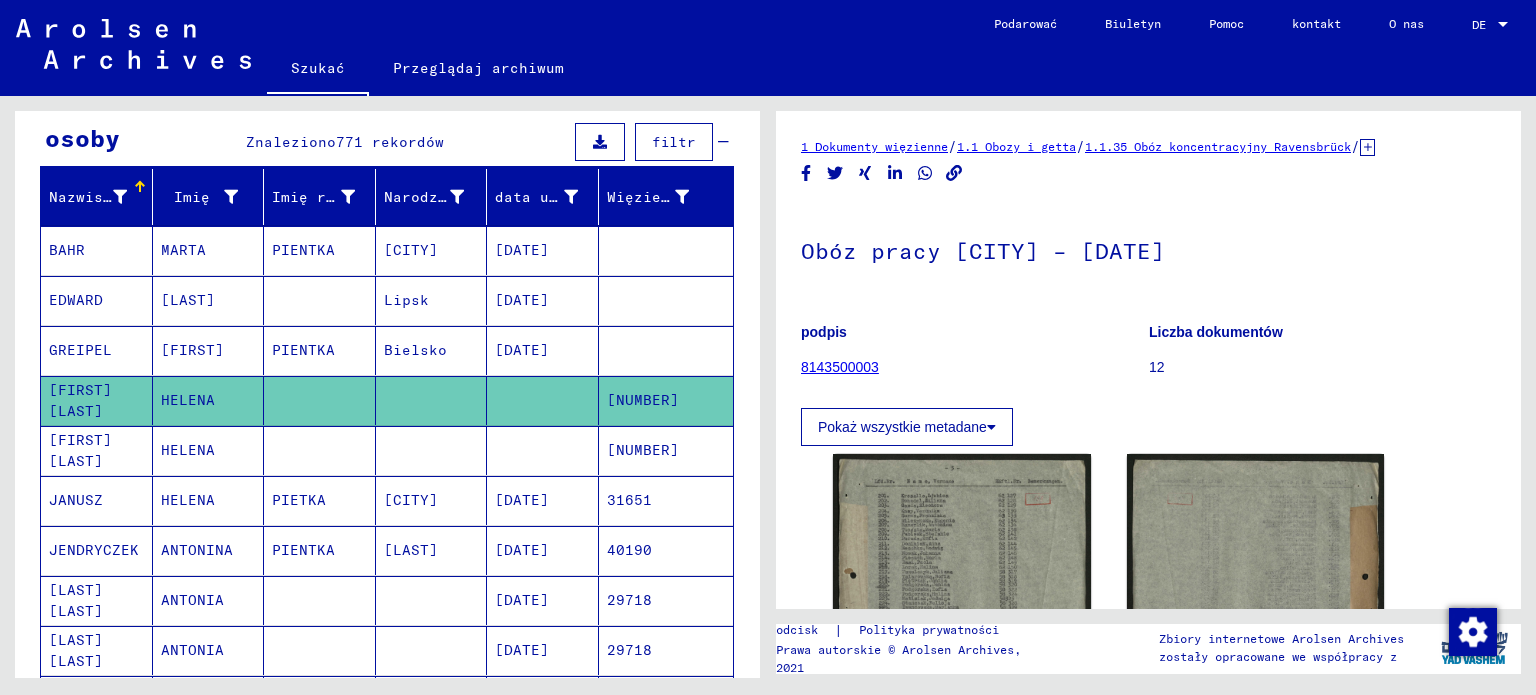 scroll, scrollTop: 0, scrollLeft: 0, axis: both 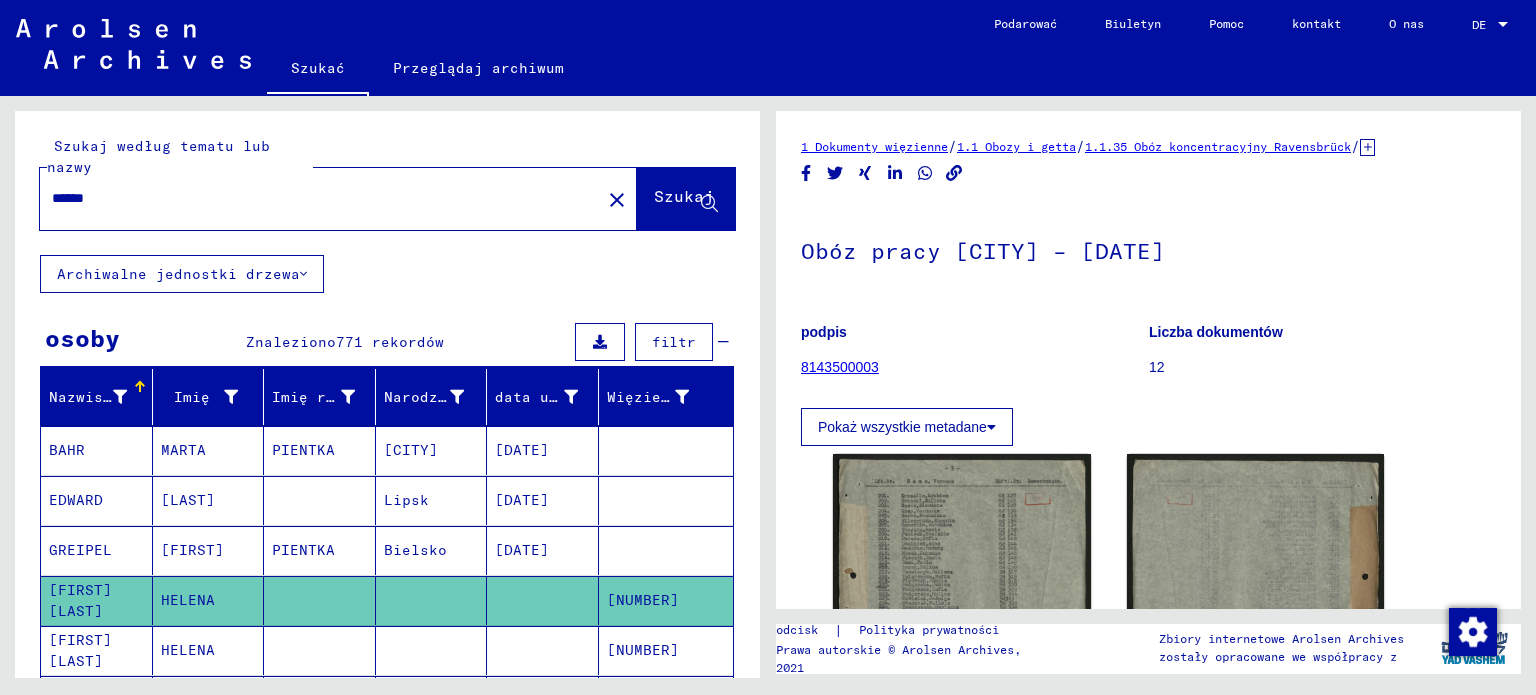 drag, startPoint x: 132, startPoint y: 182, endPoint x: 0, endPoint y: 182, distance: 132 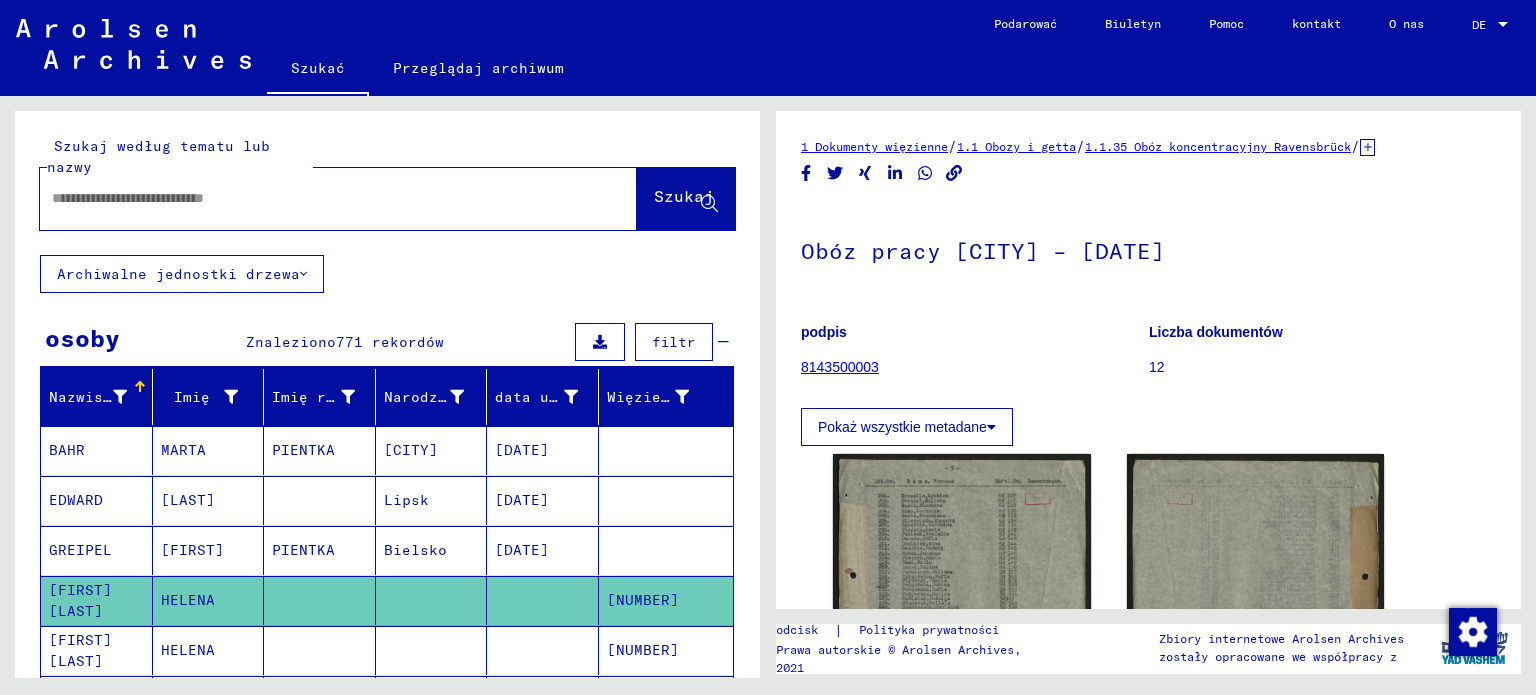 paste on "*********" 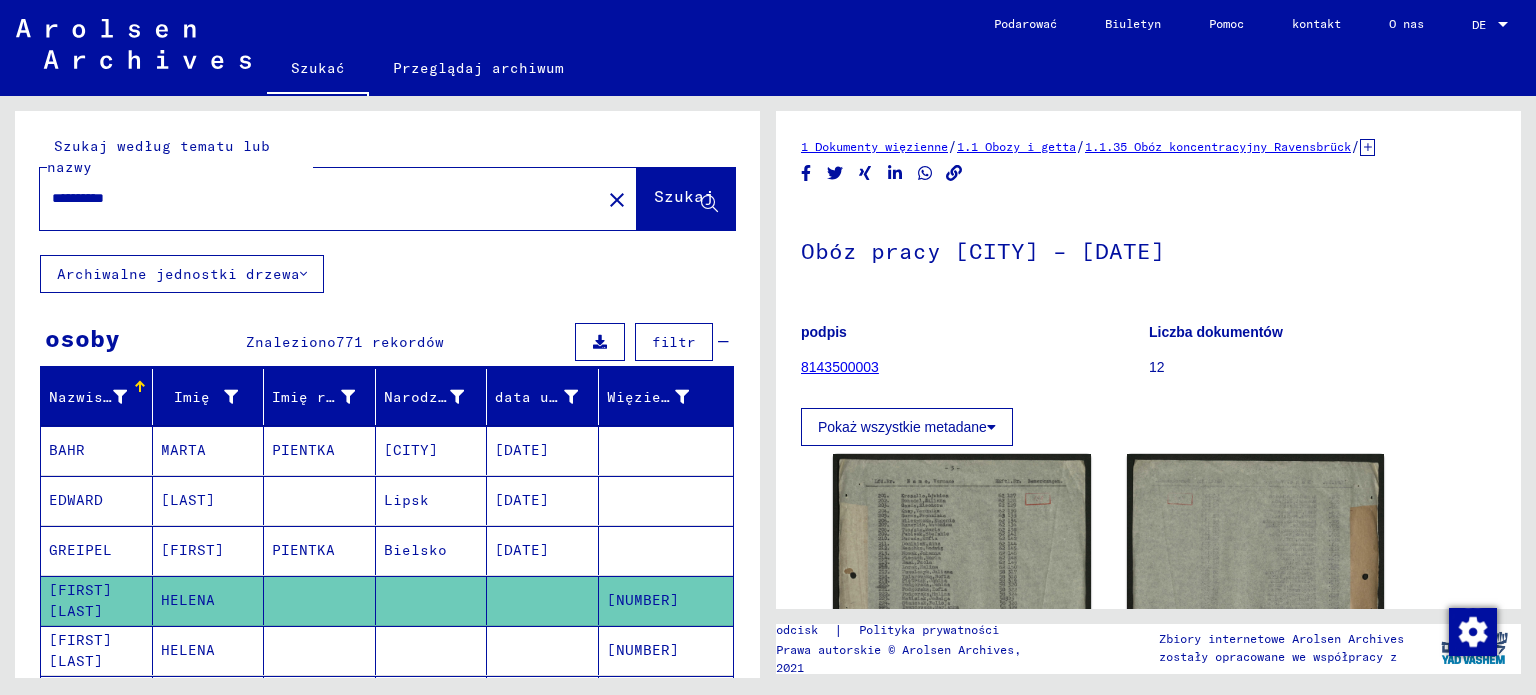 type on "*********" 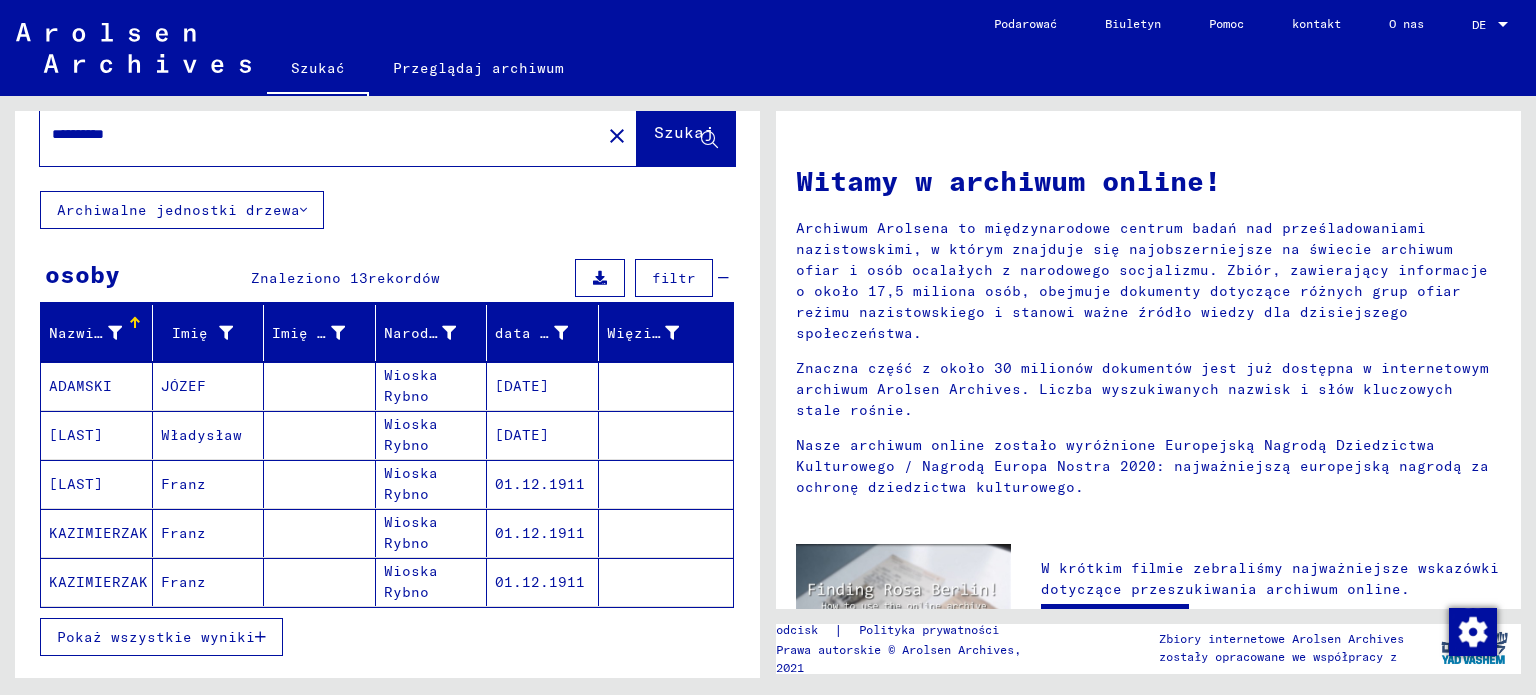 scroll, scrollTop: 100, scrollLeft: 0, axis: vertical 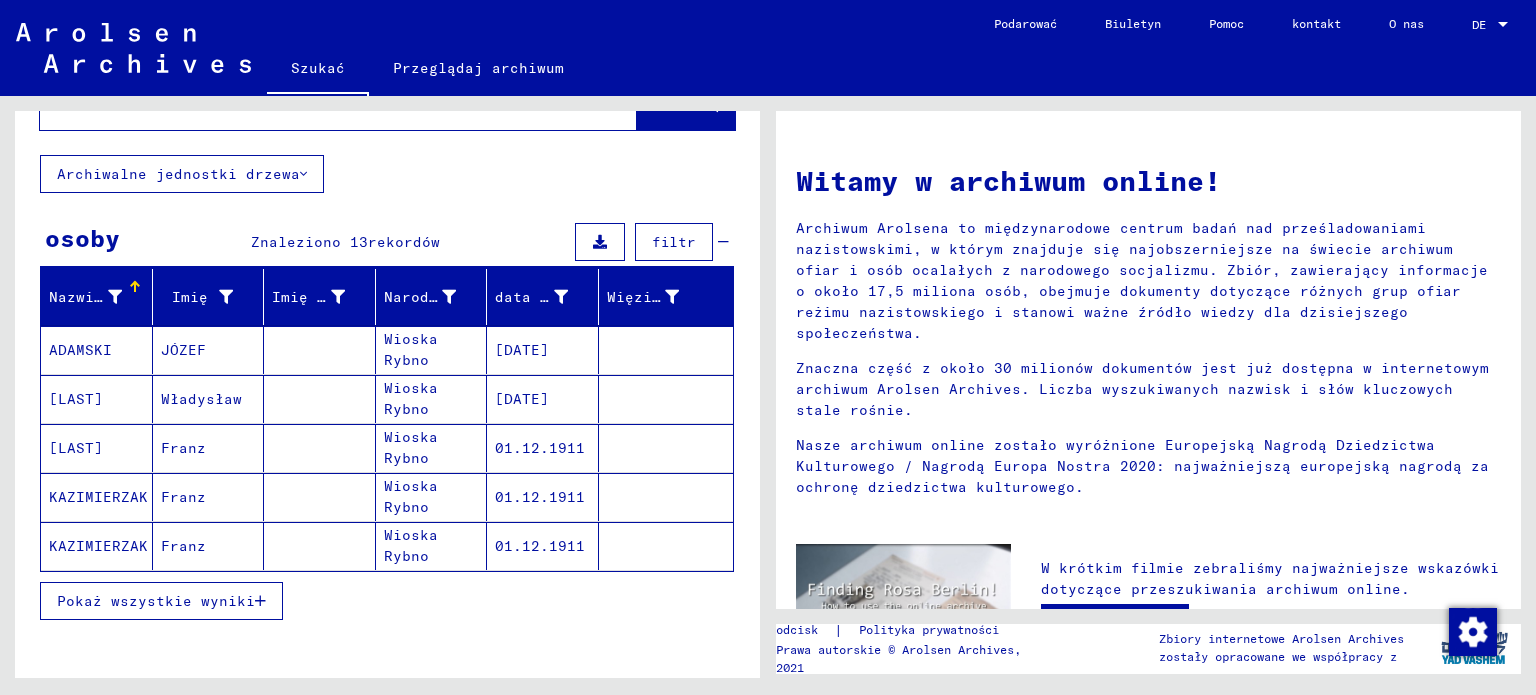 click on "[LAST]" at bounding box center [98, 497] 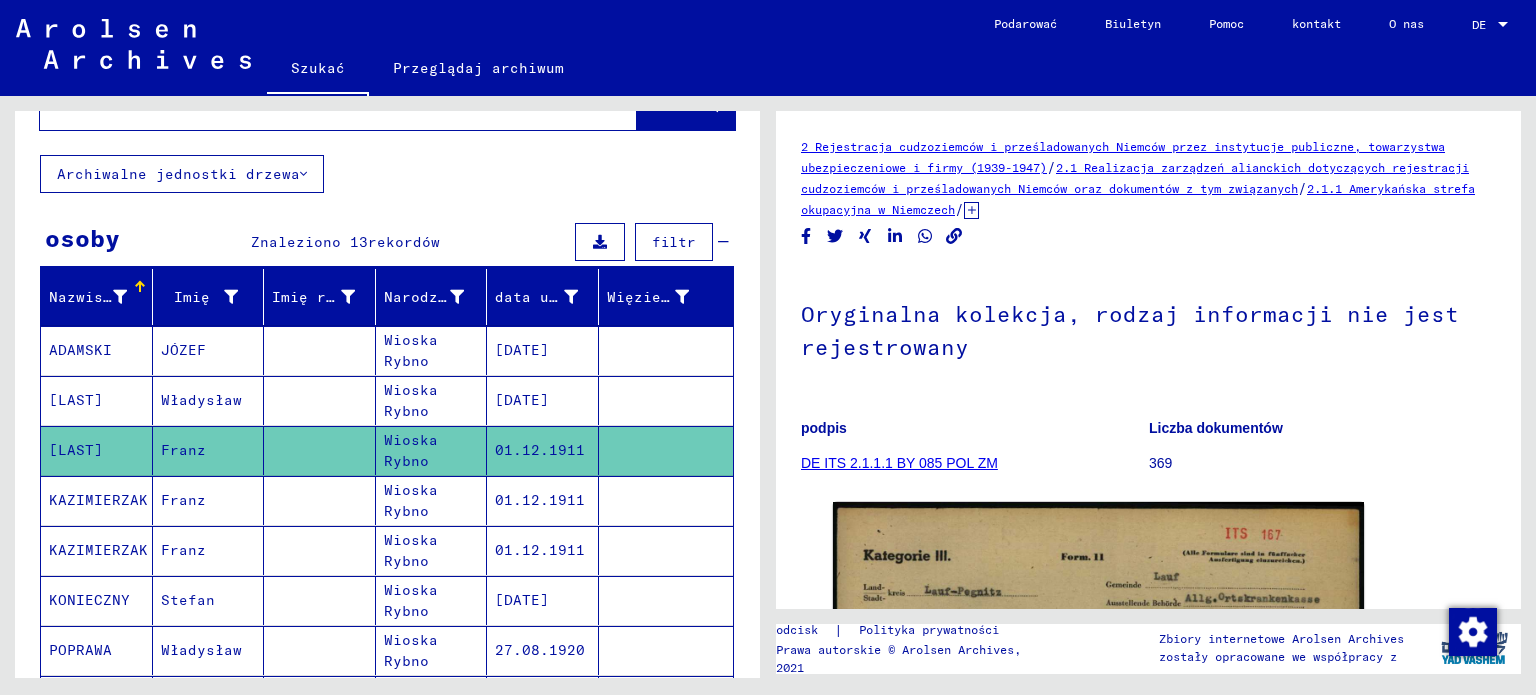 scroll, scrollTop: 0, scrollLeft: 0, axis: both 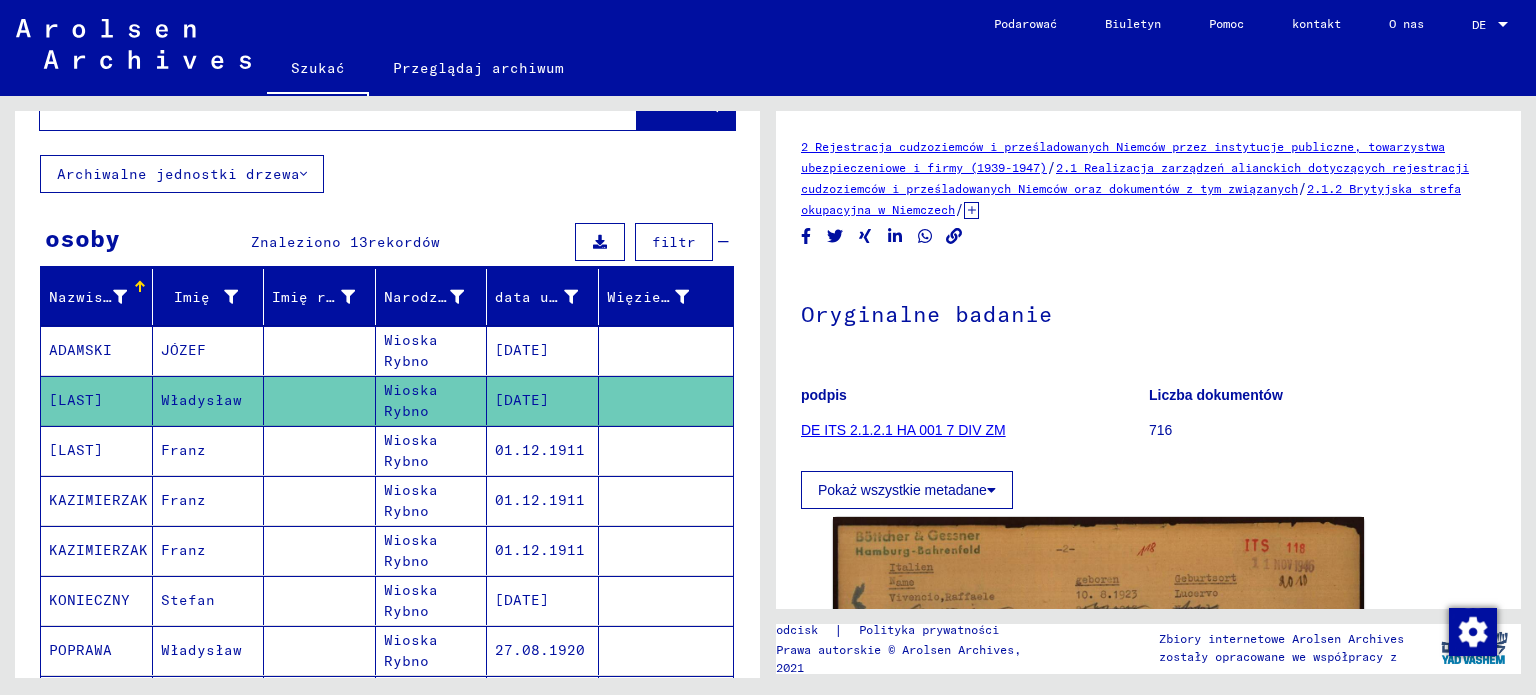 click on "ADAMSKI" at bounding box center [76, 400] 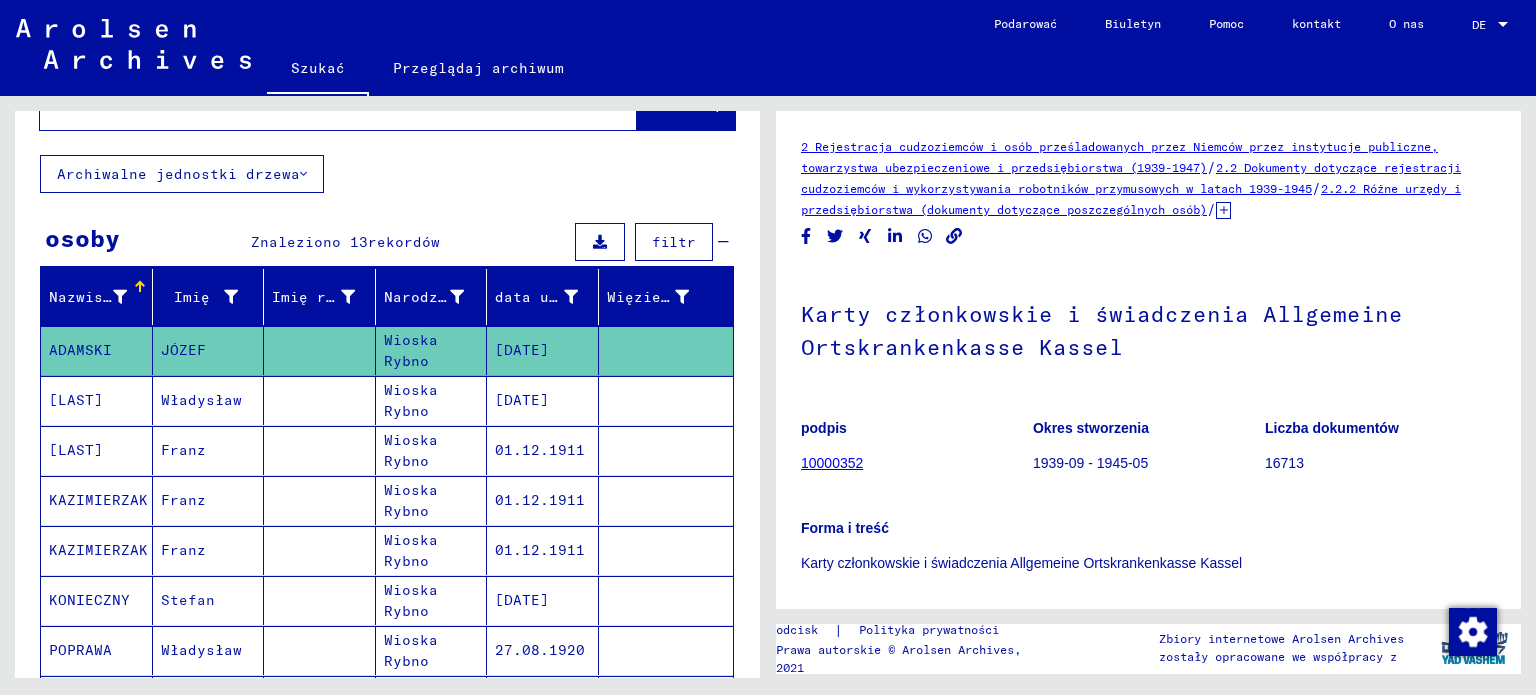 scroll, scrollTop: 0, scrollLeft: 0, axis: both 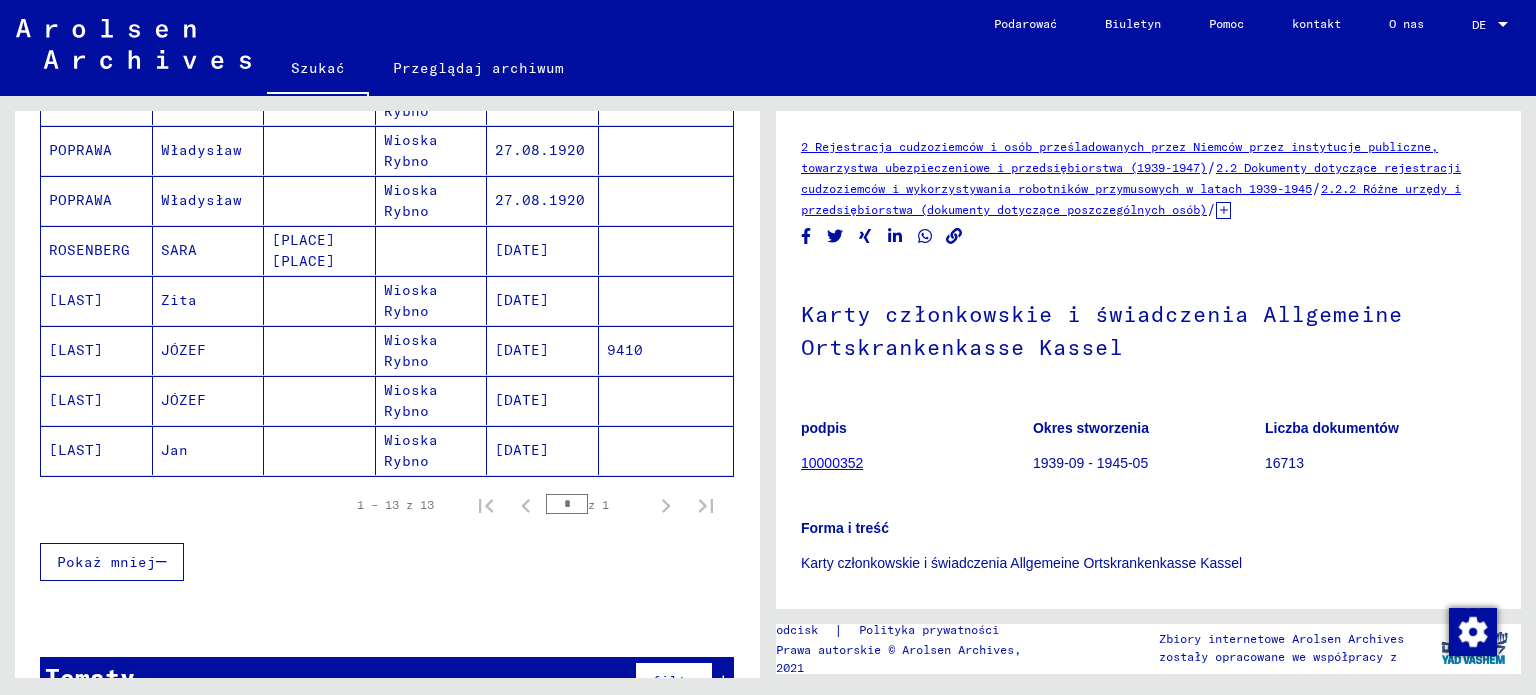 click on "[LAST]" at bounding box center [76, 450] 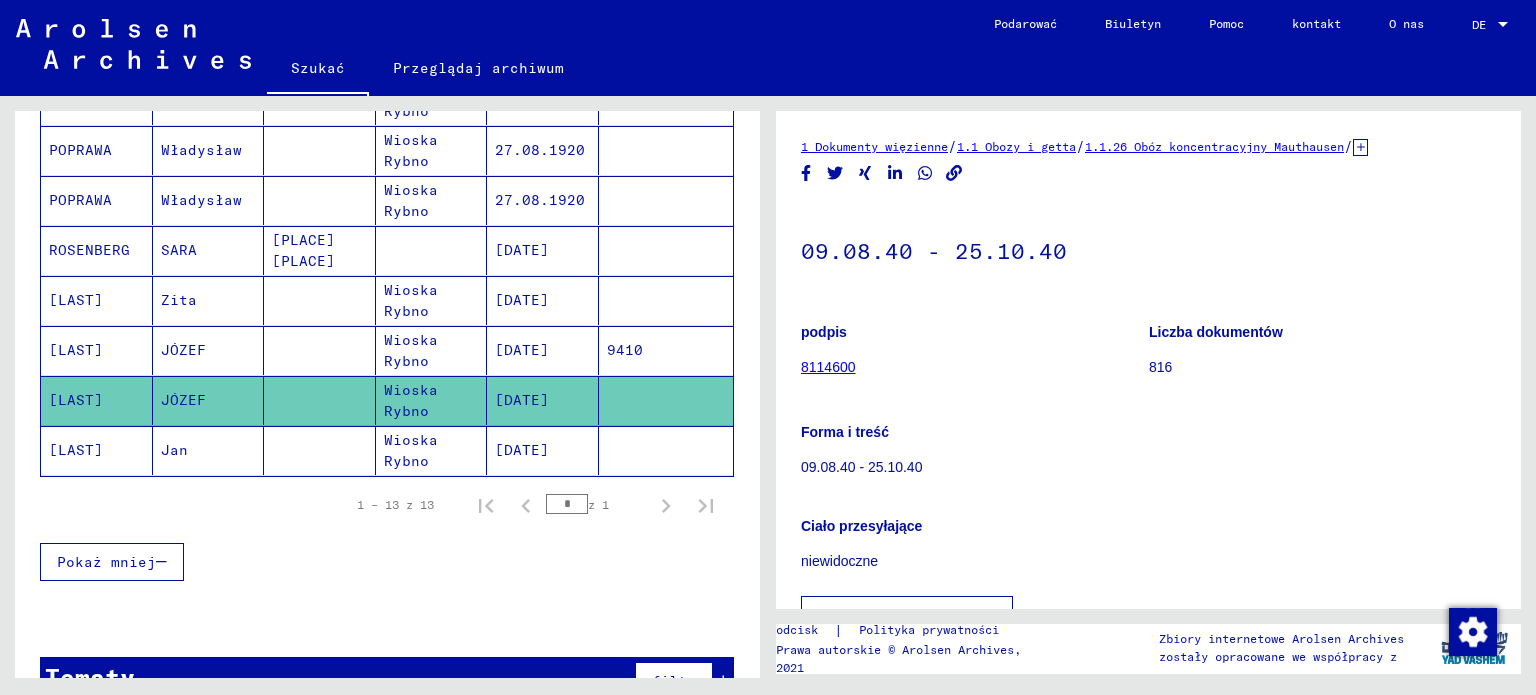scroll, scrollTop: 0, scrollLeft: 0, axis: both 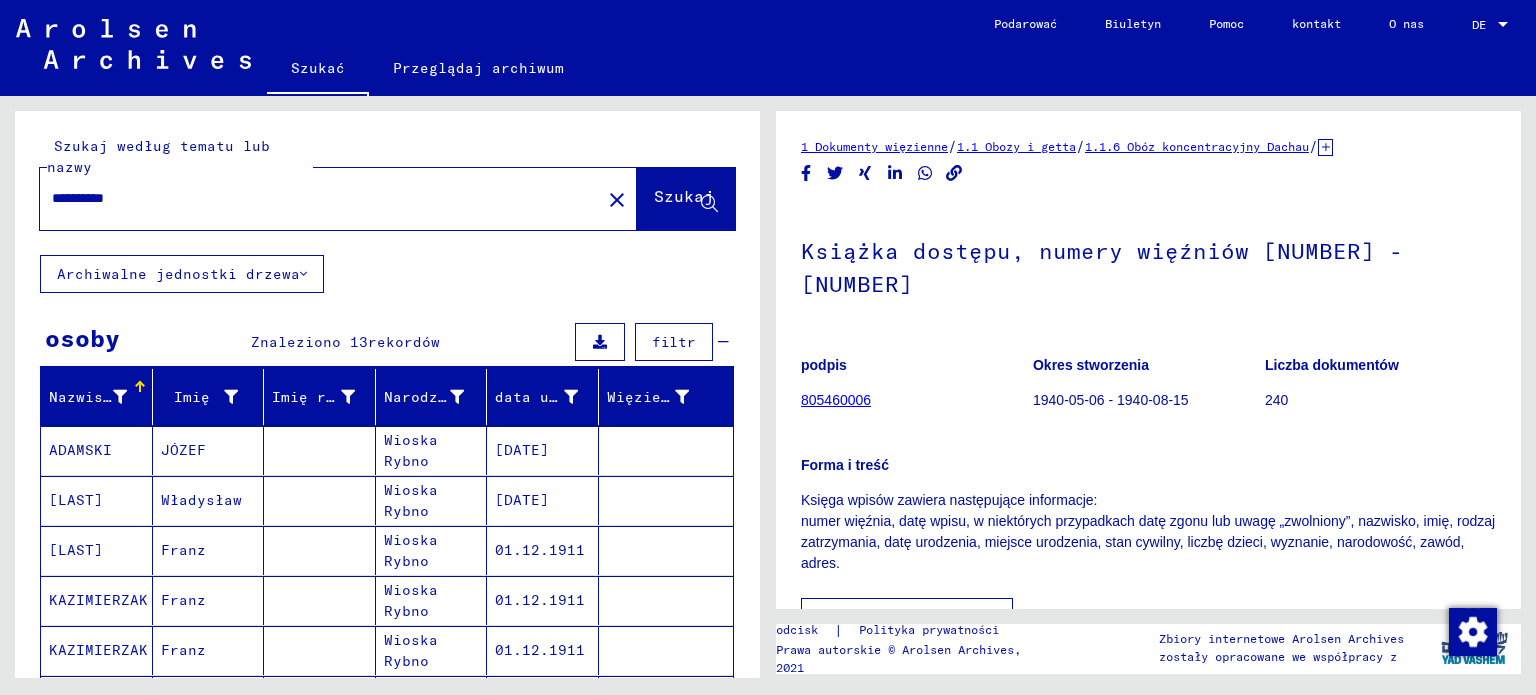 click on "*********" 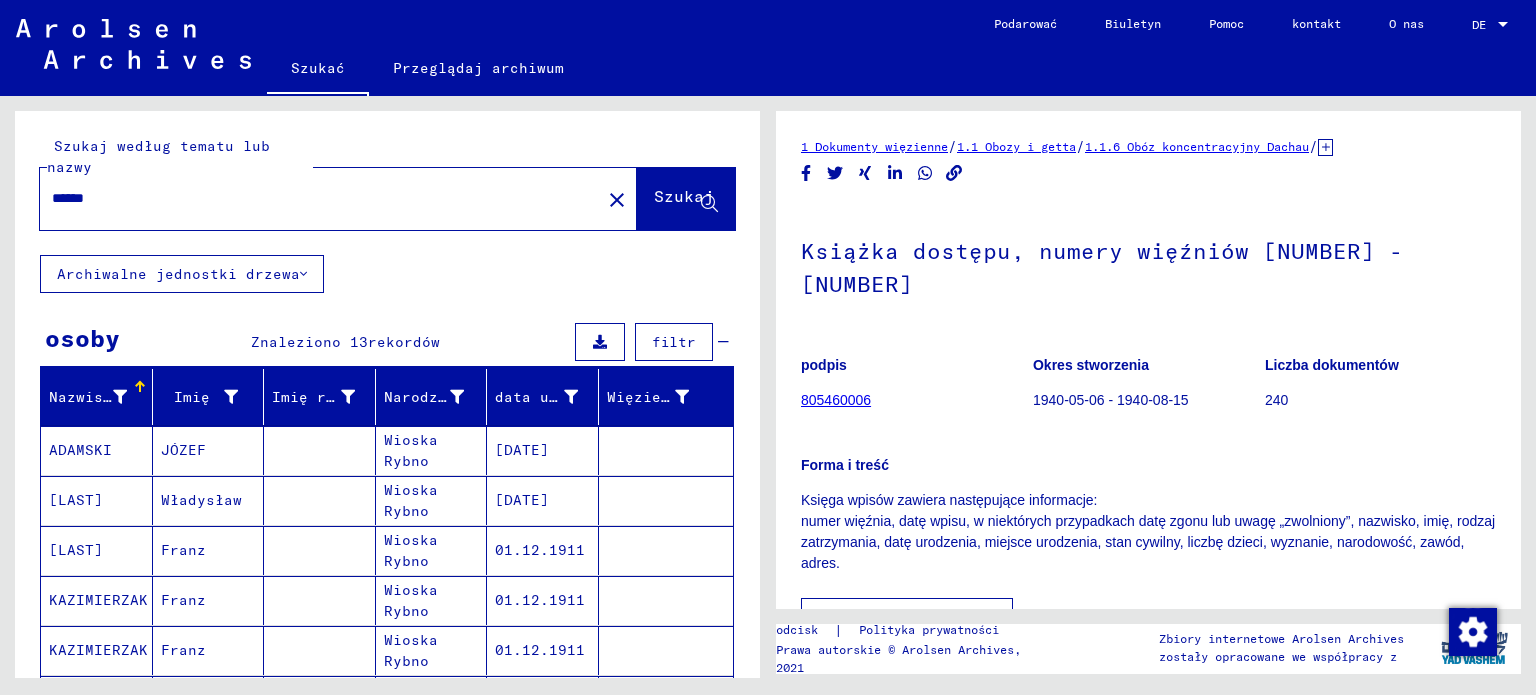 type on "******" 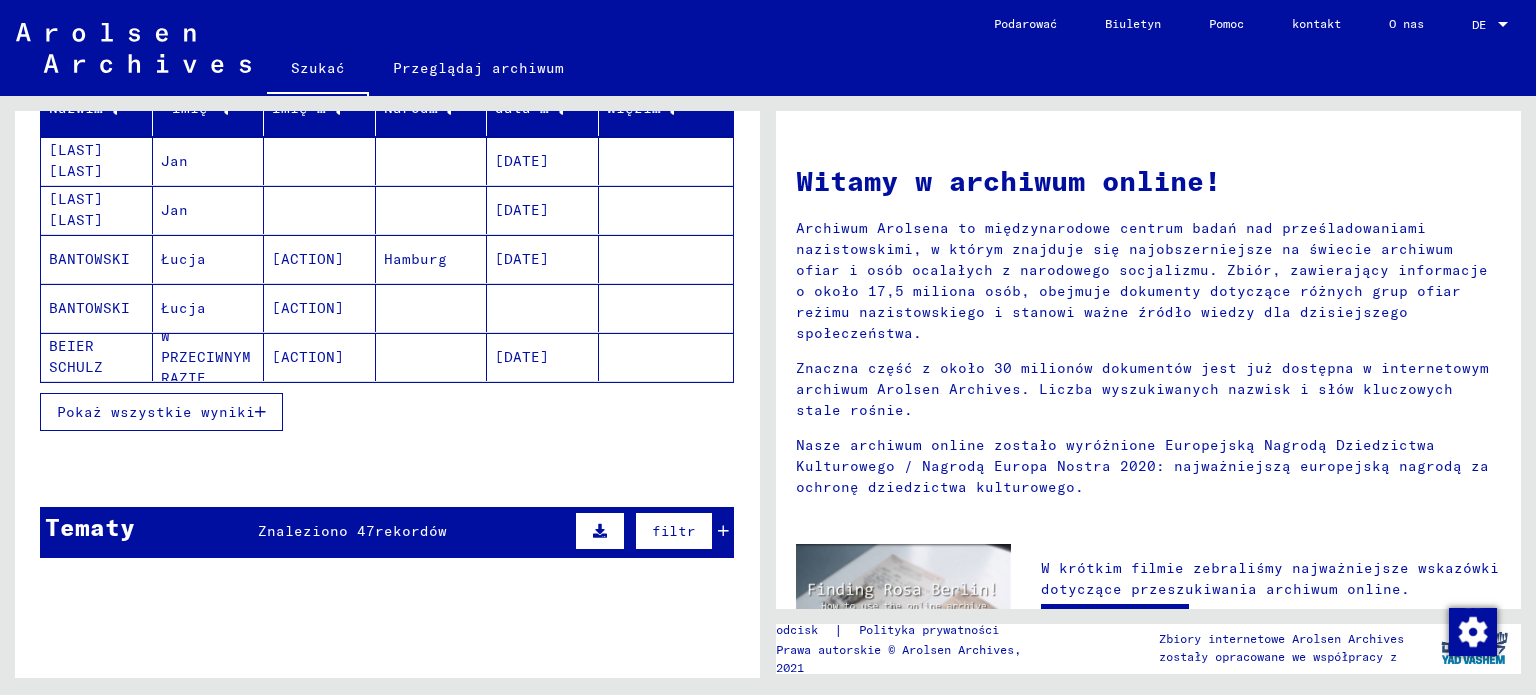 scroll, scrollTop: 300, scrollLeft: 0, axis: vertical 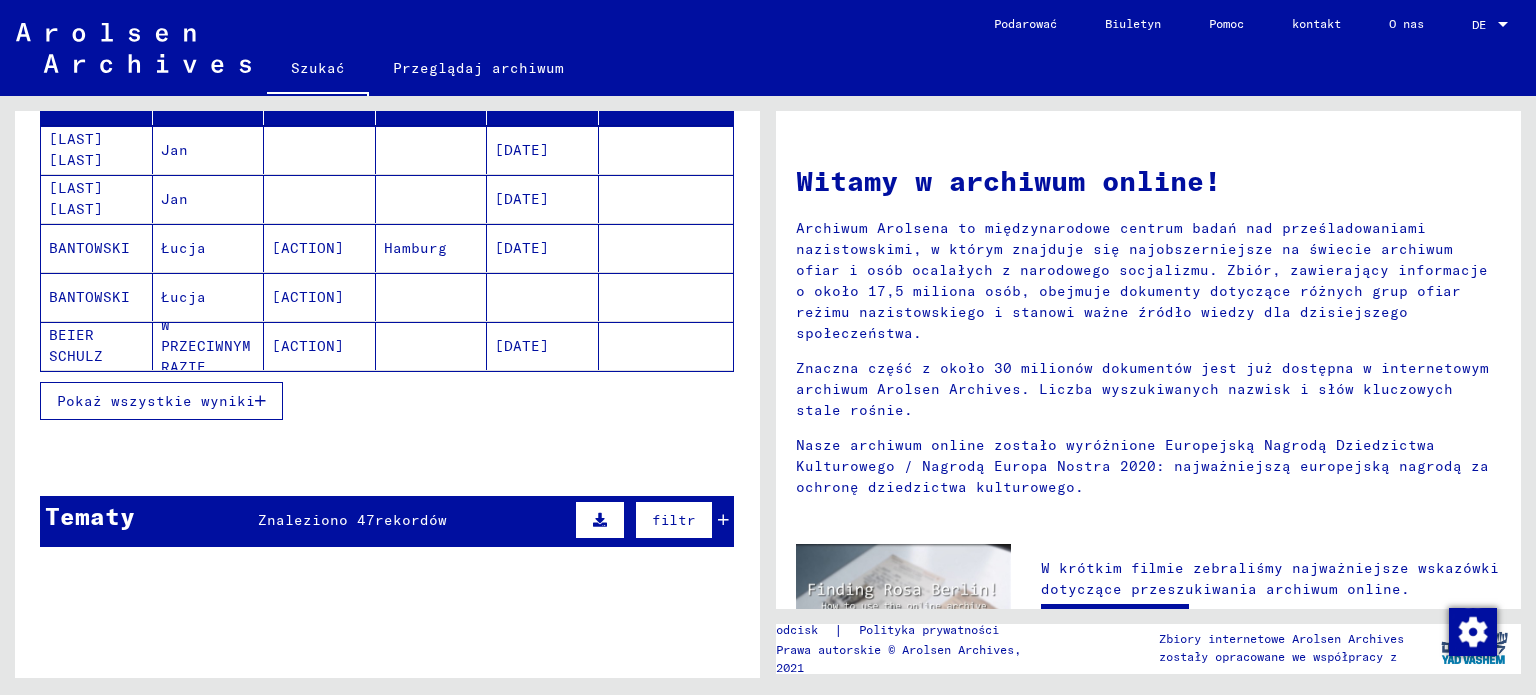 click on "Pokaż wszystkie wyniki" at bounding box center (156, 401) 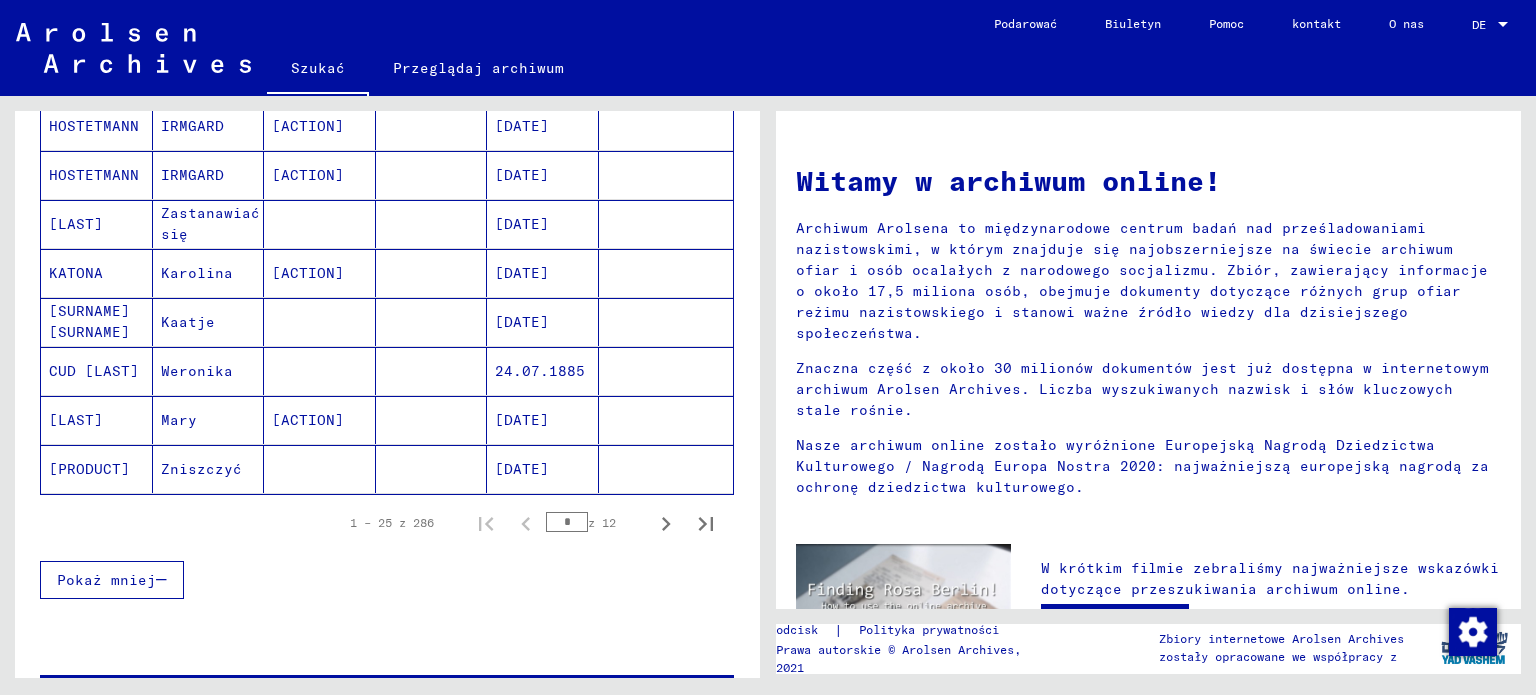 scroll, scrollTop: 1200, scrollLeft: 0, axis: vertical 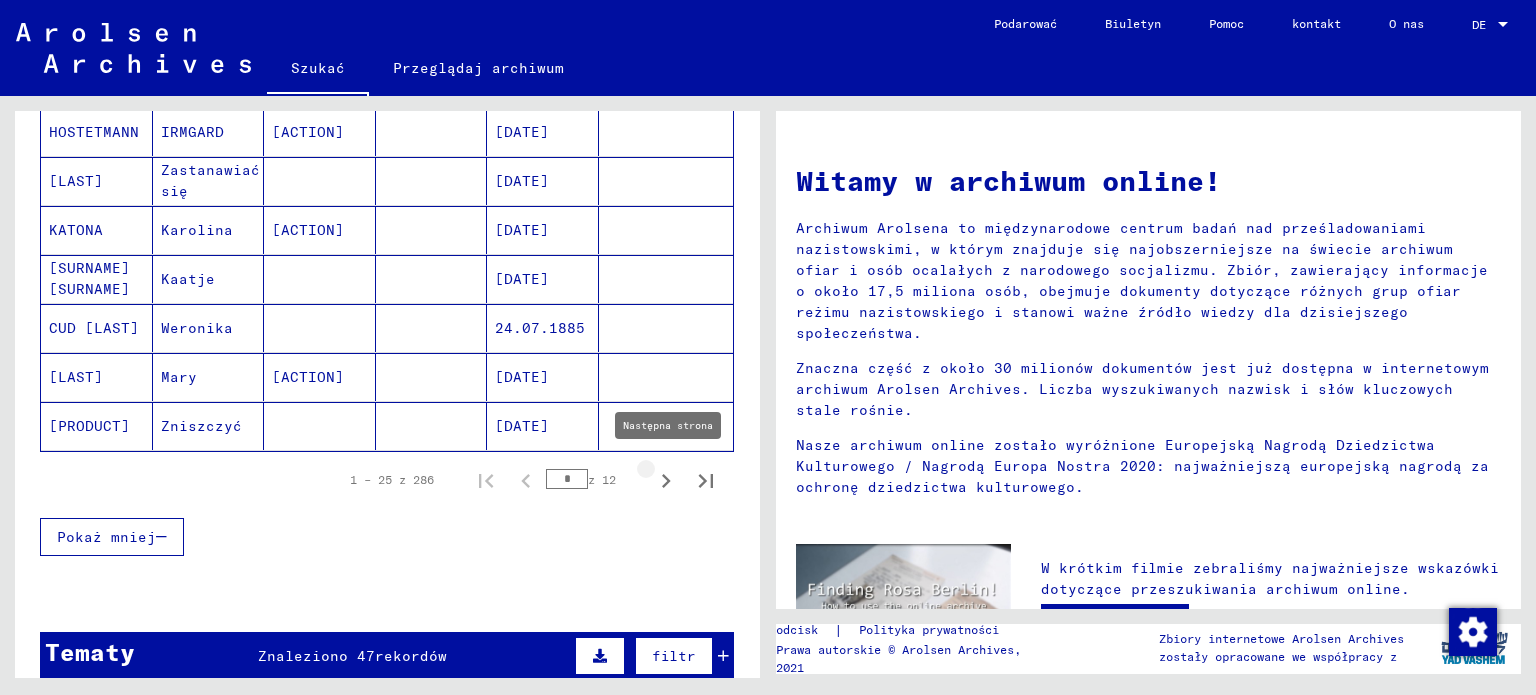 click 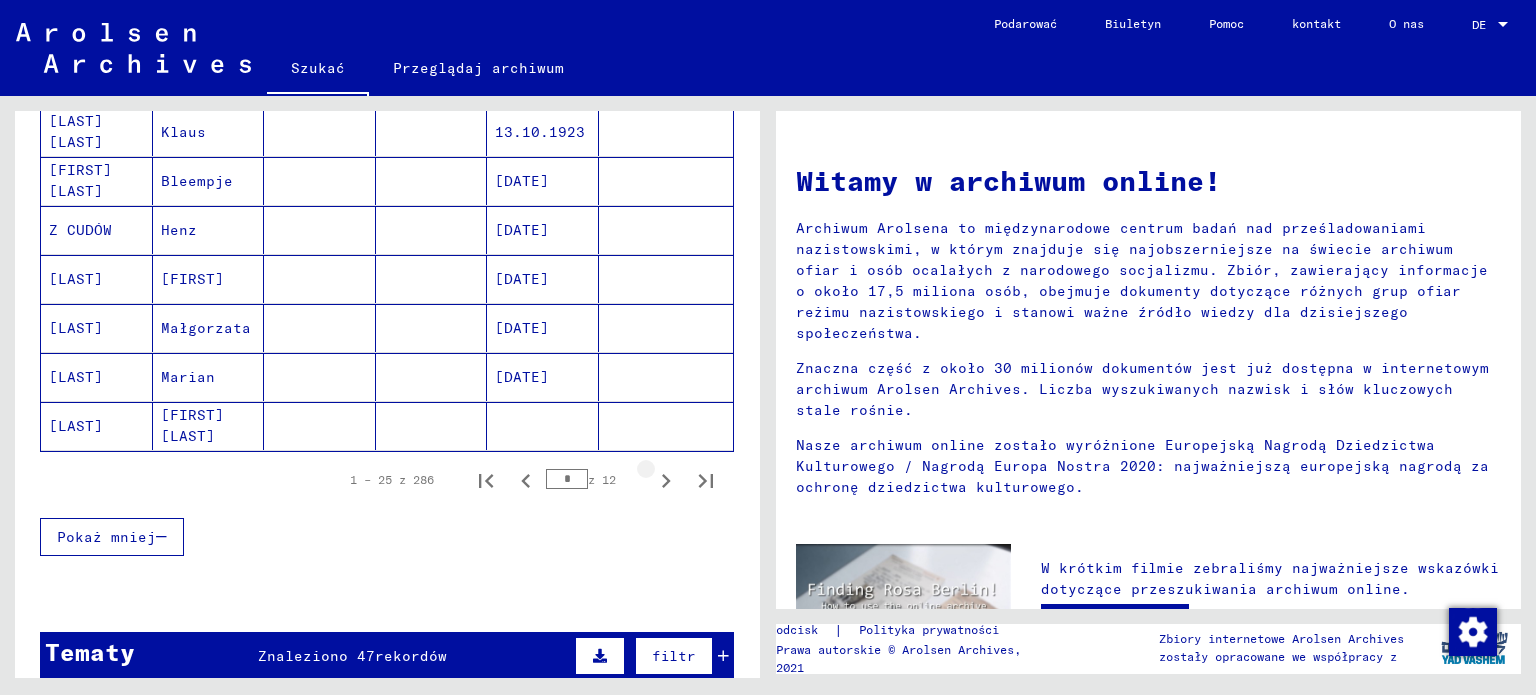 click 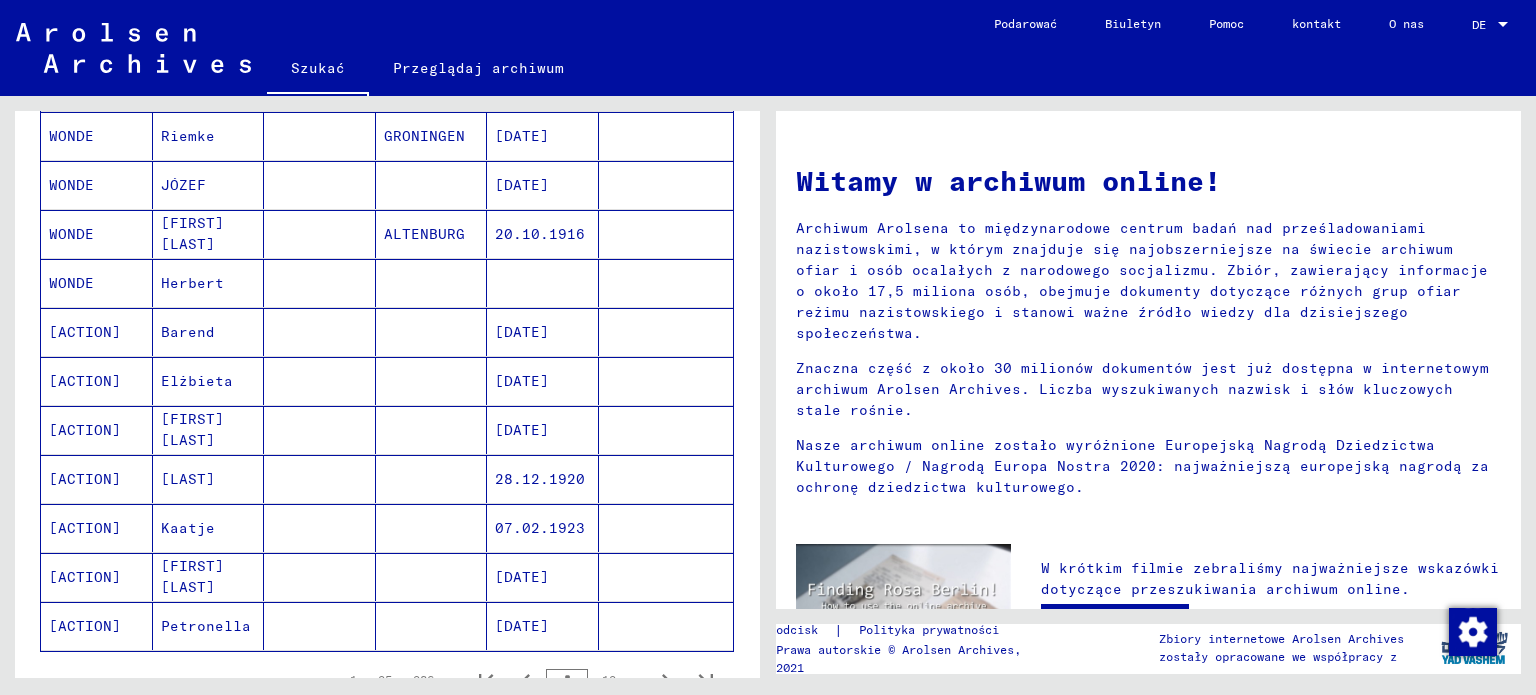 scroll, scrollTop: 1200, scrollLeft: 0, axis: vertical 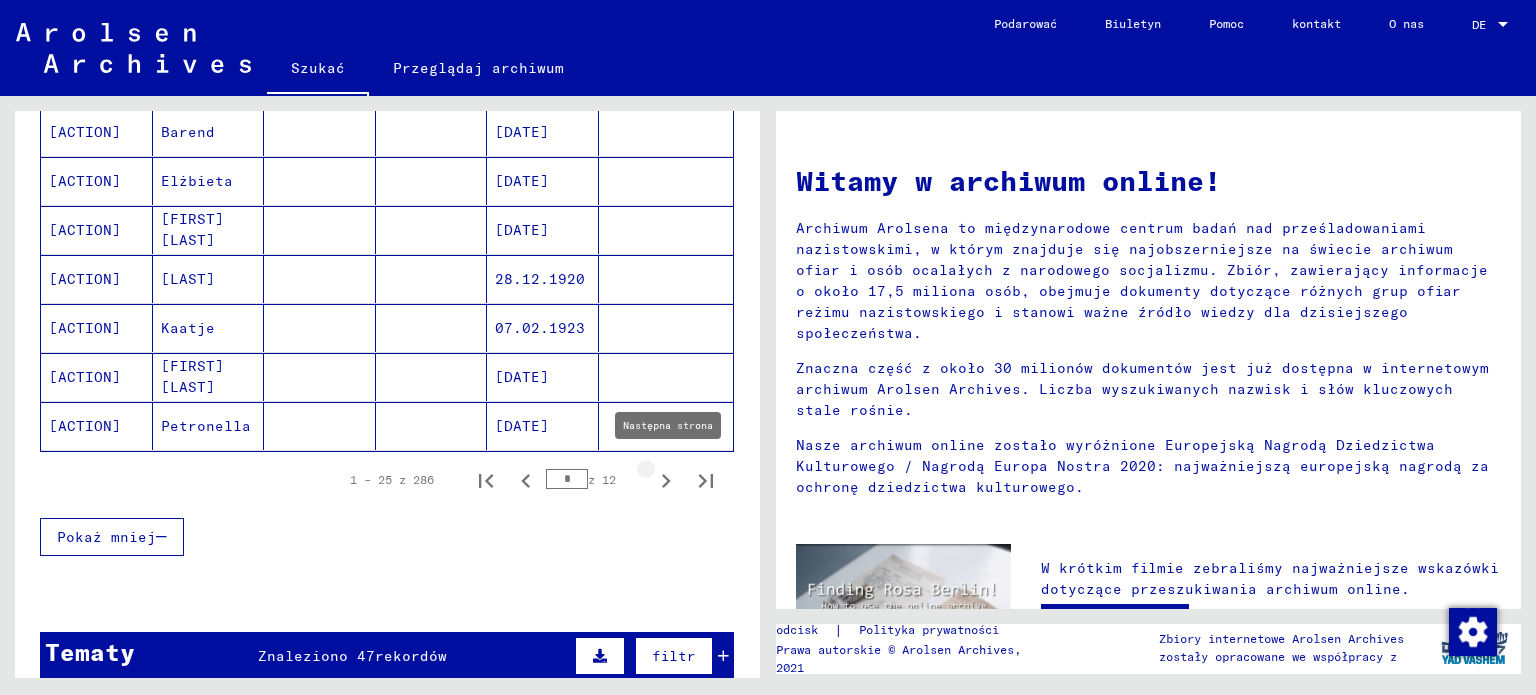 click 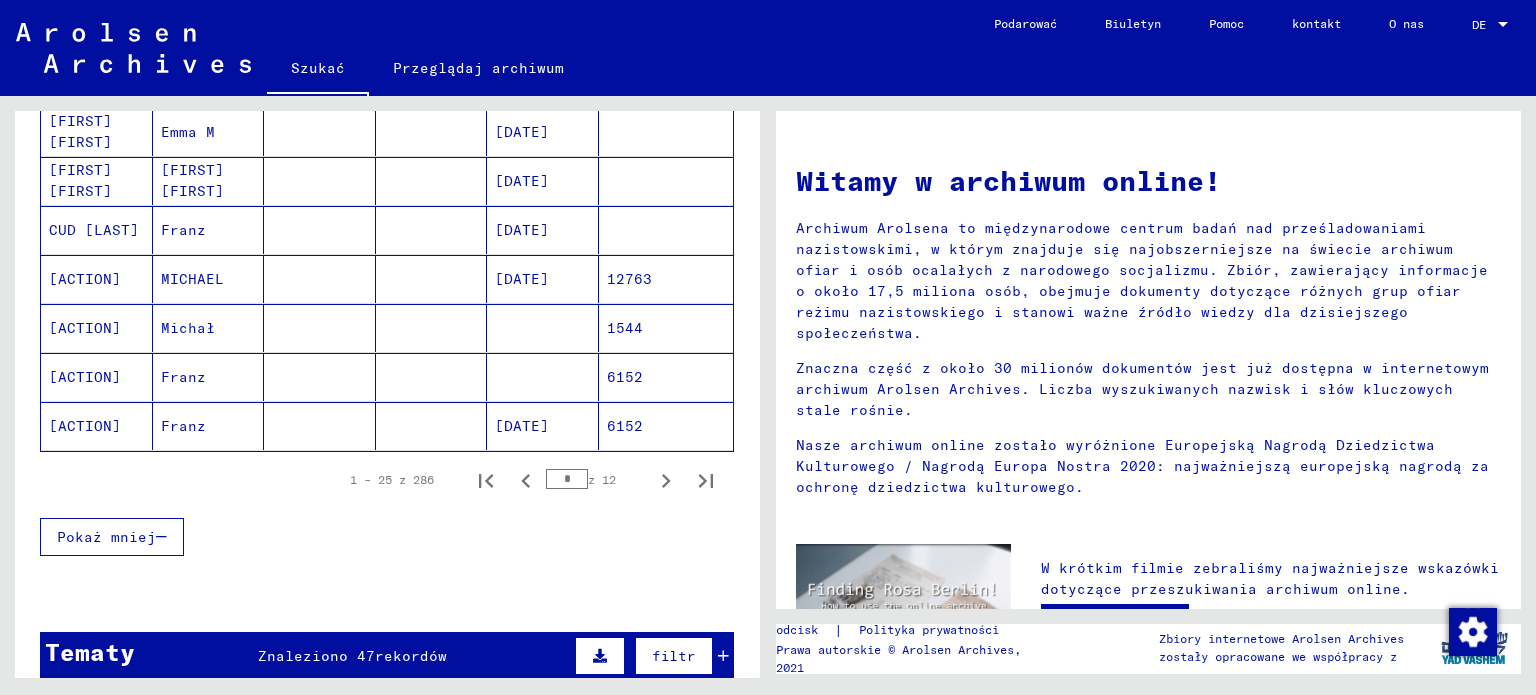 click 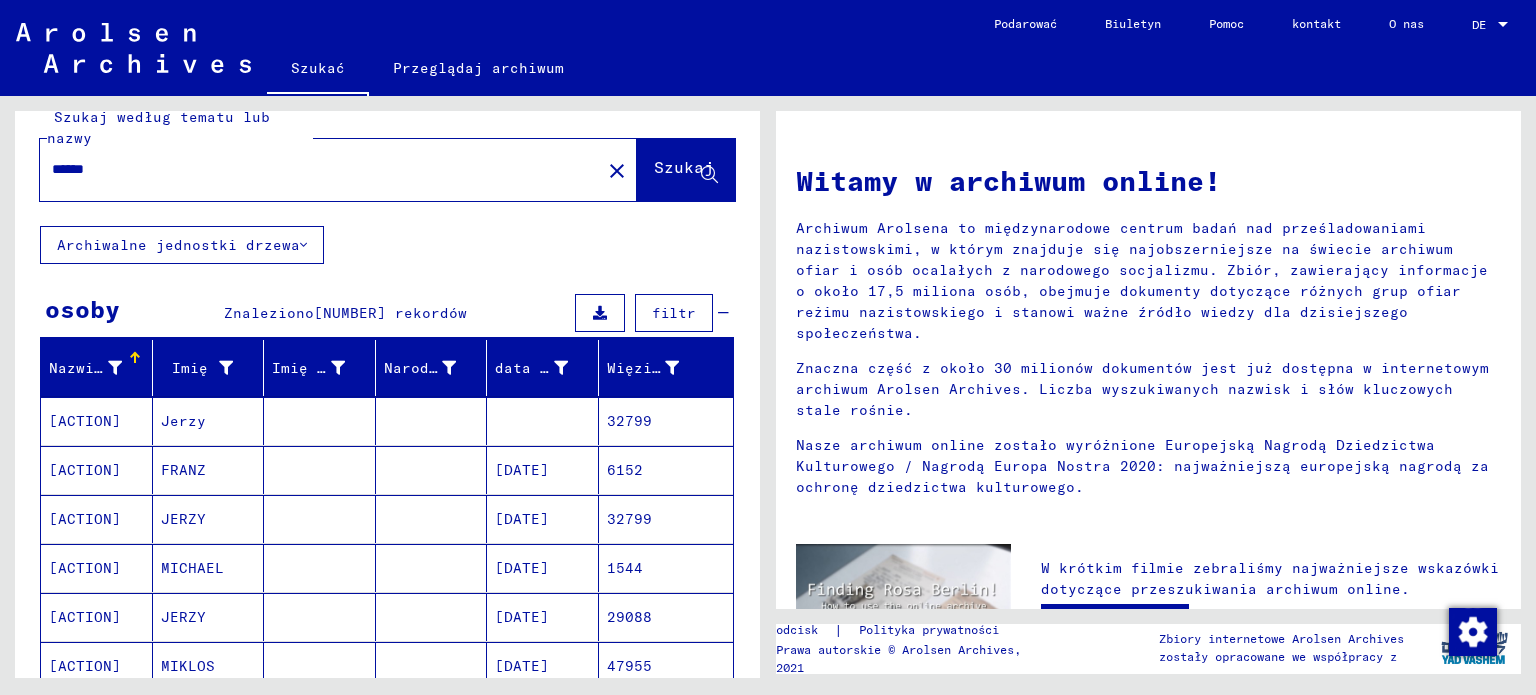 scroll, scrollTop: 0, scrollLeft: 0, axis: both 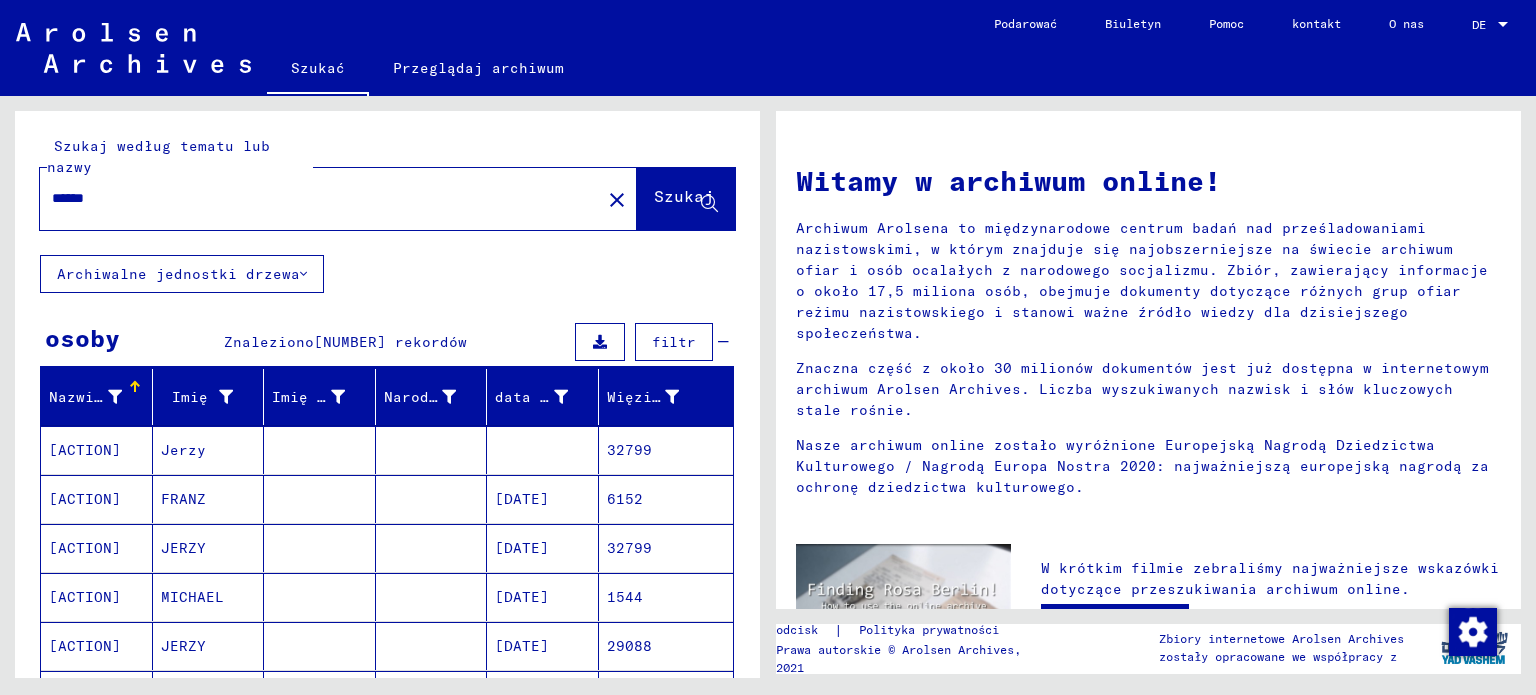 drag, startPoint x: 124, startPoint y: 195, endPoint x: 16, endPoint y: 193, distance: 108.01852 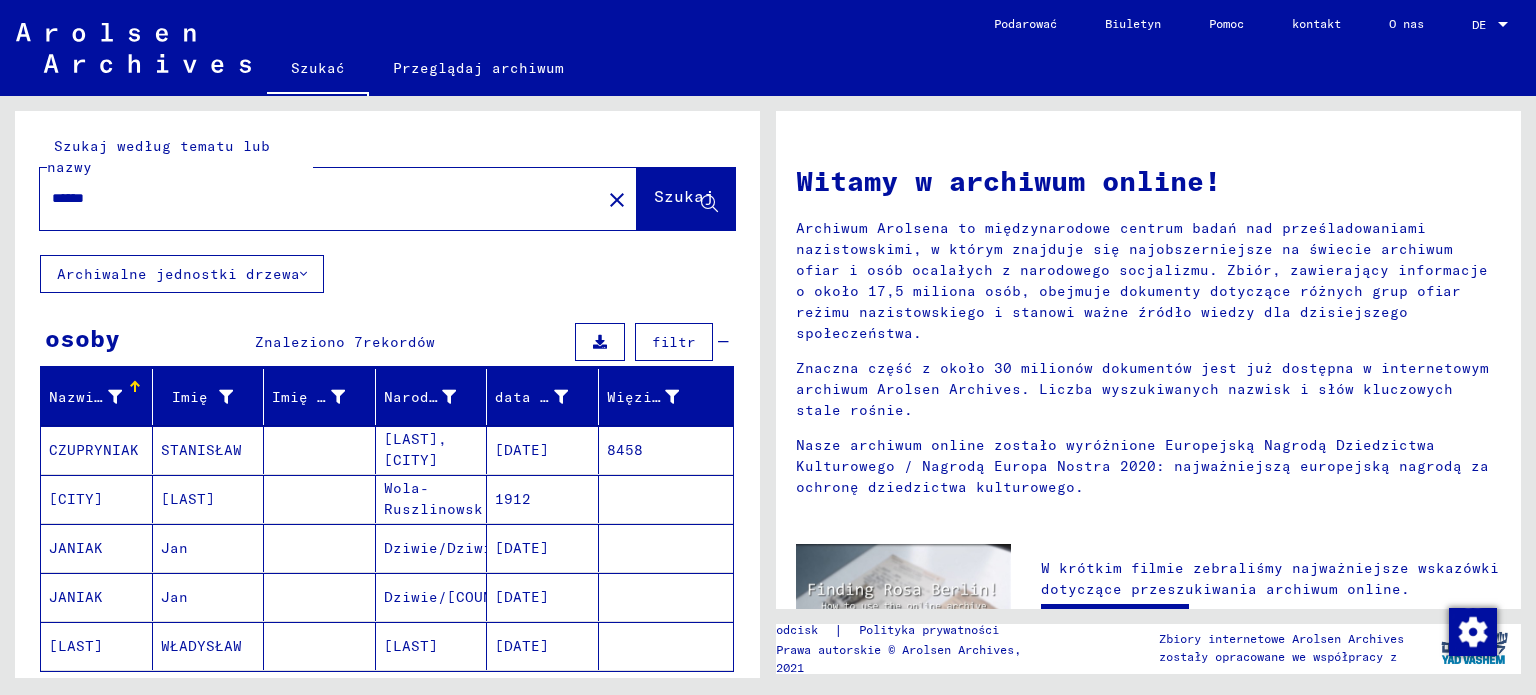 click on "CZUPRYNIAK" at bounding box center [76, 499] 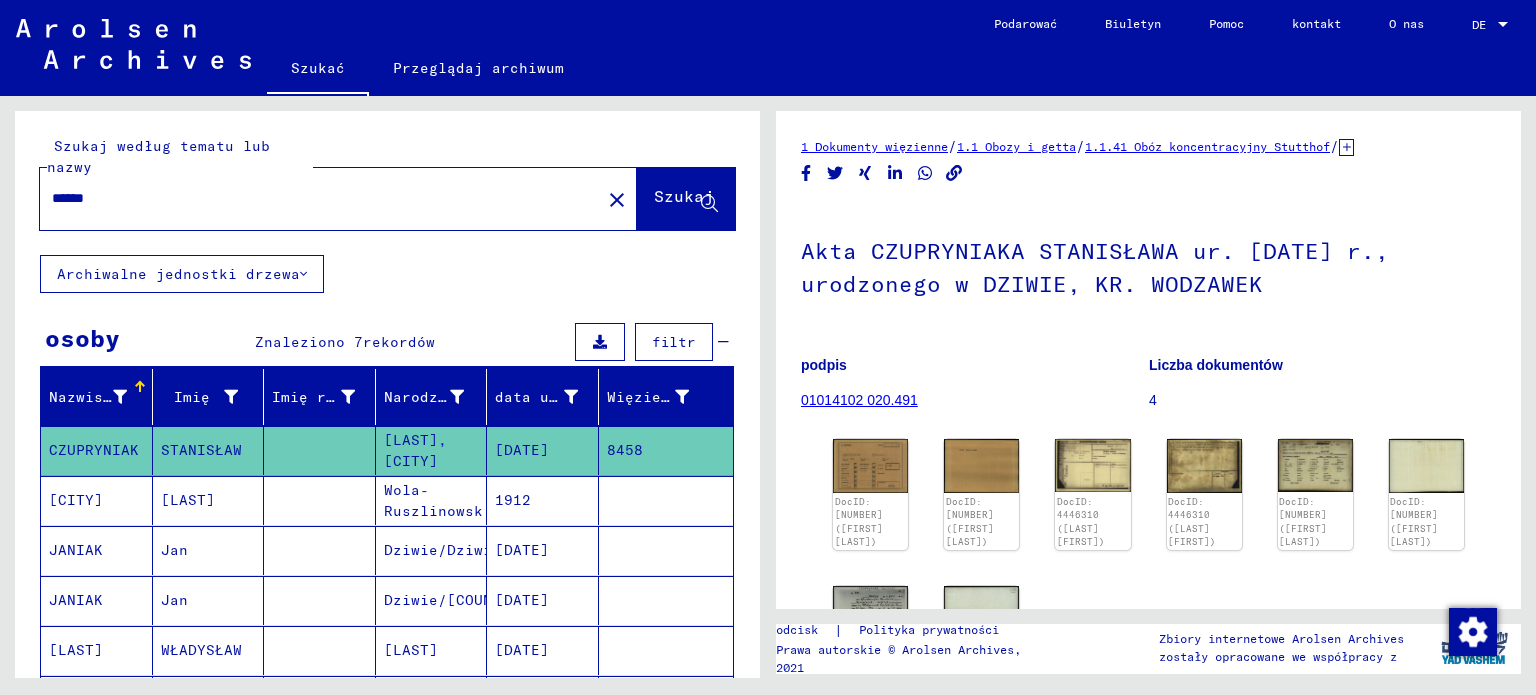 scroll, scrollTop: 0, scrollLeft: 0, axis: both 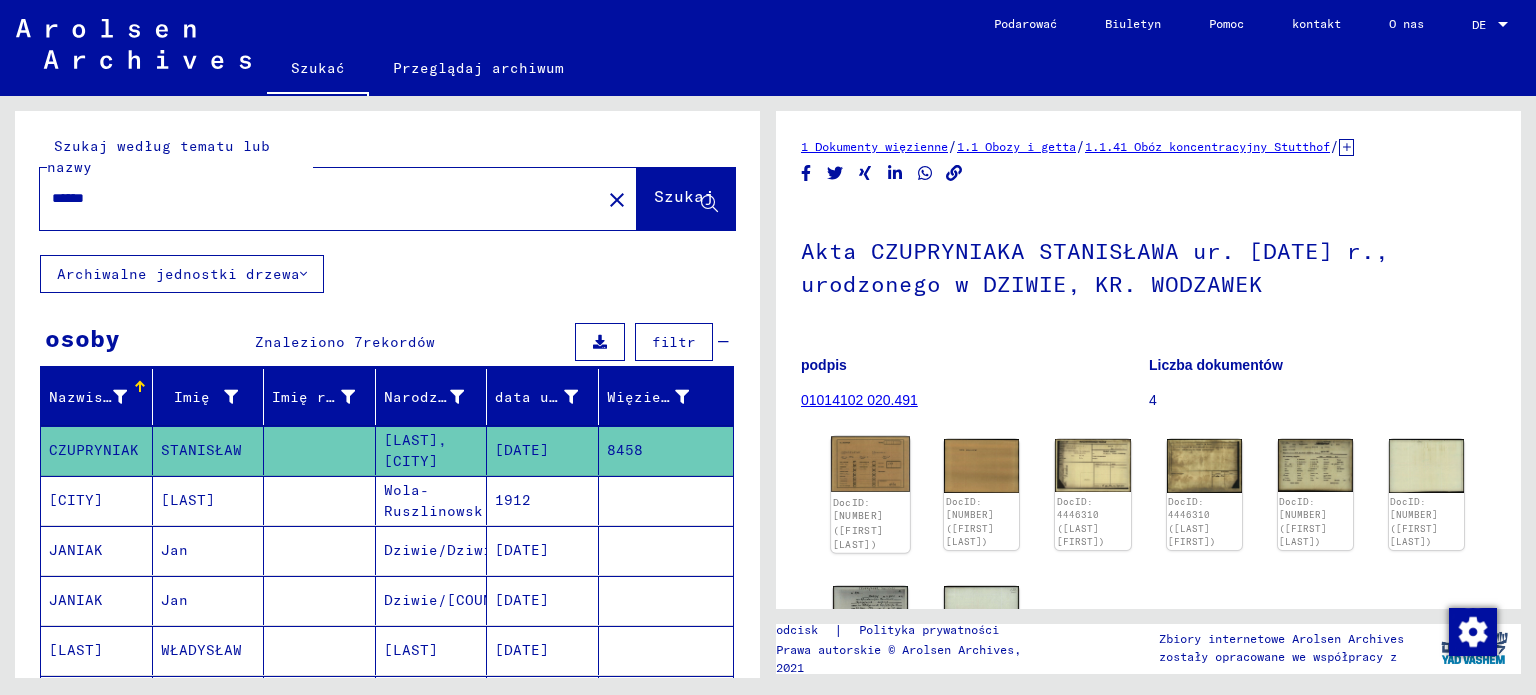 click 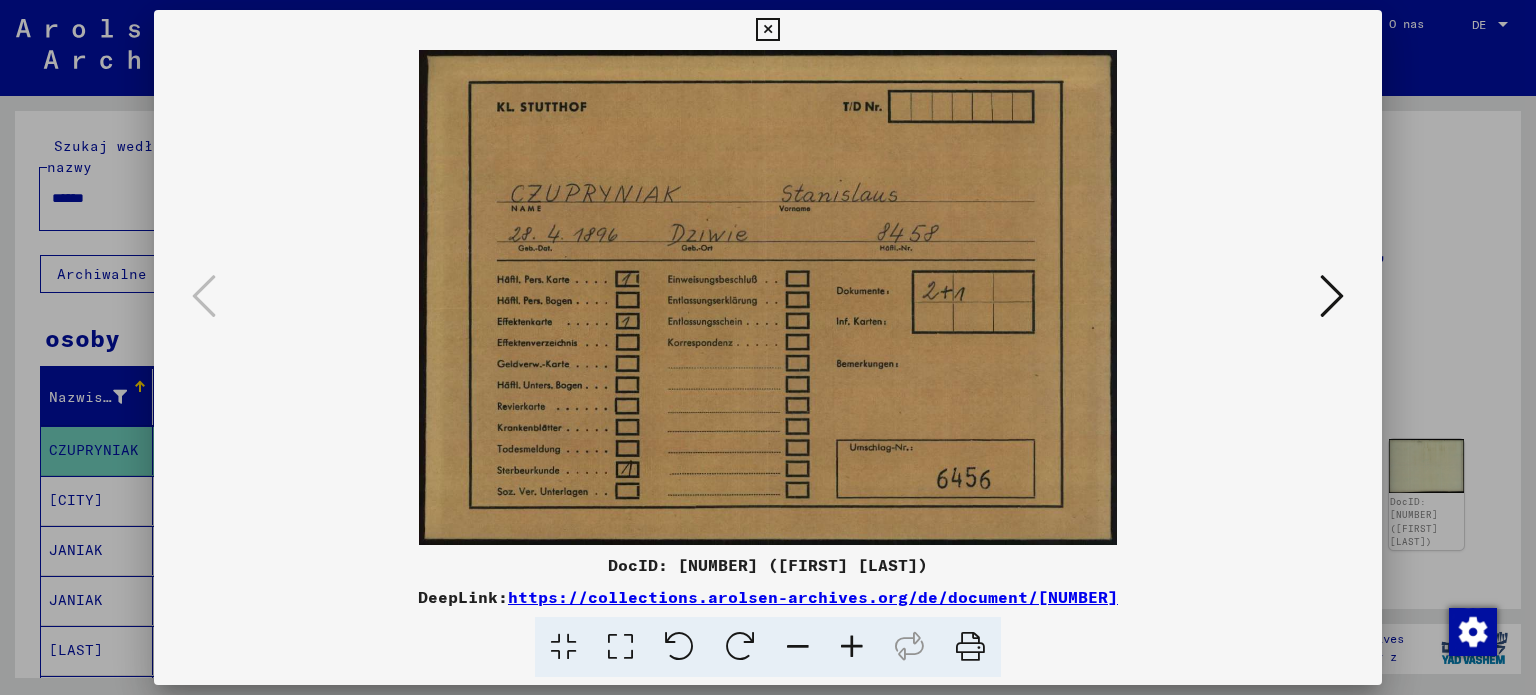 click at bounding box center (767, 30) 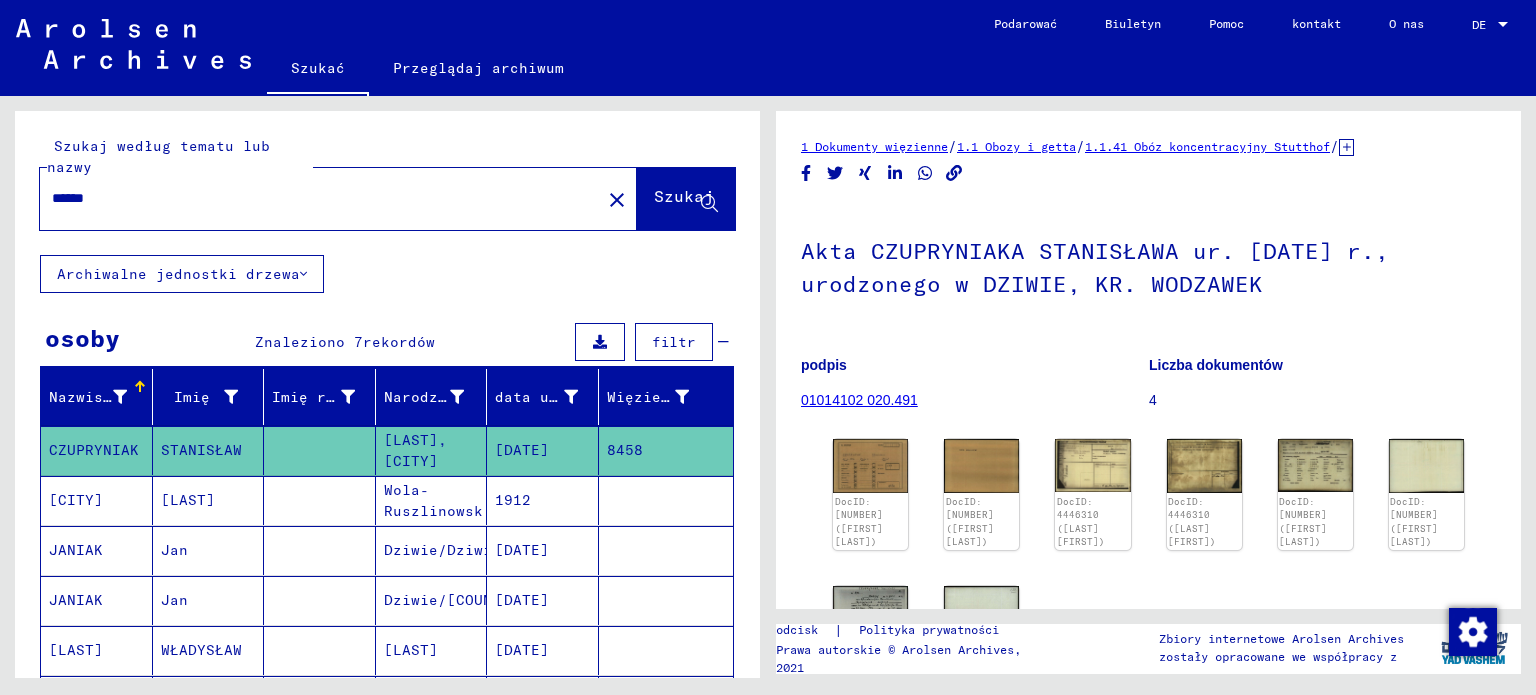 drag, startPoint x: 884, startPoint y: 242, endPoint x: 1464, endPoint y: 263, distance: 580.38007 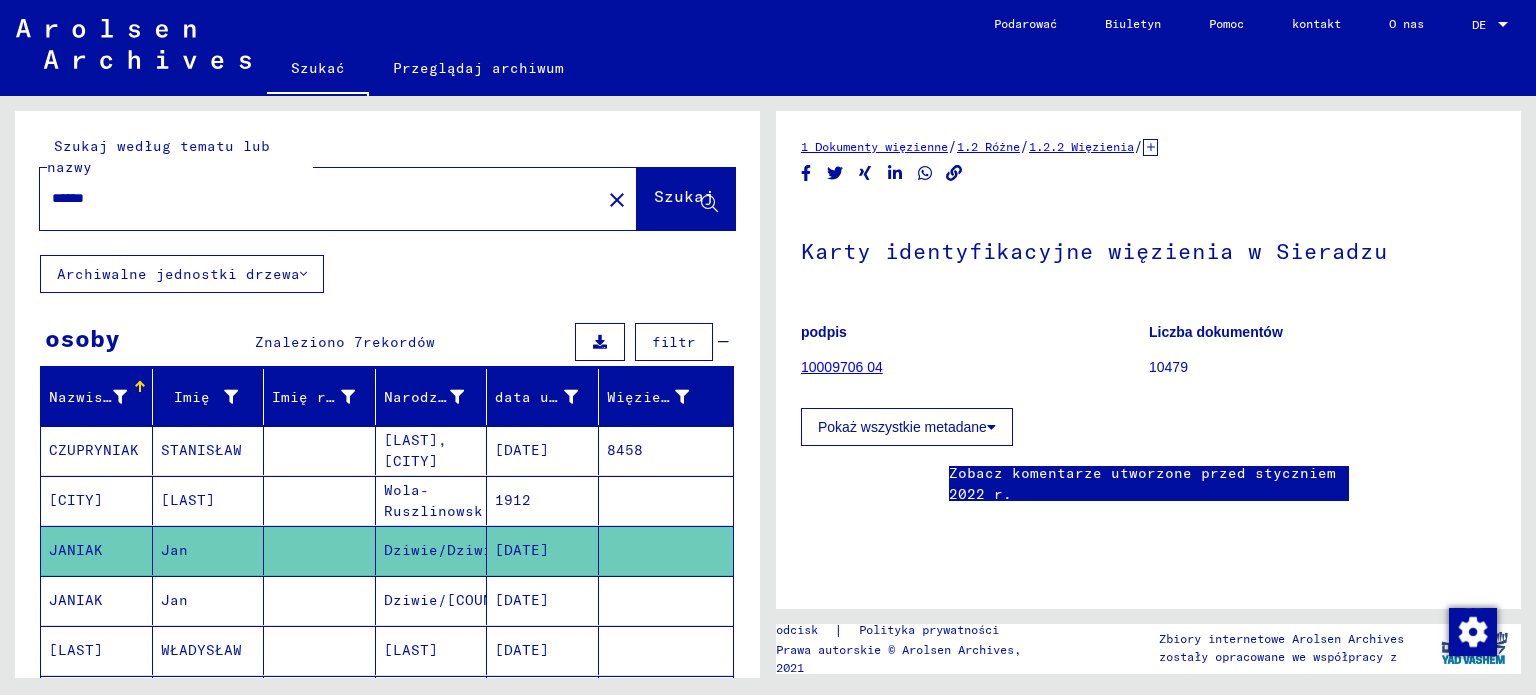 scroll, scrollTop: 0, scrollLeft: 0, axis: both 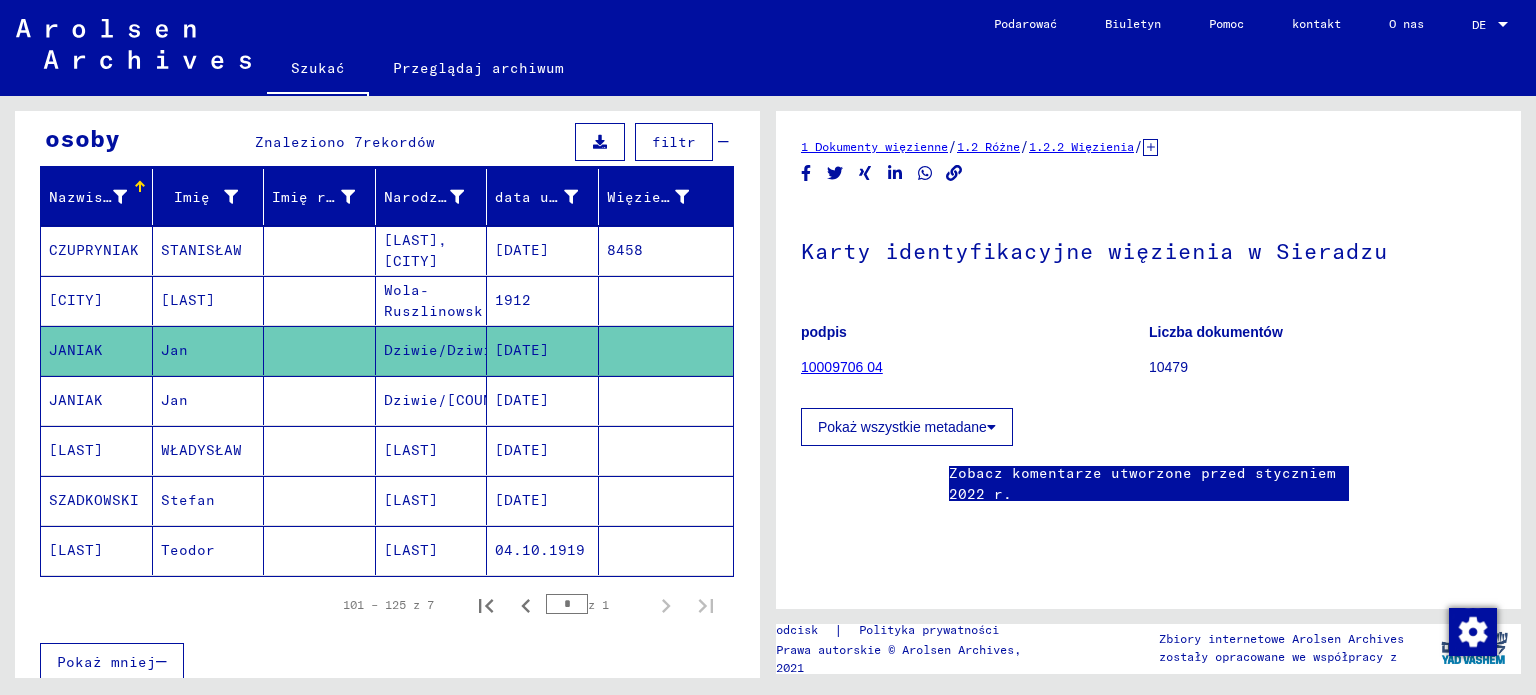 click on "[LAST]" at bounding box center (94, 500) 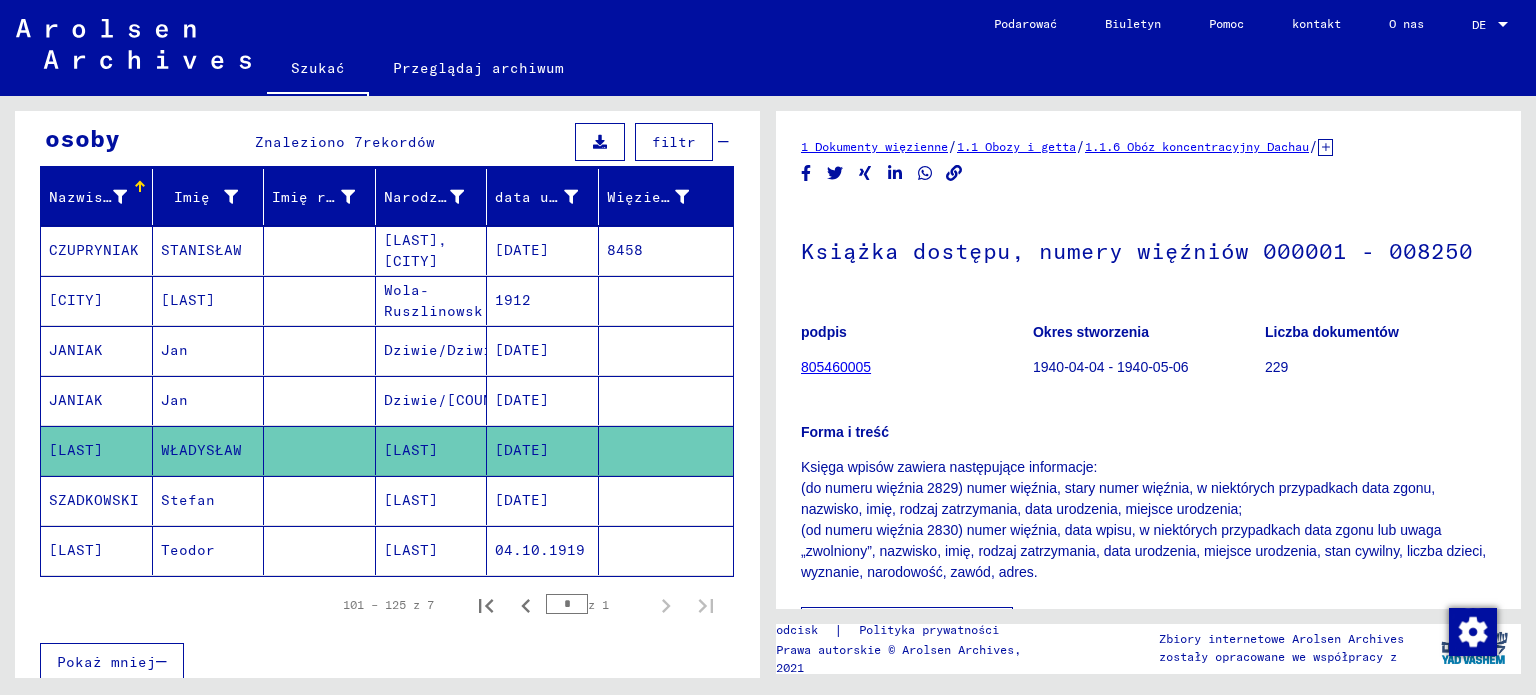 scroll, scrollTop: 0, scrollLeft: 0, axis: both 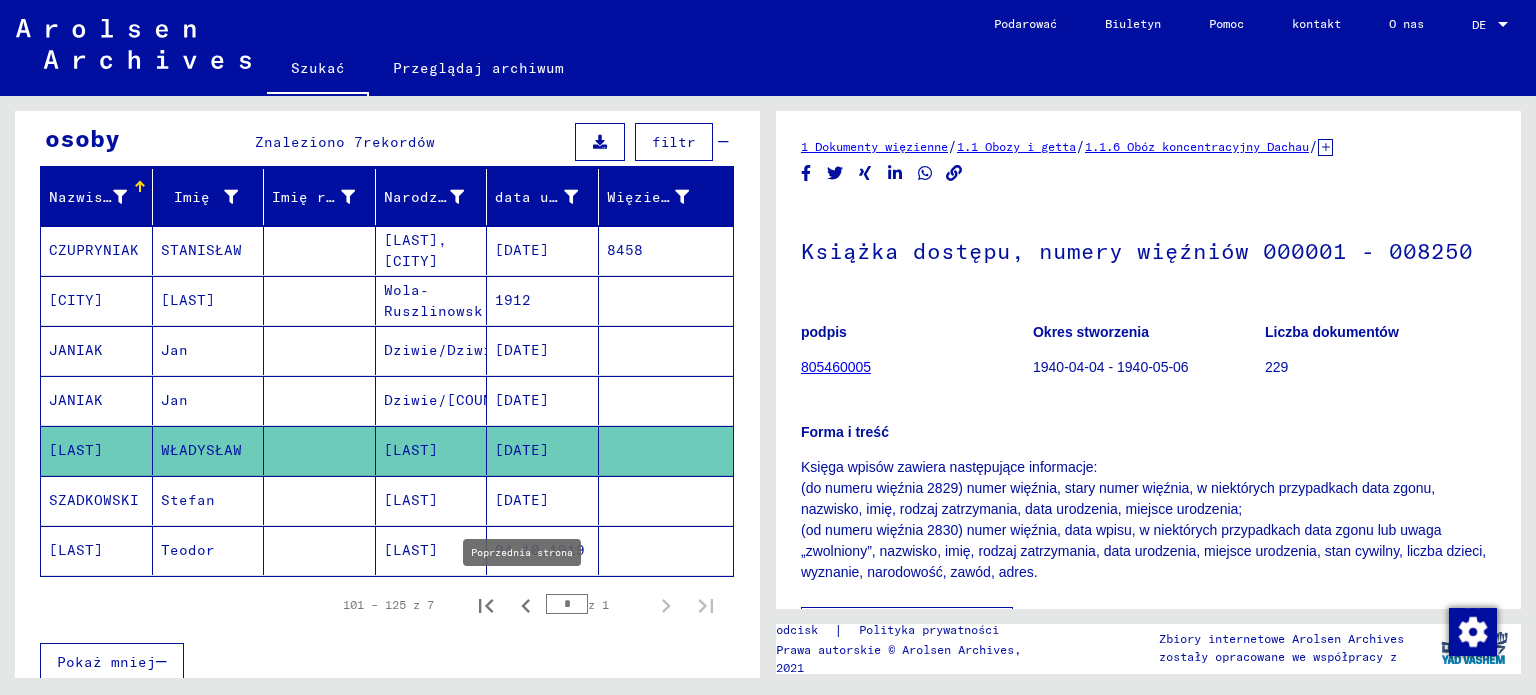 click 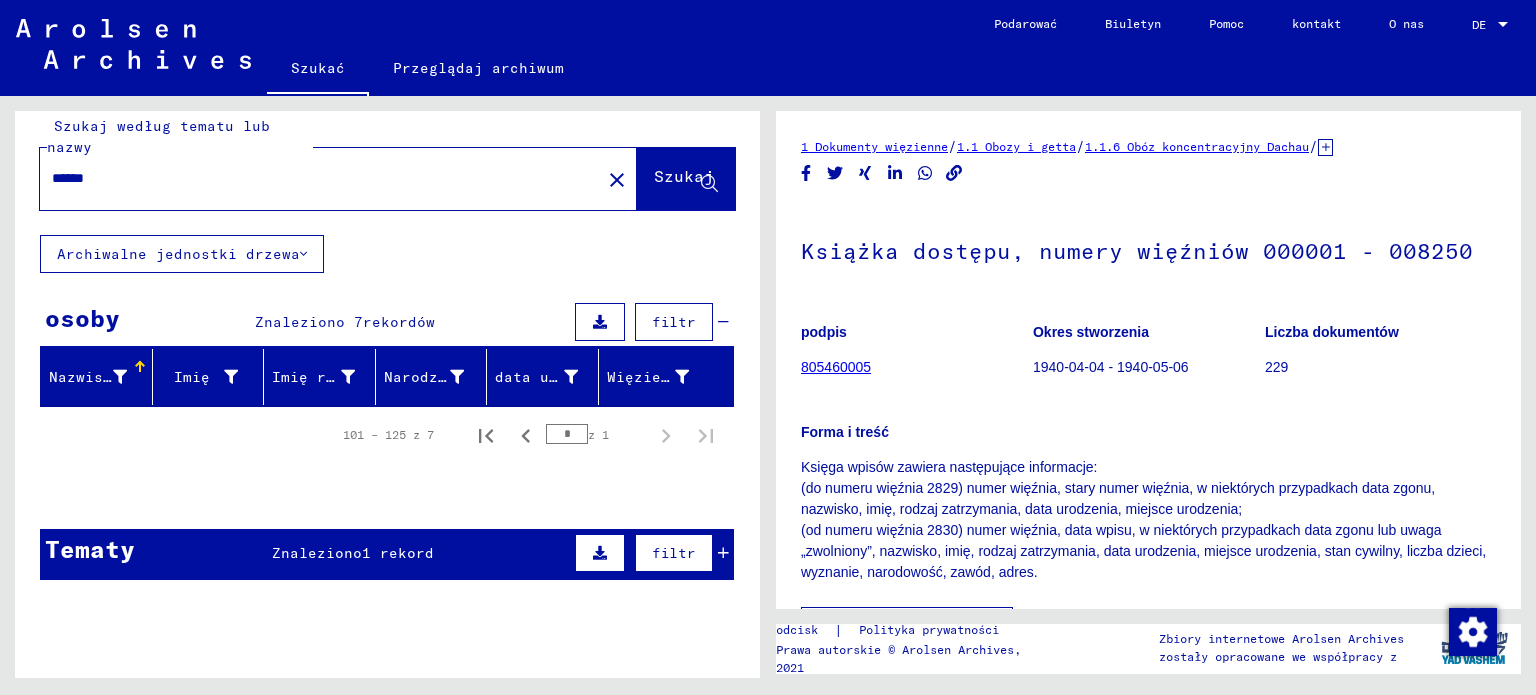 scroll, scrollTop: 0, scrollLeft: 0, axis: both 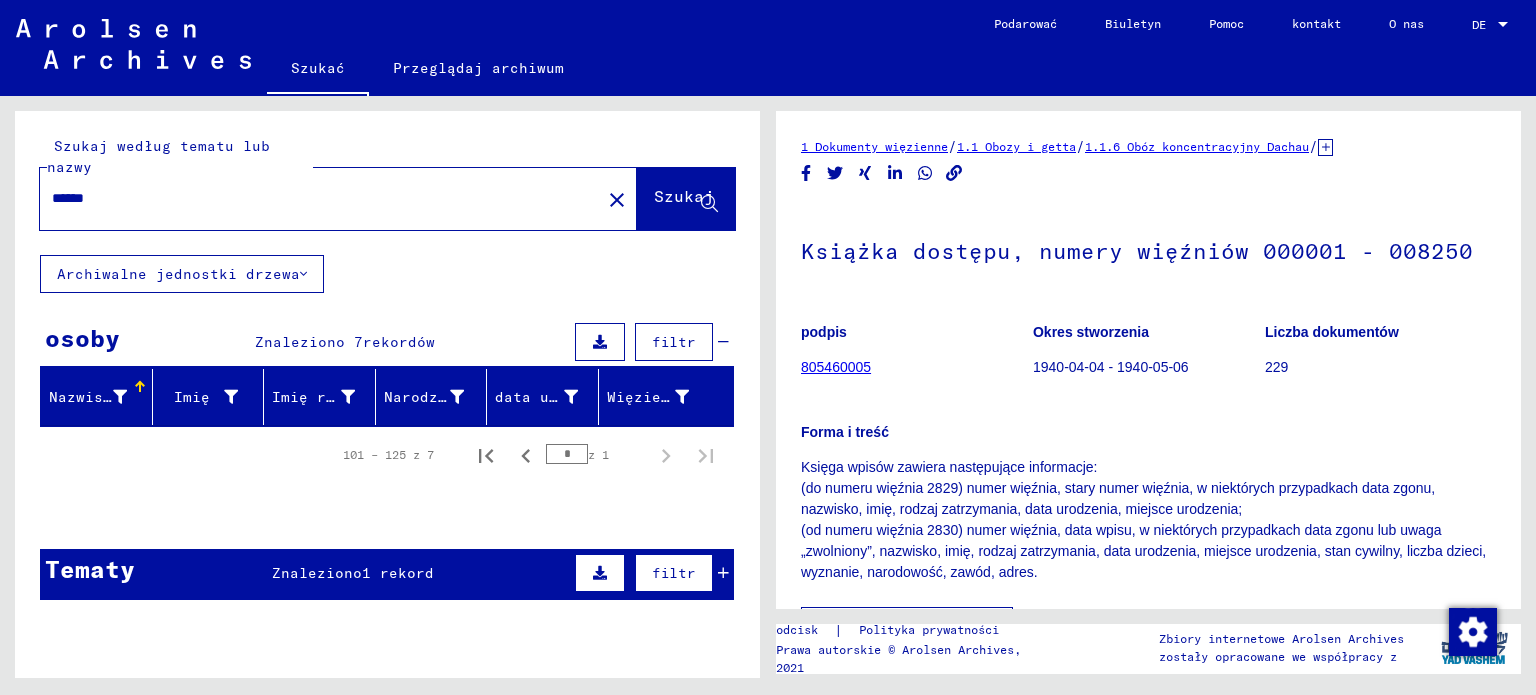 click 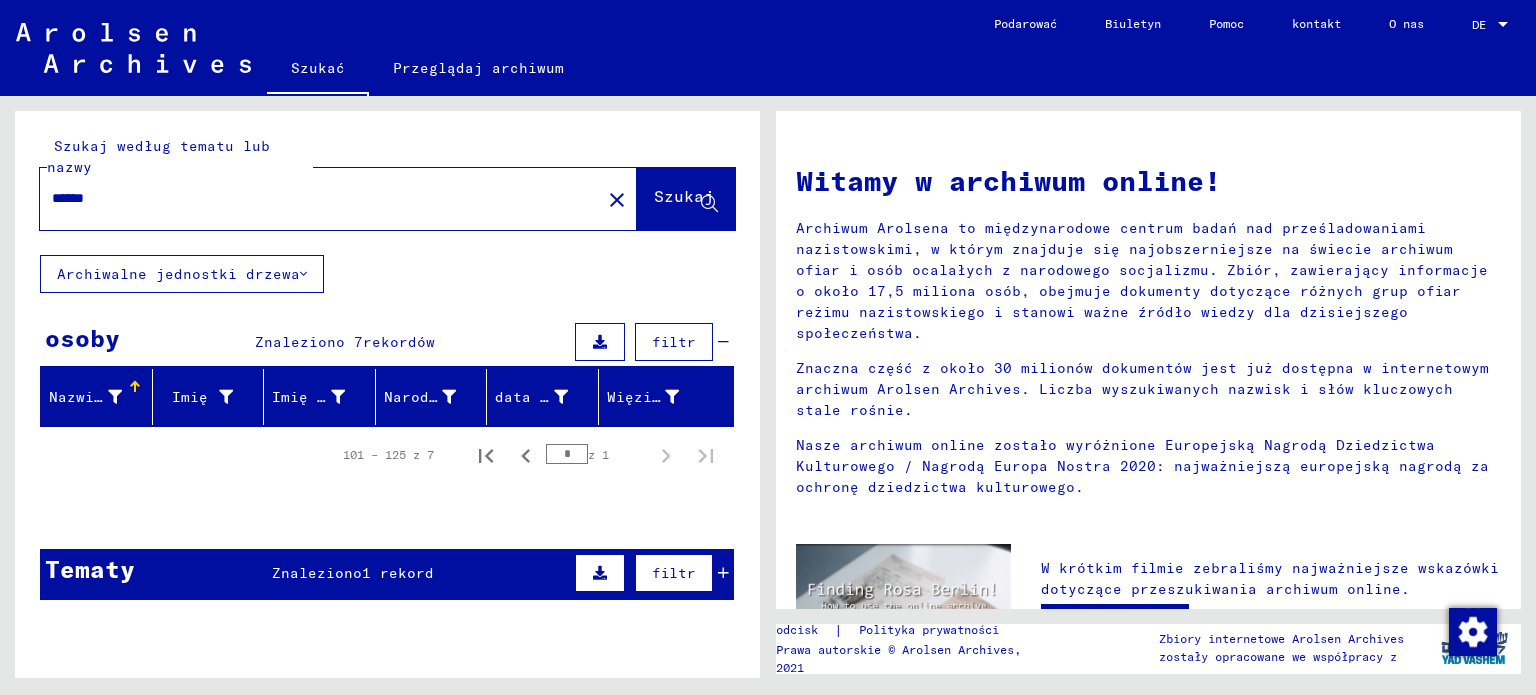 click on "*" at bounding box center (567, 454) 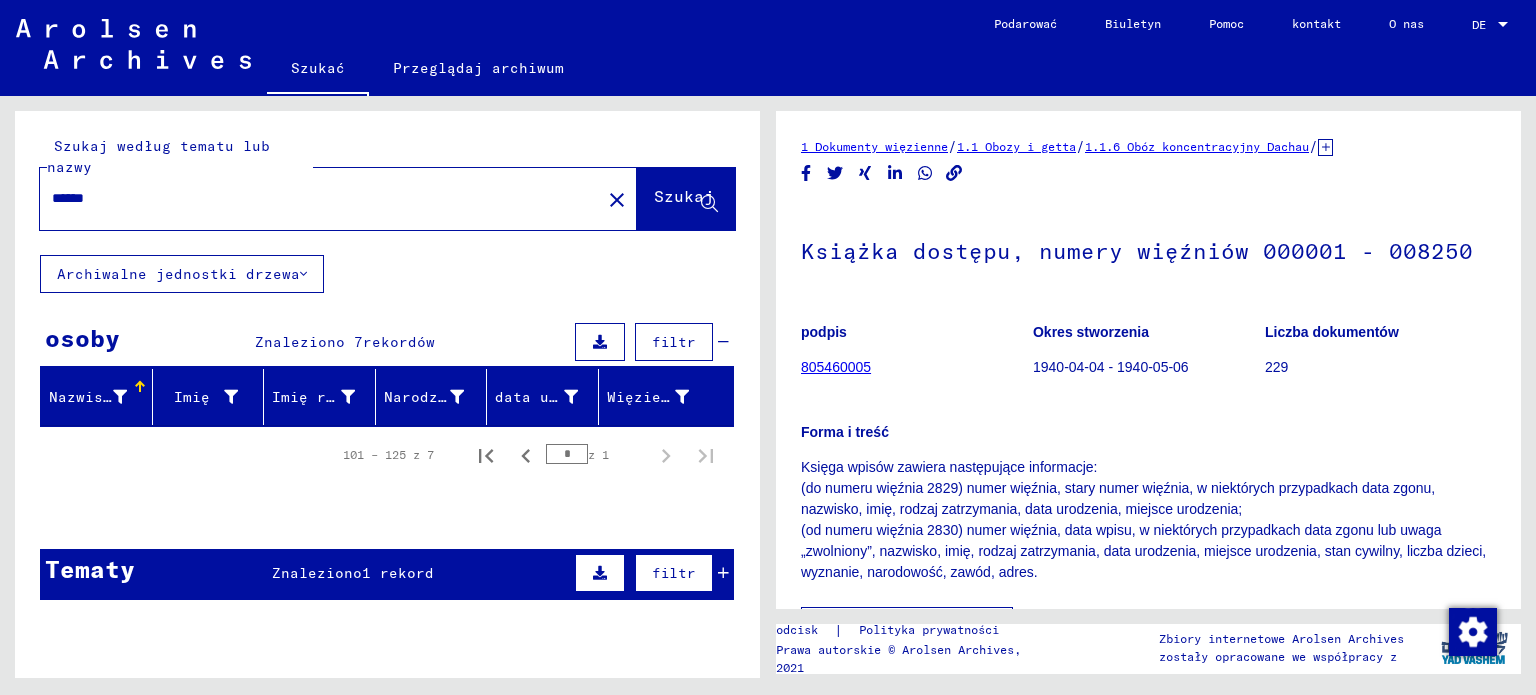 scroll, scrollTop: 0, scrollLeft: 0, axis: both 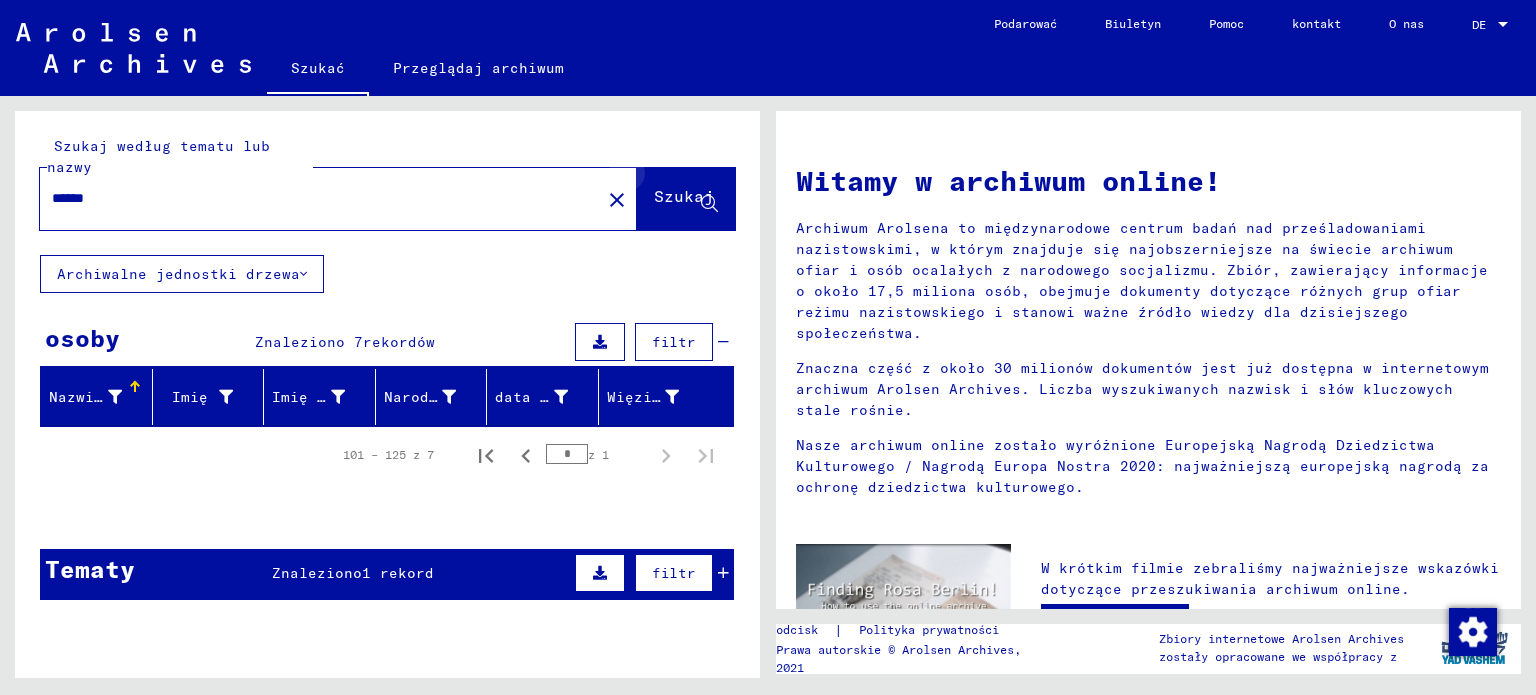 click 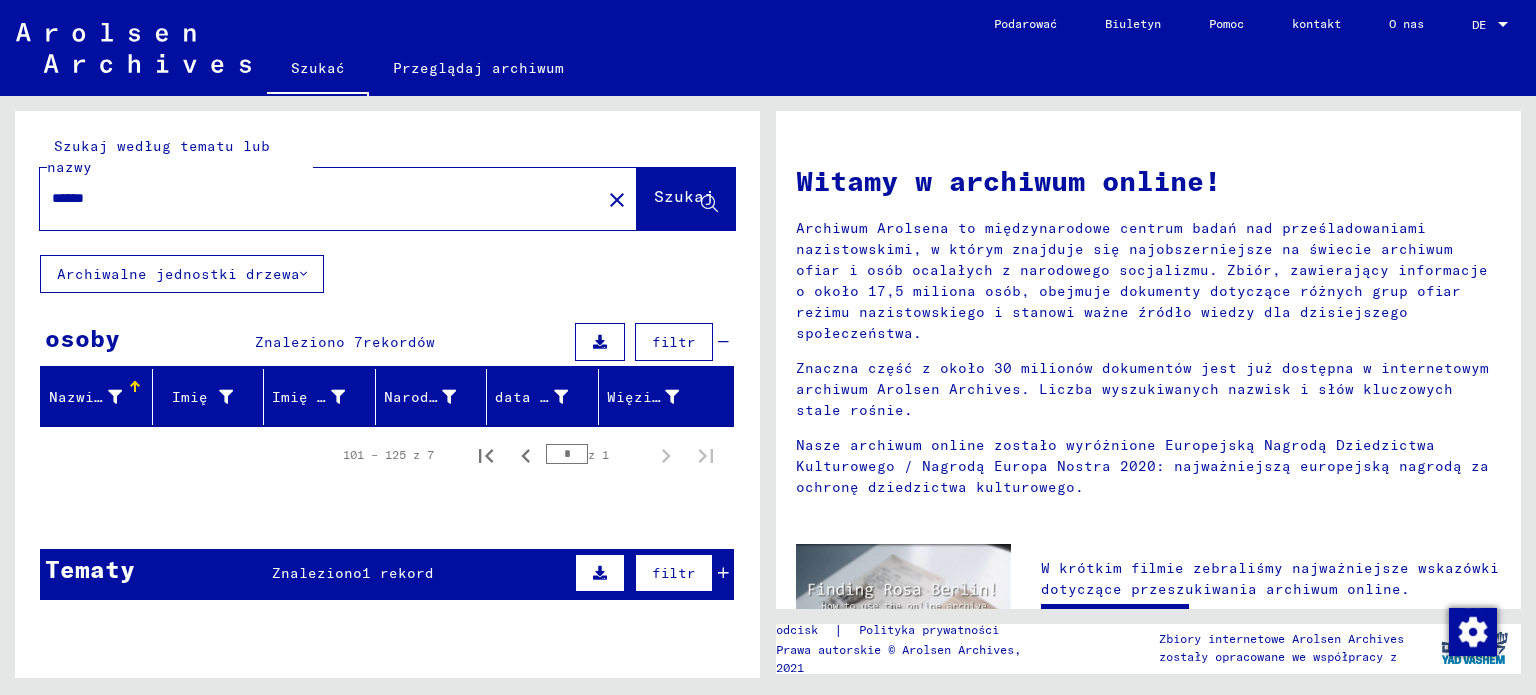 click on "rekordów" at bounding box center [399, 342] 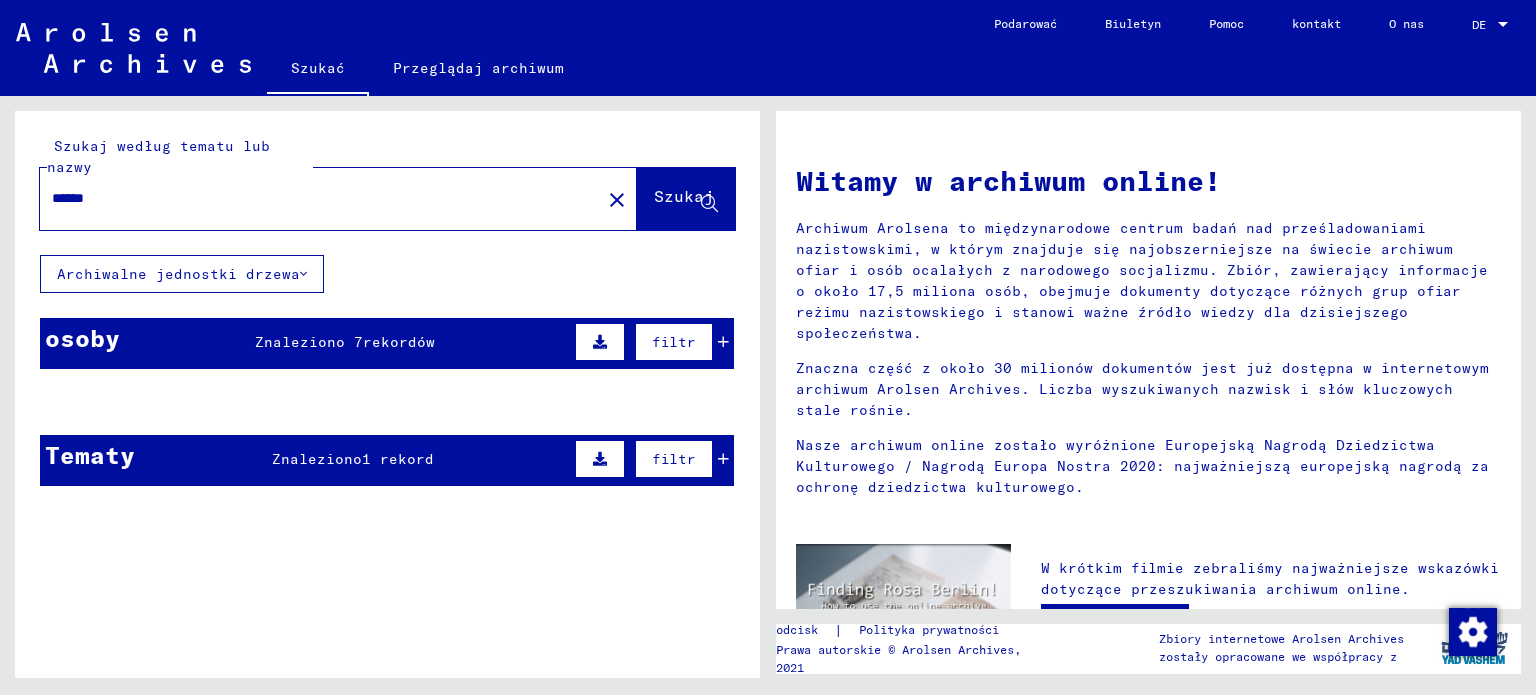 click on "rekordów" at bounding box center (399, 342) 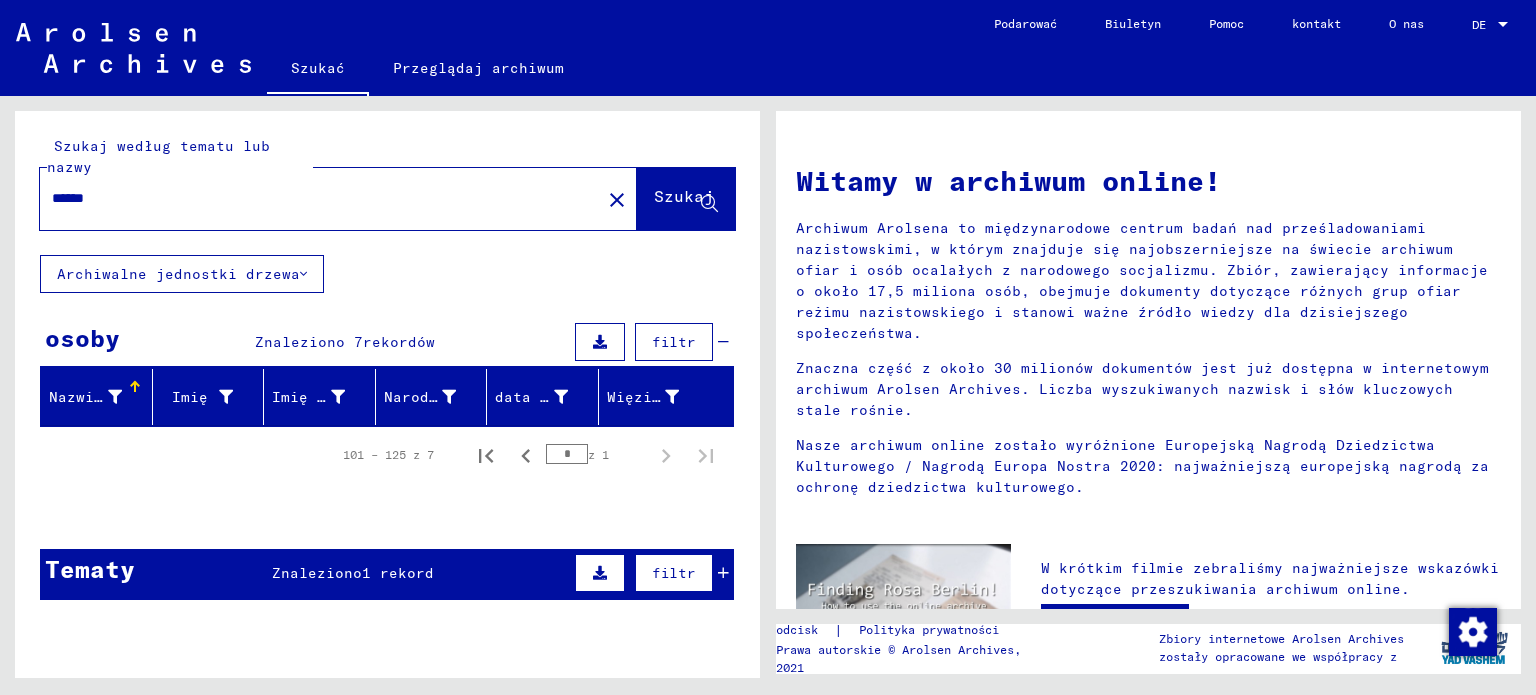 click on "*" at bounding box center (567, 454) 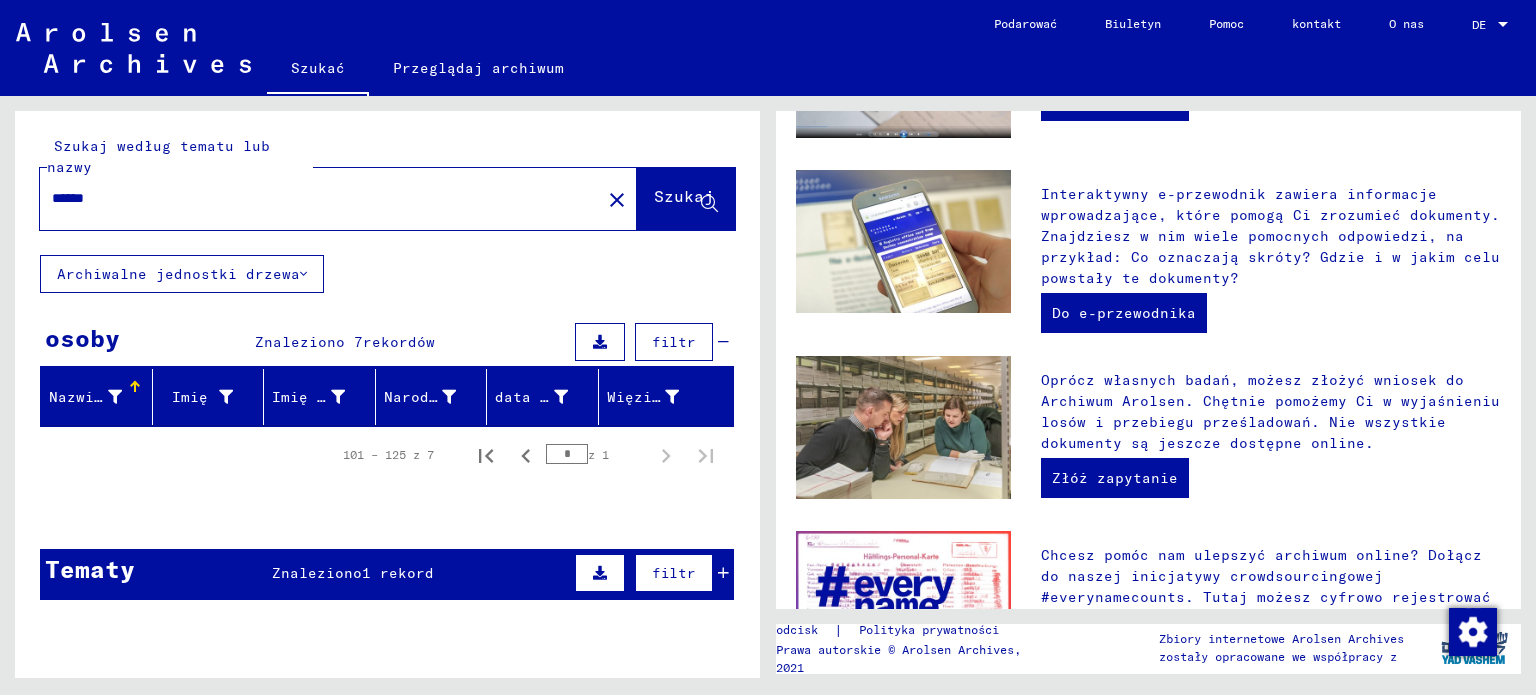 scroll, scrollTop: 297, scrollLeft: 0, axis: vertical 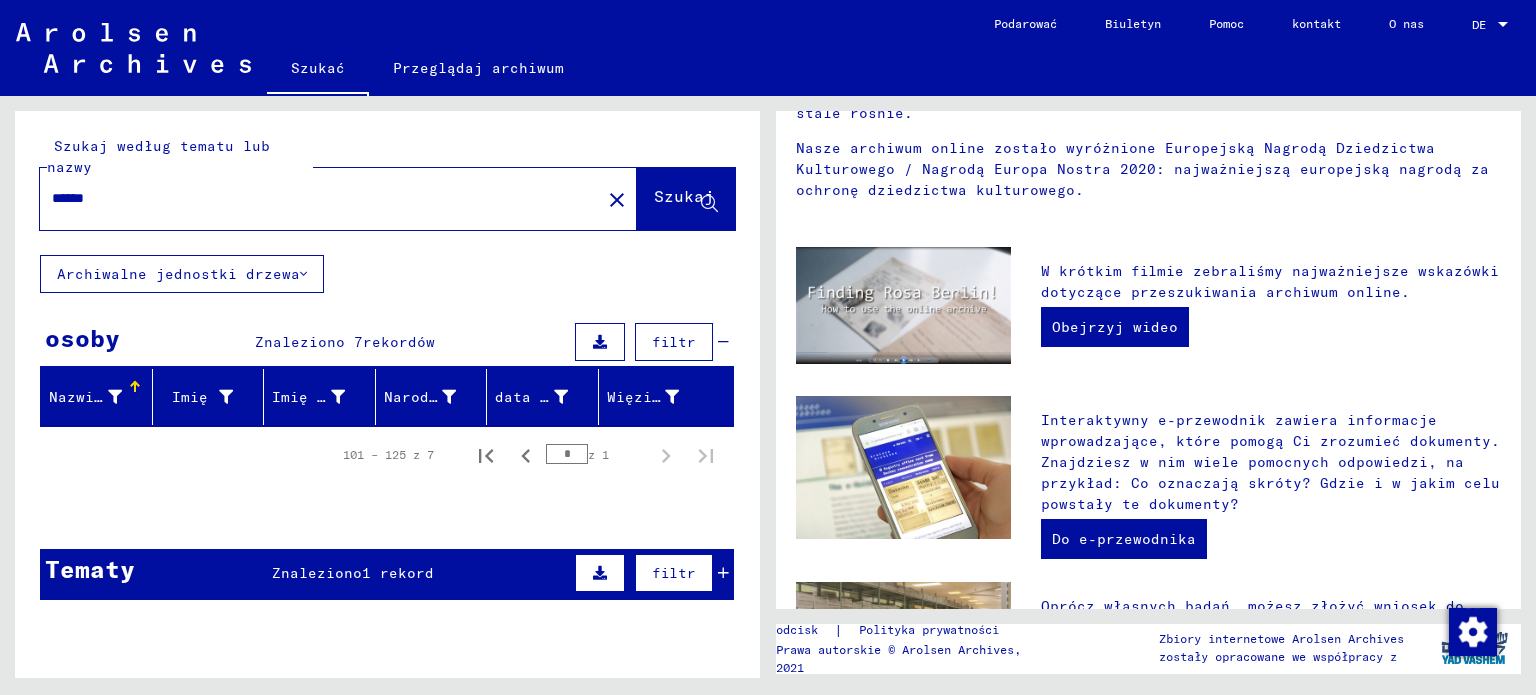 type on "******" 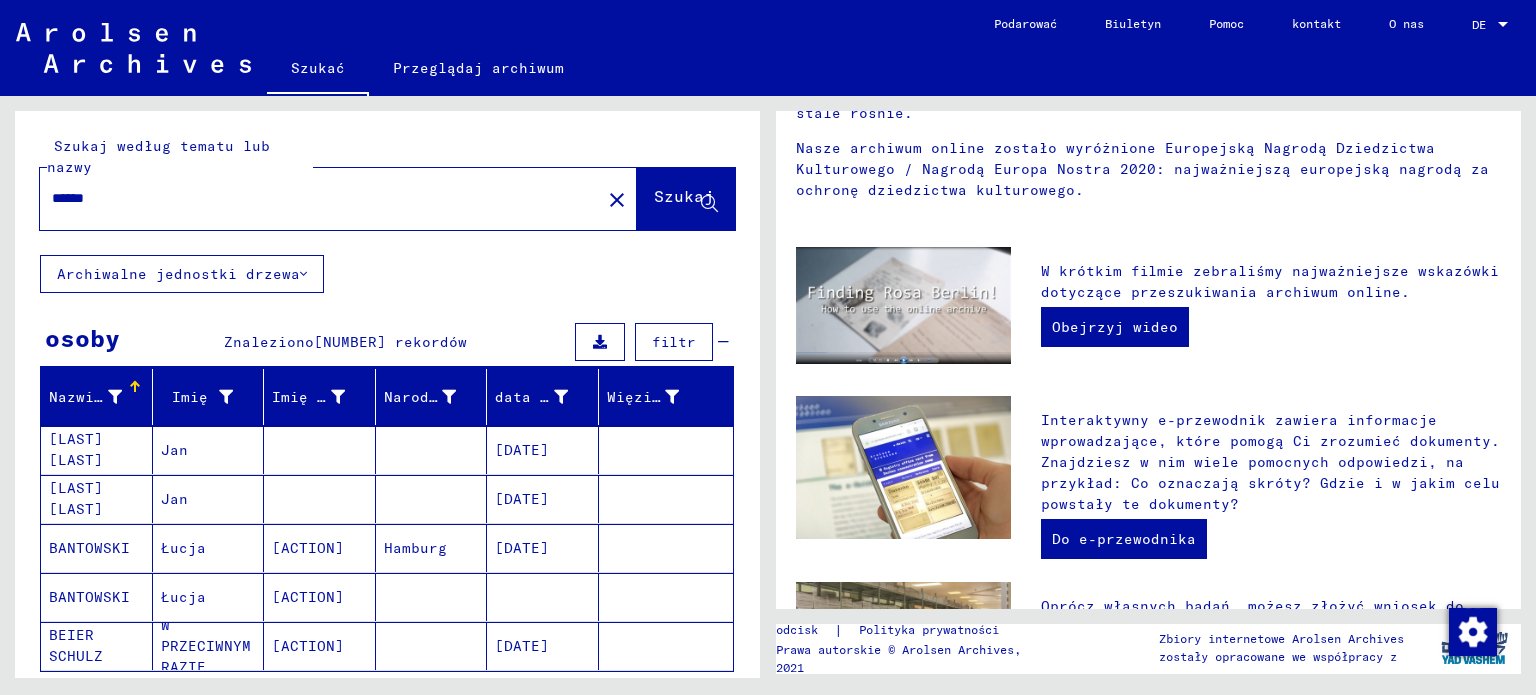 drag, startPoint x: 129, startPoint y: 182, endPoint x: 0, endPoint y: 179, distance: 129.03488 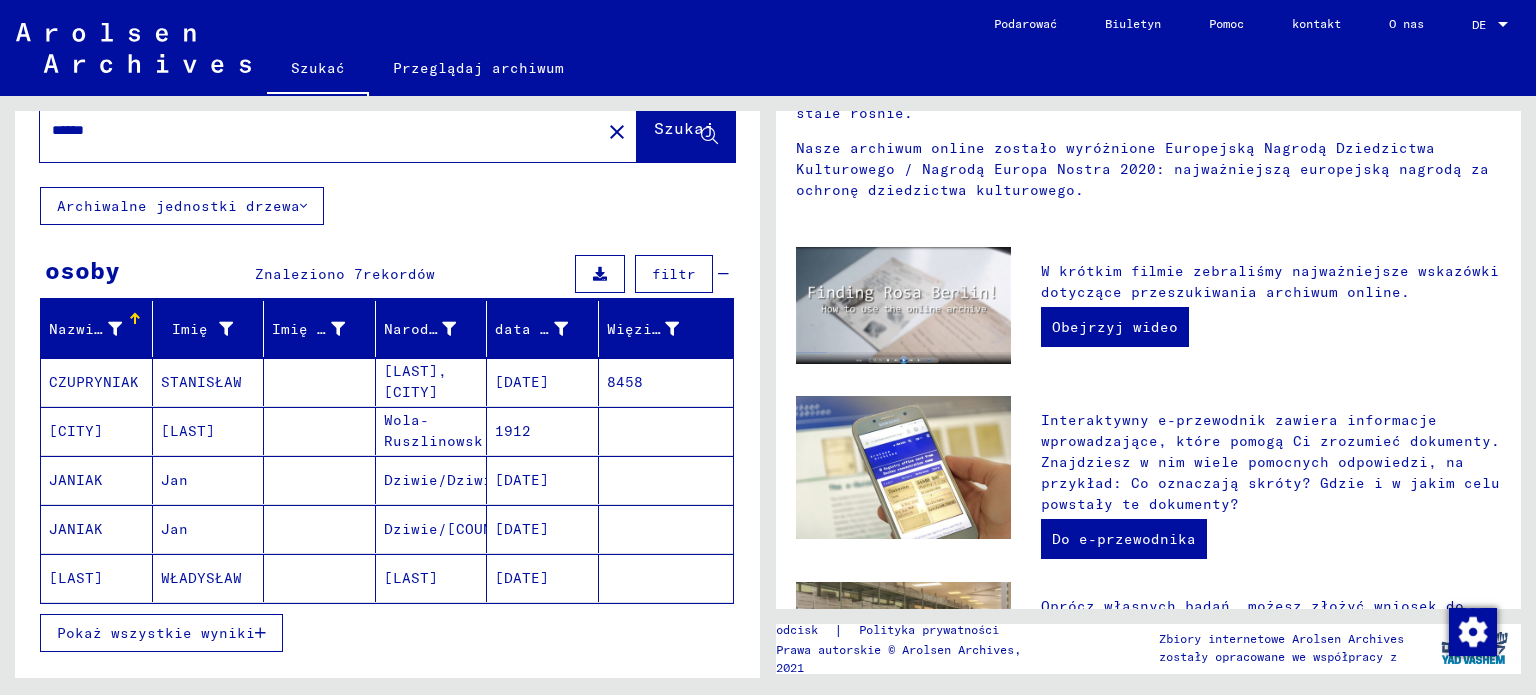 scroll, scrollTop: 100, scrollLeft: 0, axis: vertical 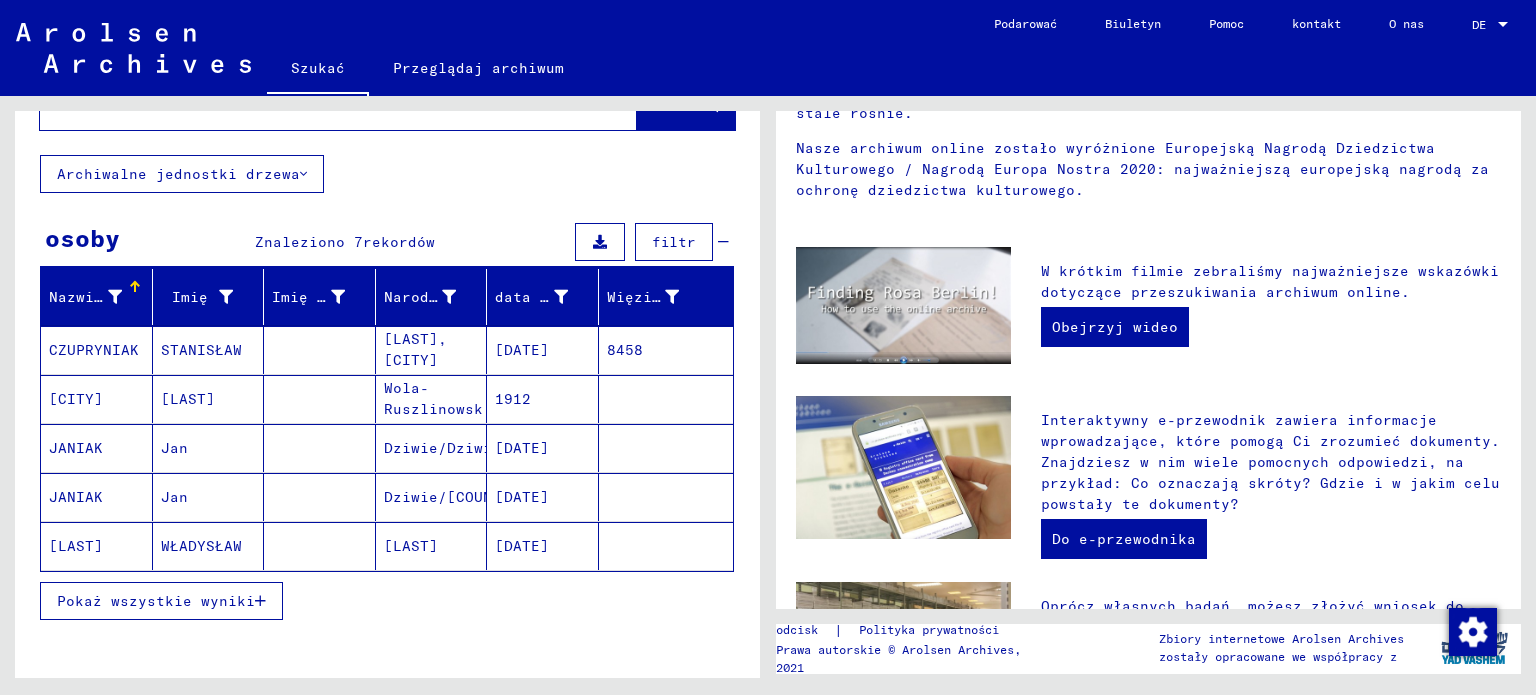 click on "Pokaż wszystkie wyniki" at bounding box center (156, 601) 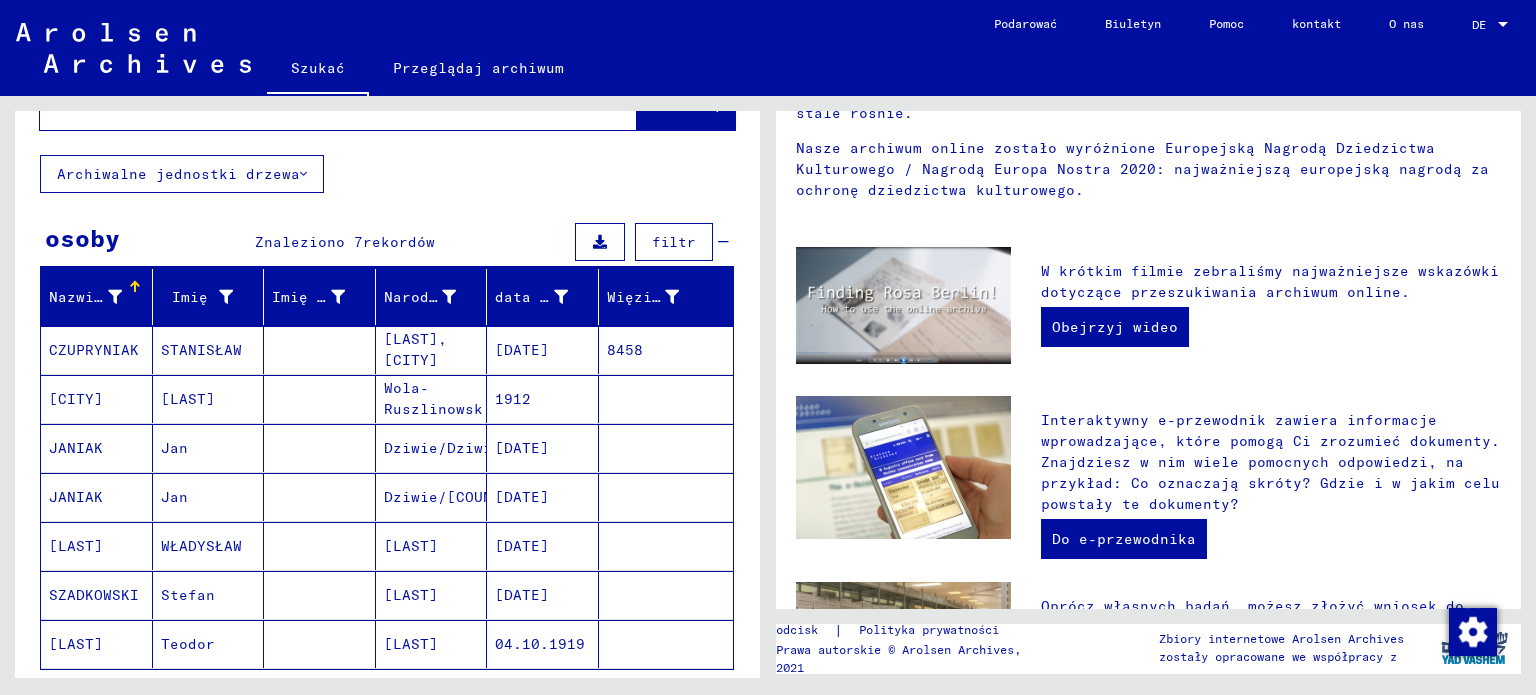 click on "[LAST]" at bounding box center [94, 595] 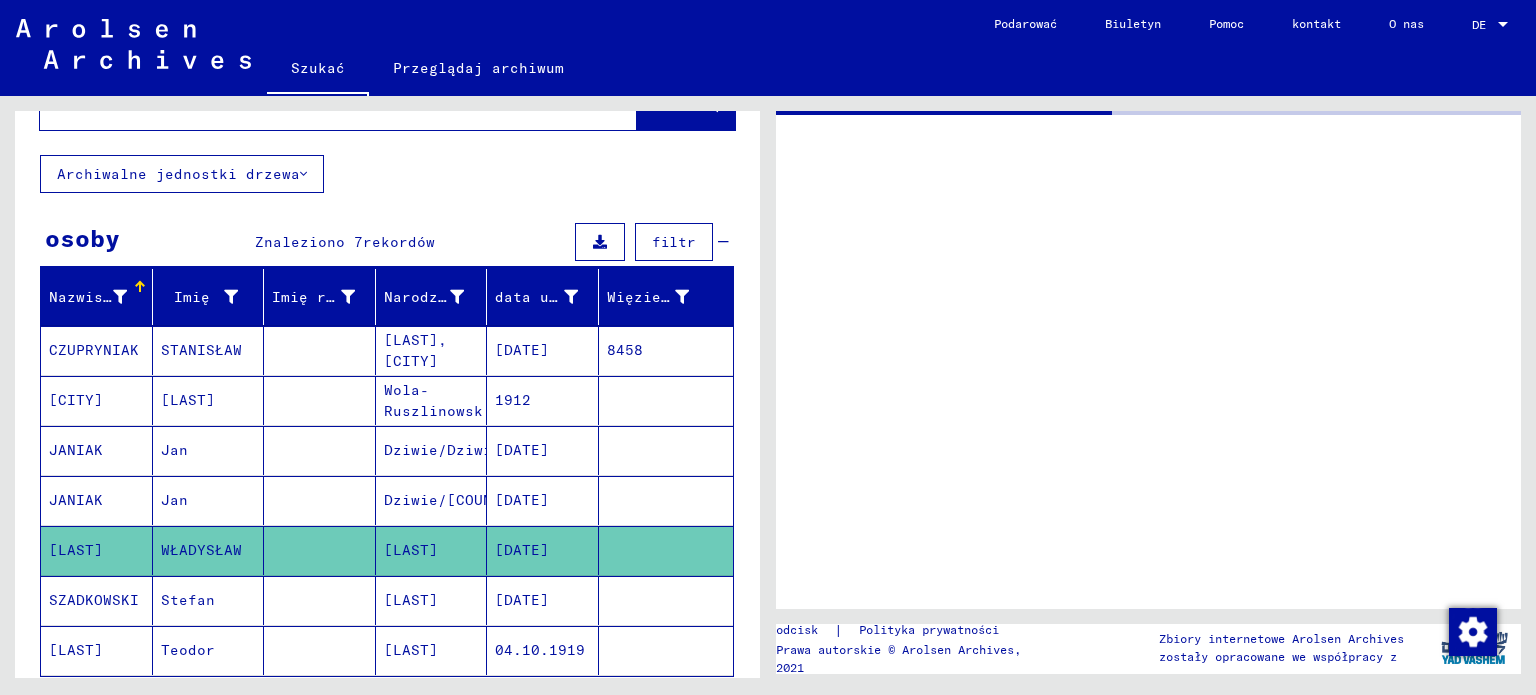 scroll, scrollTop: 0, scrollLeft: 0, axis: both 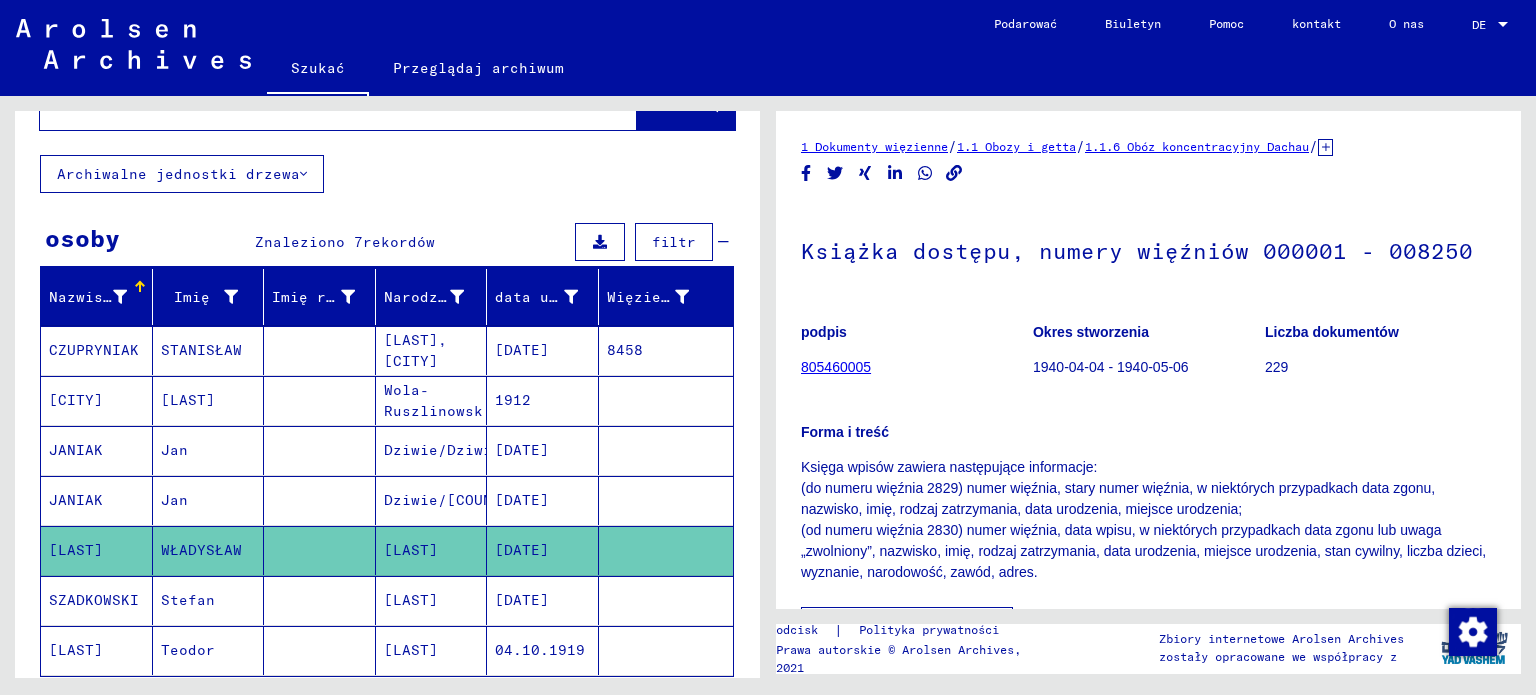 click on "SZADKOWSKI" at bounding box center (76, 650) 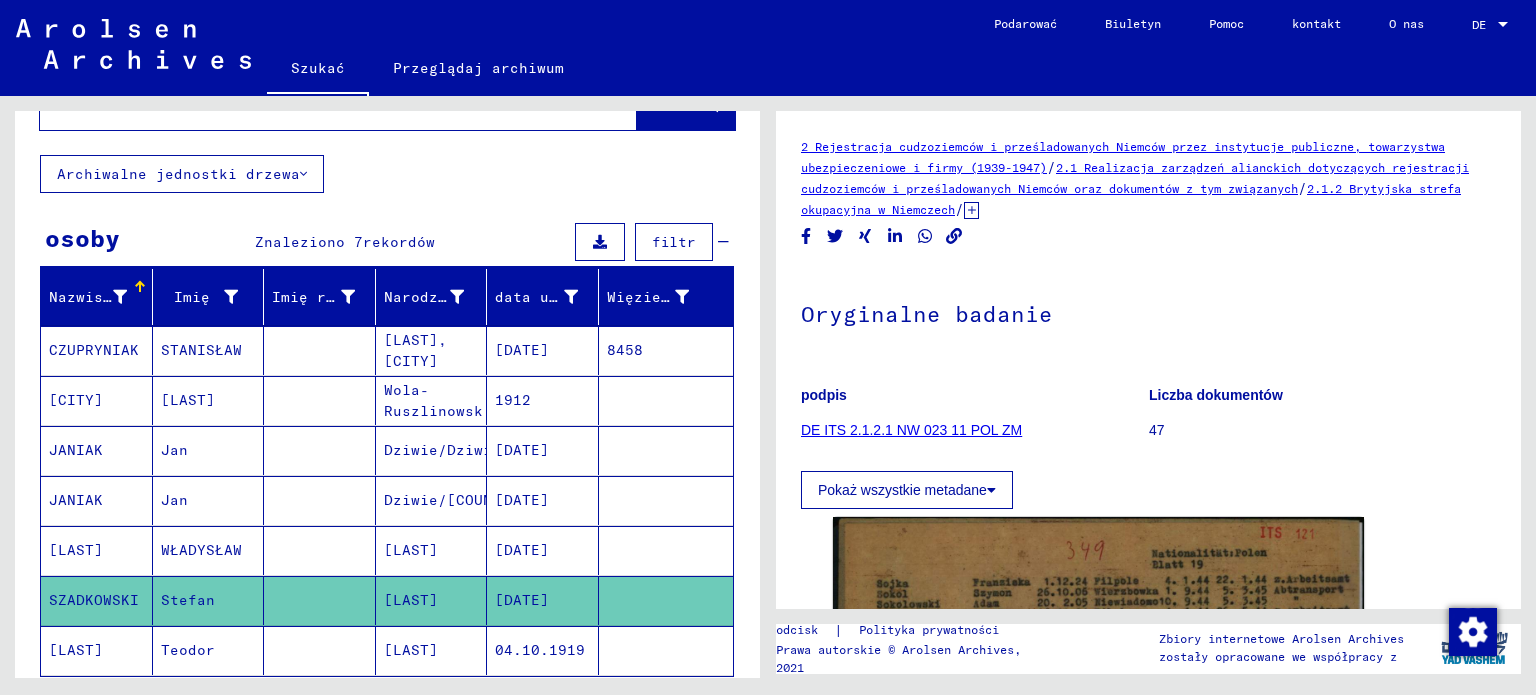 scroll, scrollTop: 0, scrollLeft: 0, axis: both 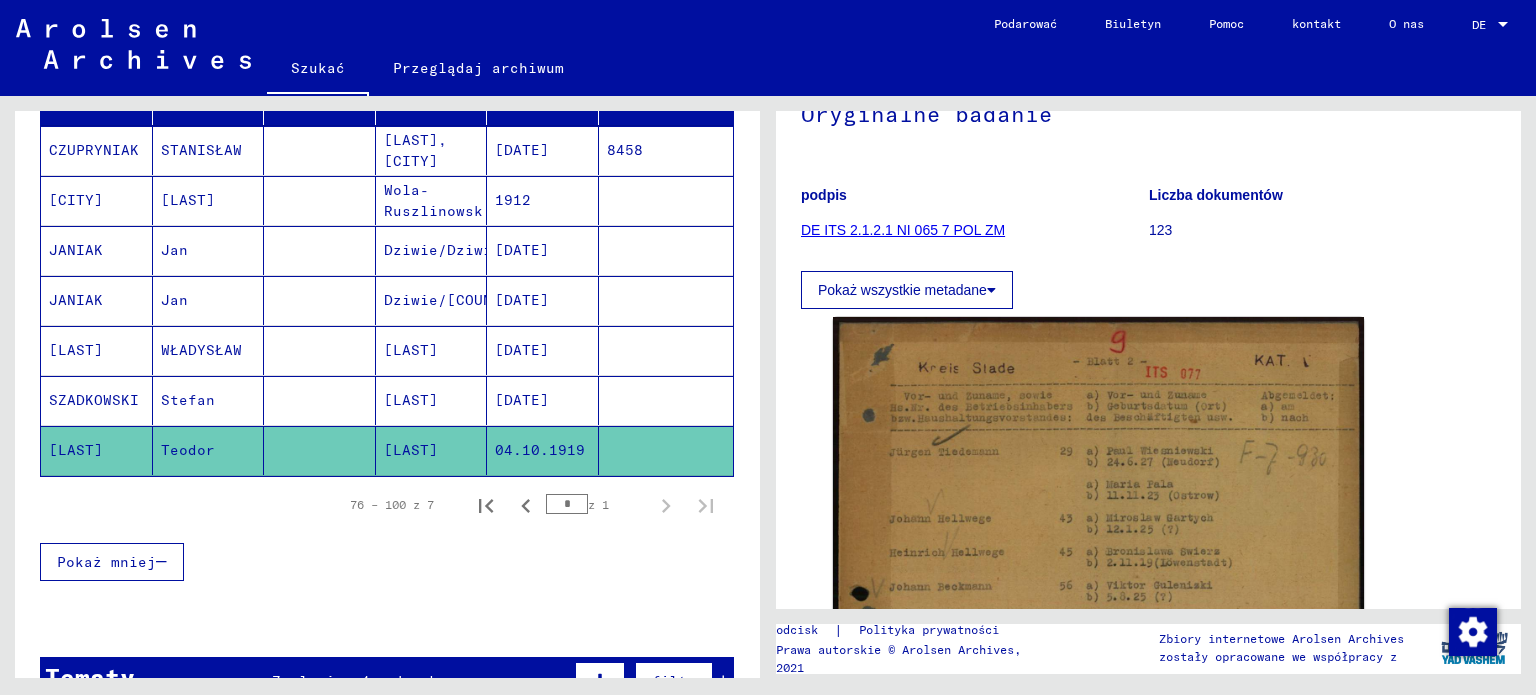 click on "[LAST]" 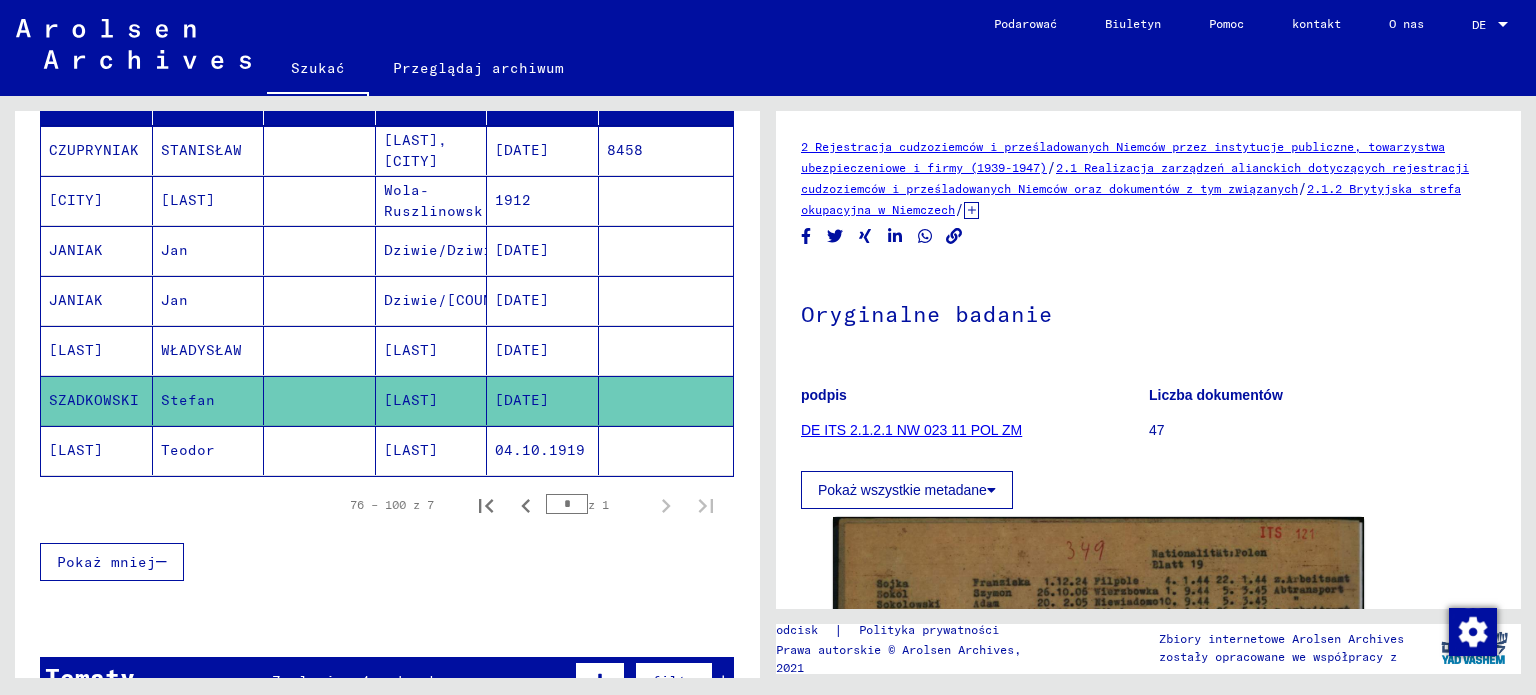 scroll, scrollTop: 0, scrollLeft: 0, axis: both 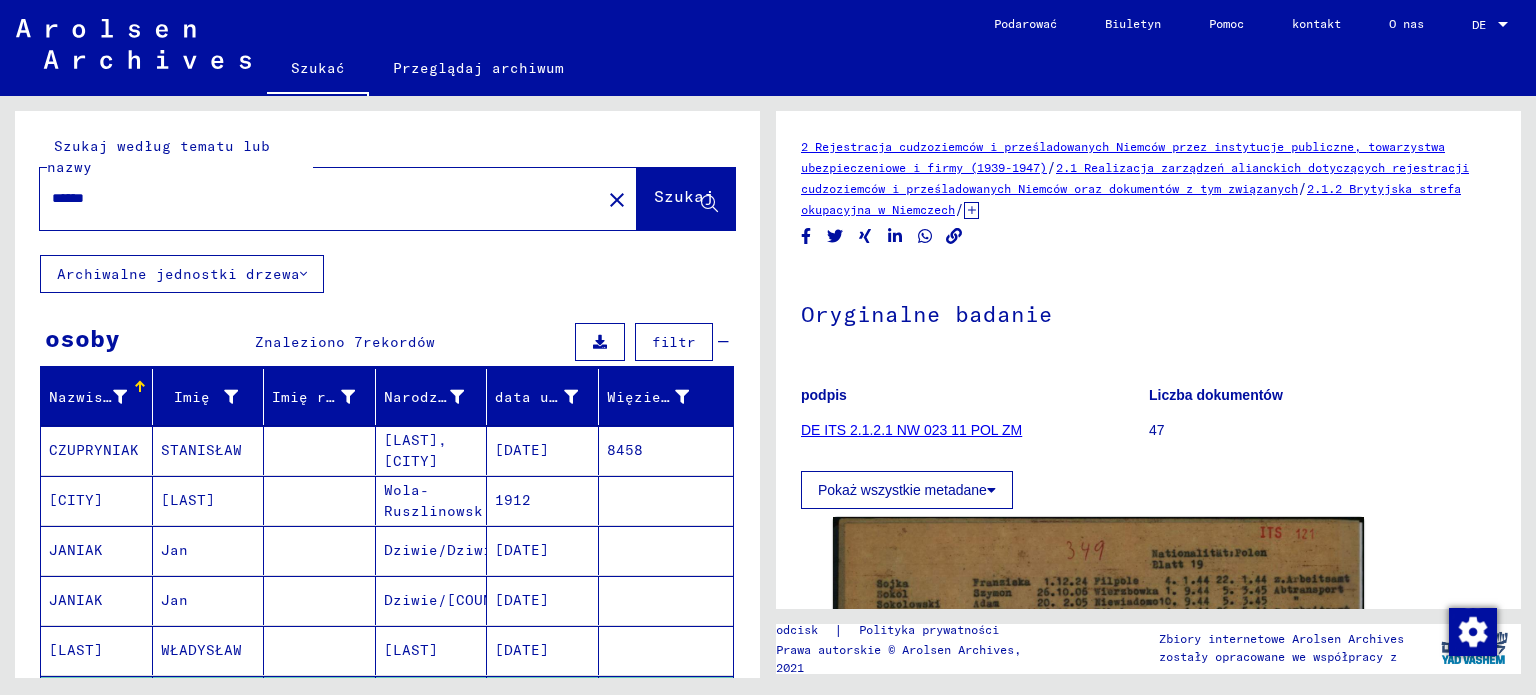 drag, startPoint x: 64, startPoint y: 195, endPoint x: 0, endPoint y: 179, distance: 65.96969 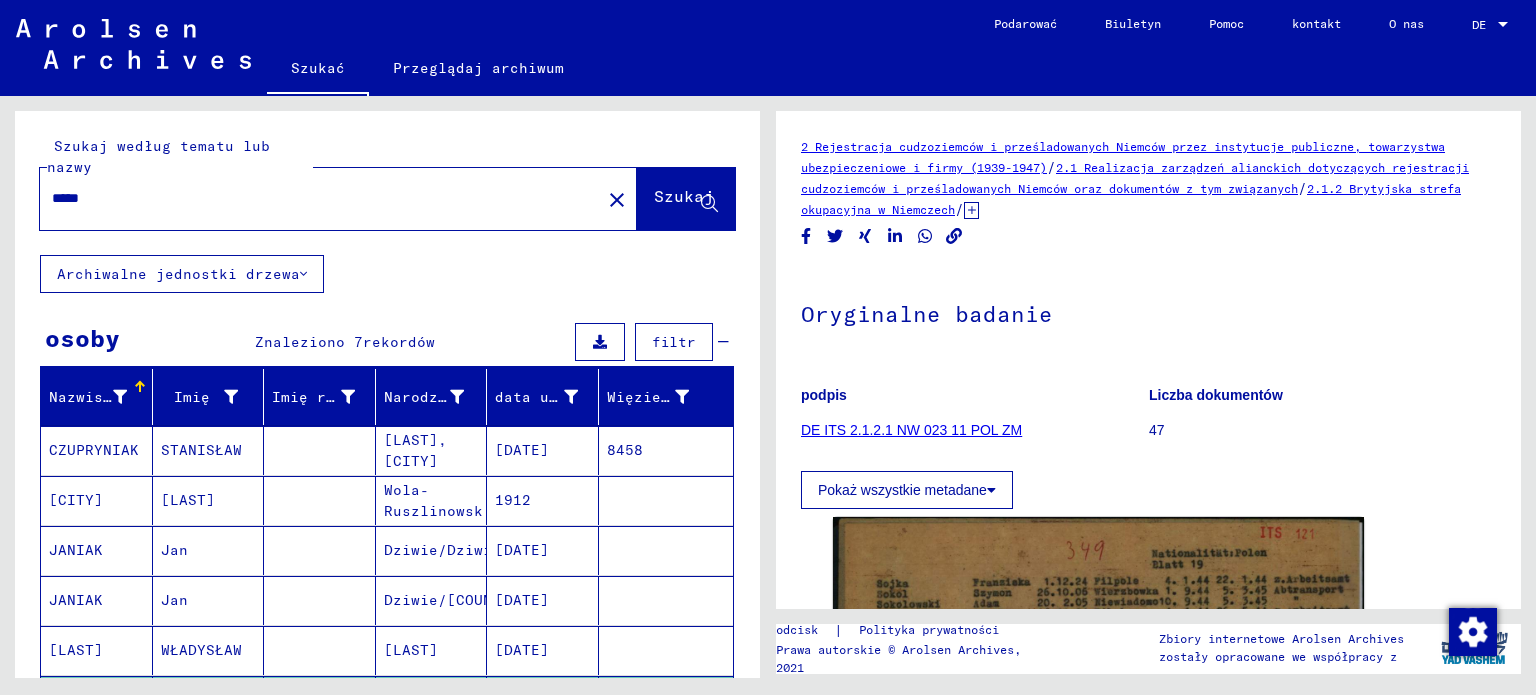 type on "*****" 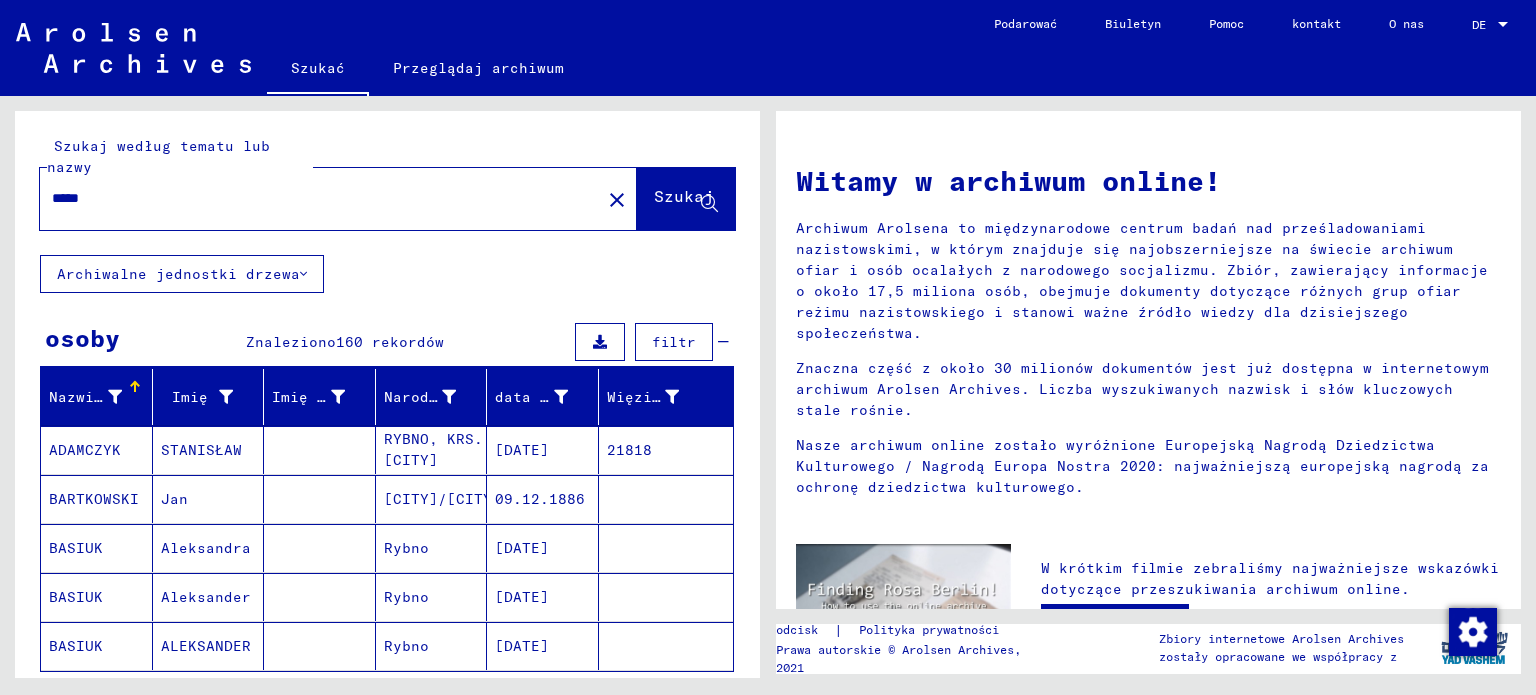 click on "BARTKOWSKI" at bounding box center [76, 548] 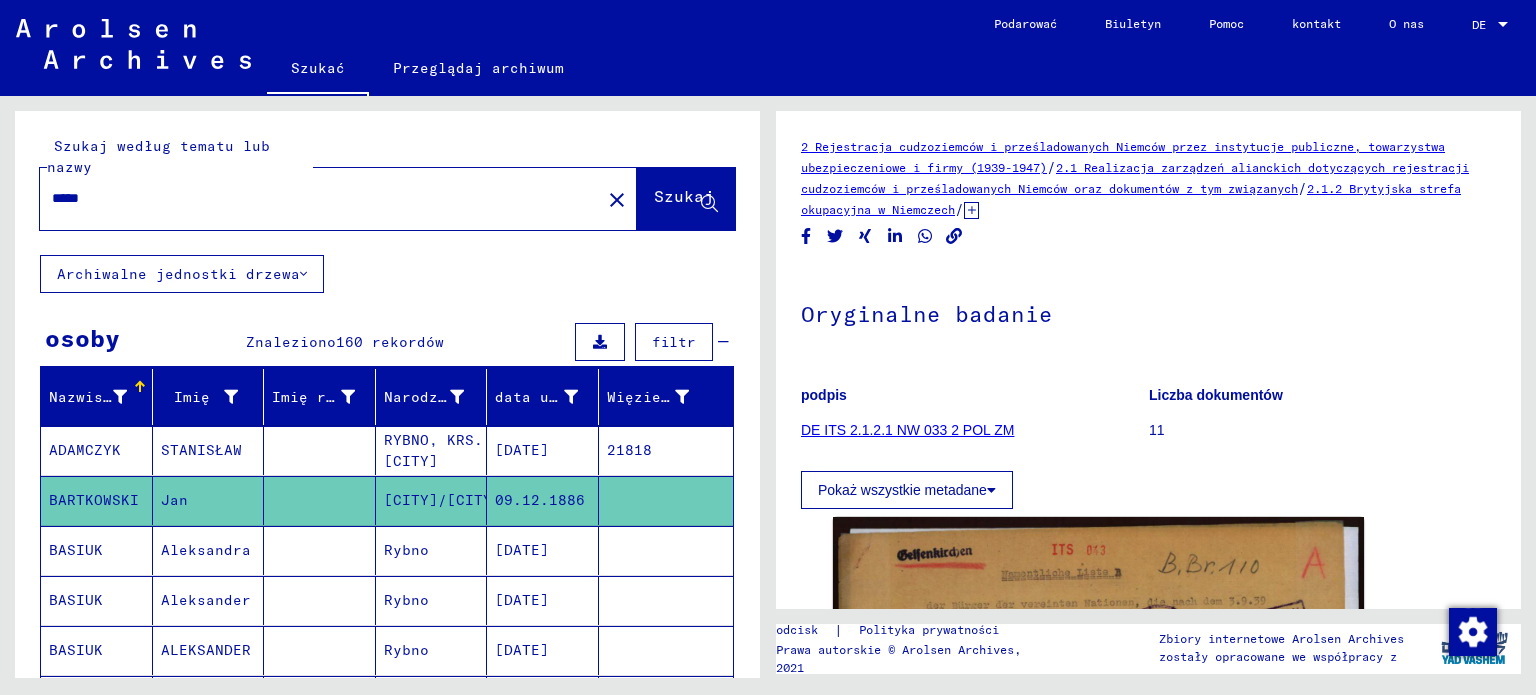 scroll, scrollTop: 0, scrollLeft: 0, axis: both 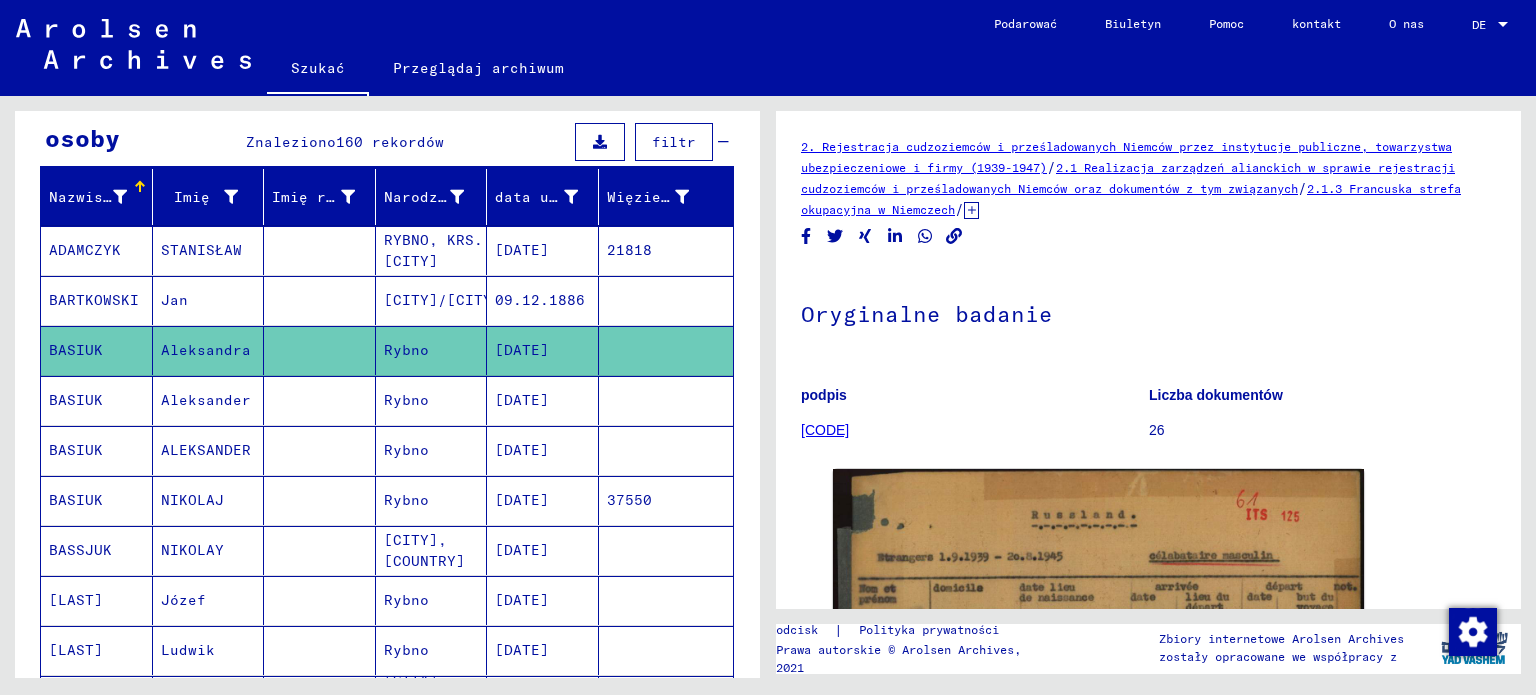 click on "BASIUK" at bounding box center (80, 550) 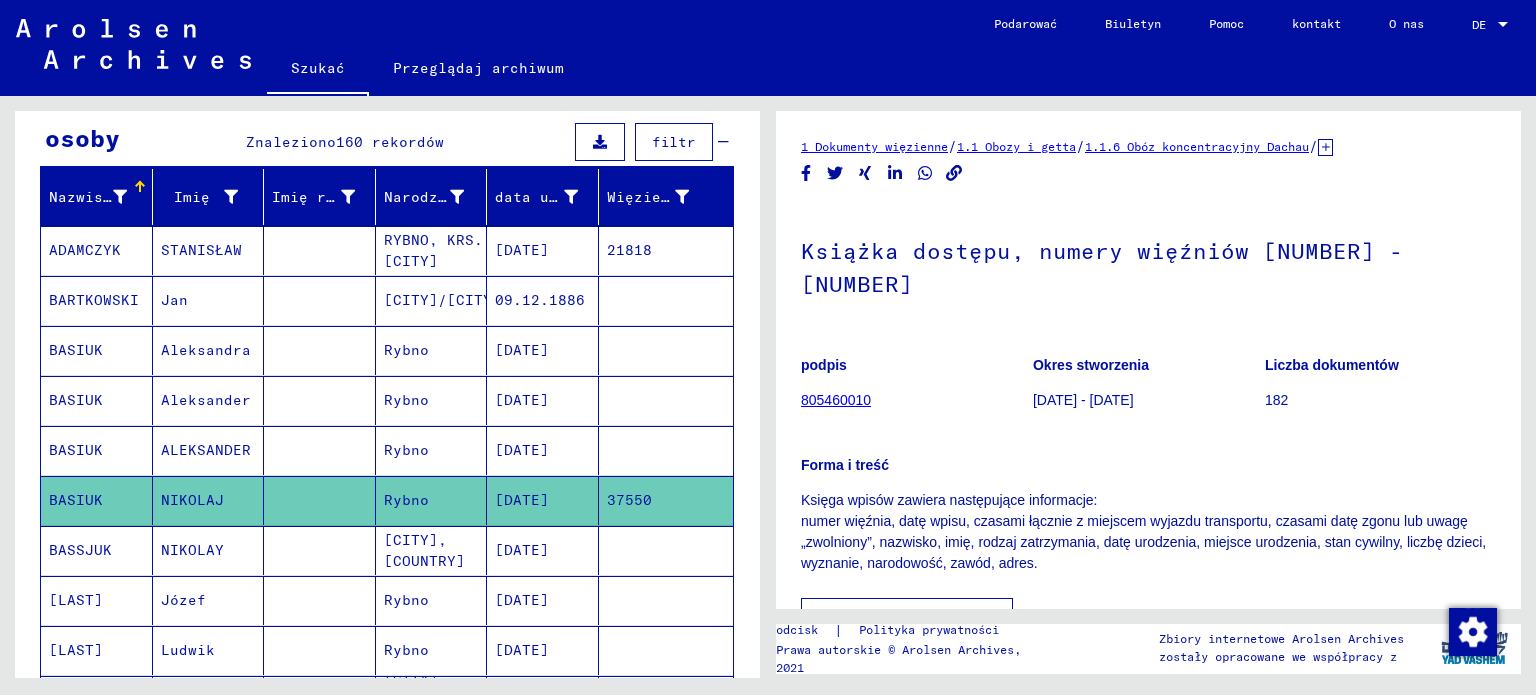 scroll, scrollTop: 0, scrollLeft: 0, axis: both 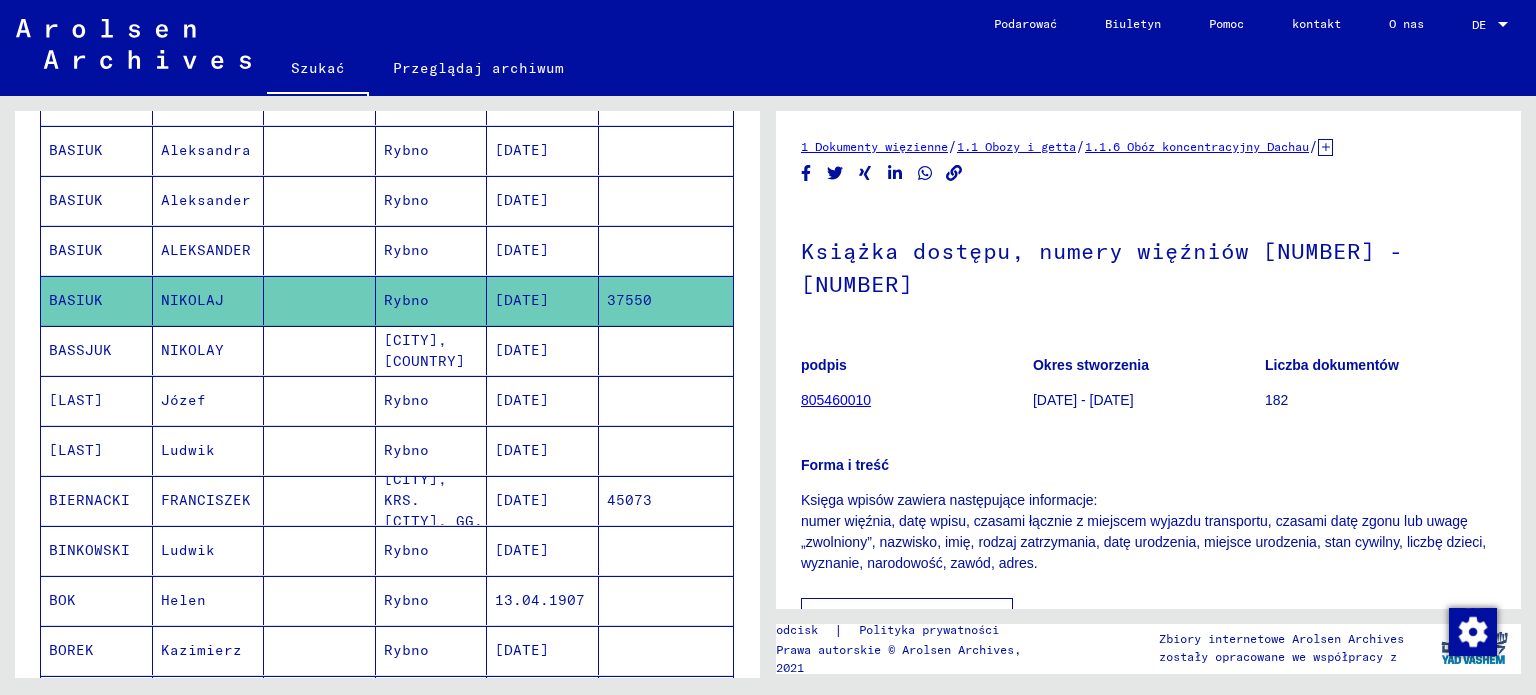 click on "BINKOWSKI" at bounding box center [62, 600] 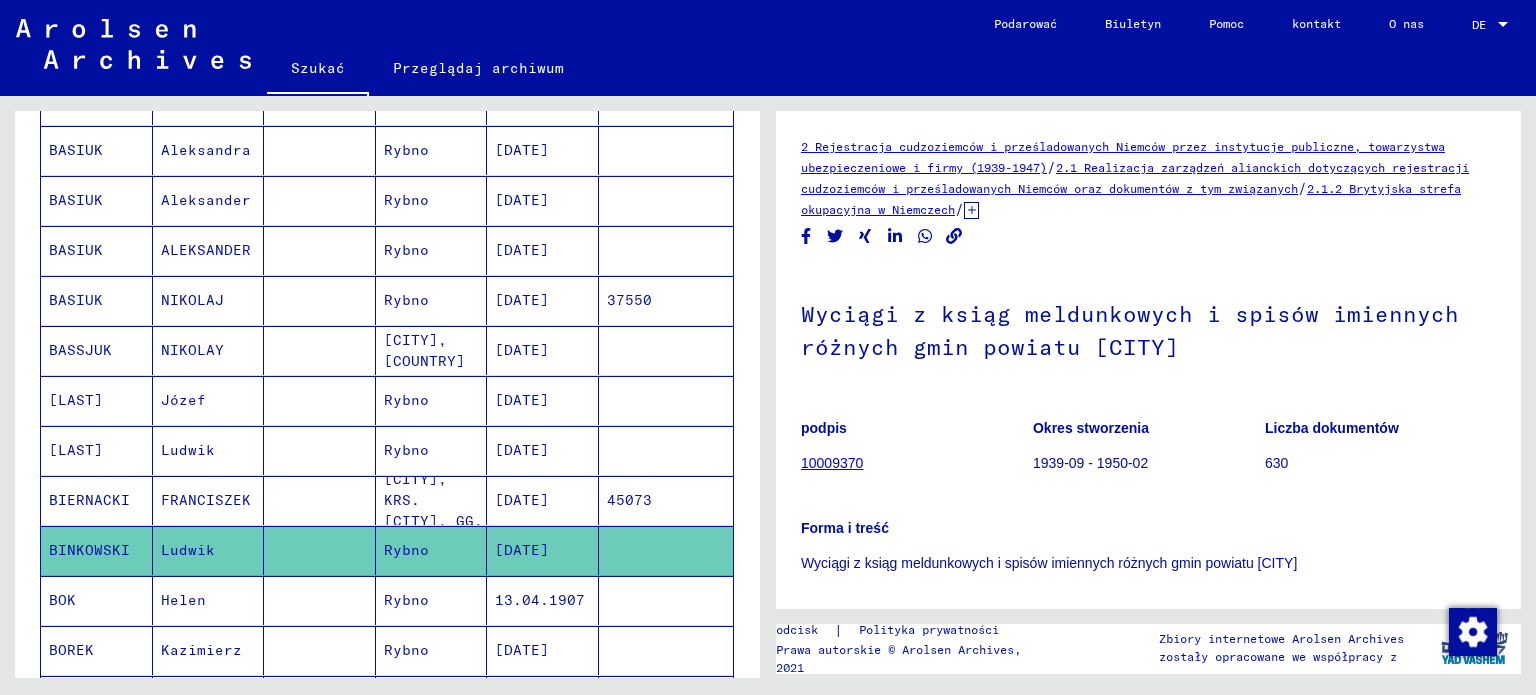 scroll, scrollTop: 0, scrollLeft: 0, axis: both 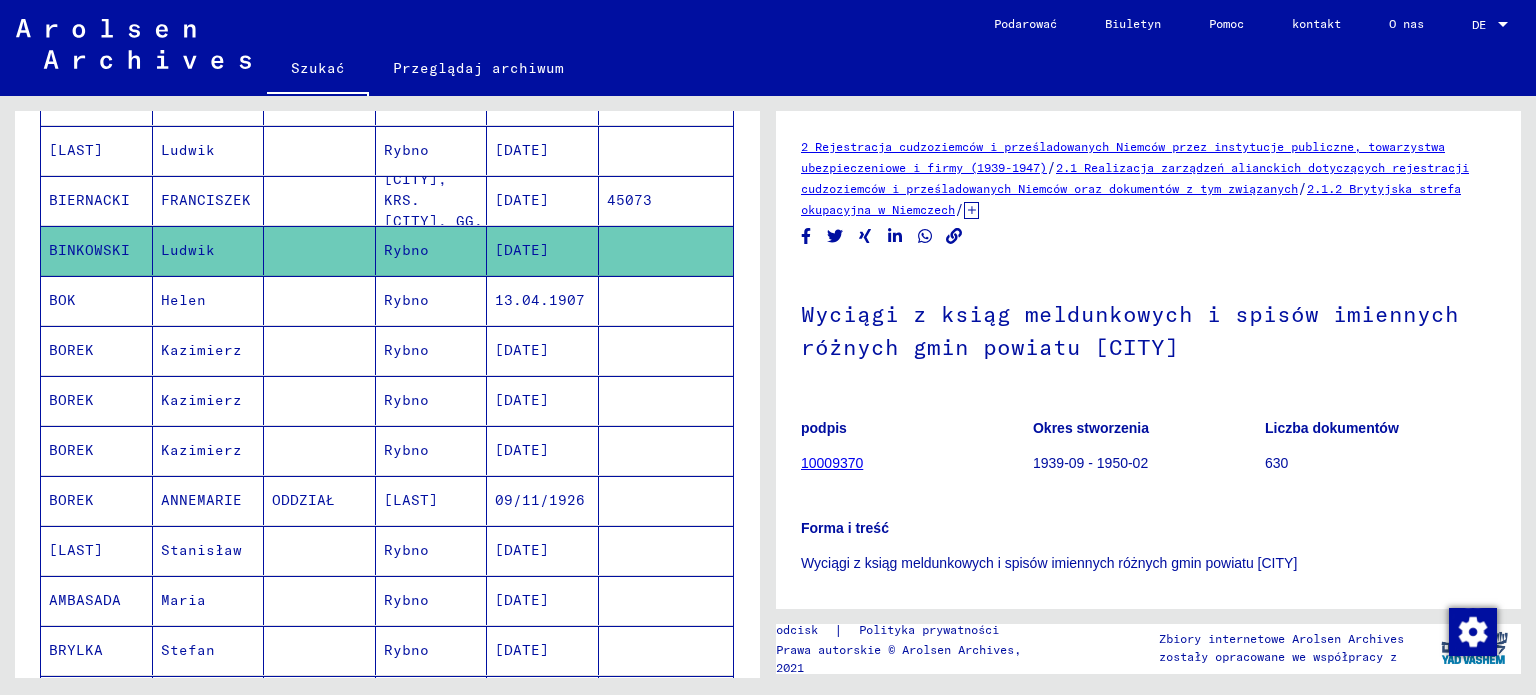 click on "[LAST]" at bounding box center [97, 600] 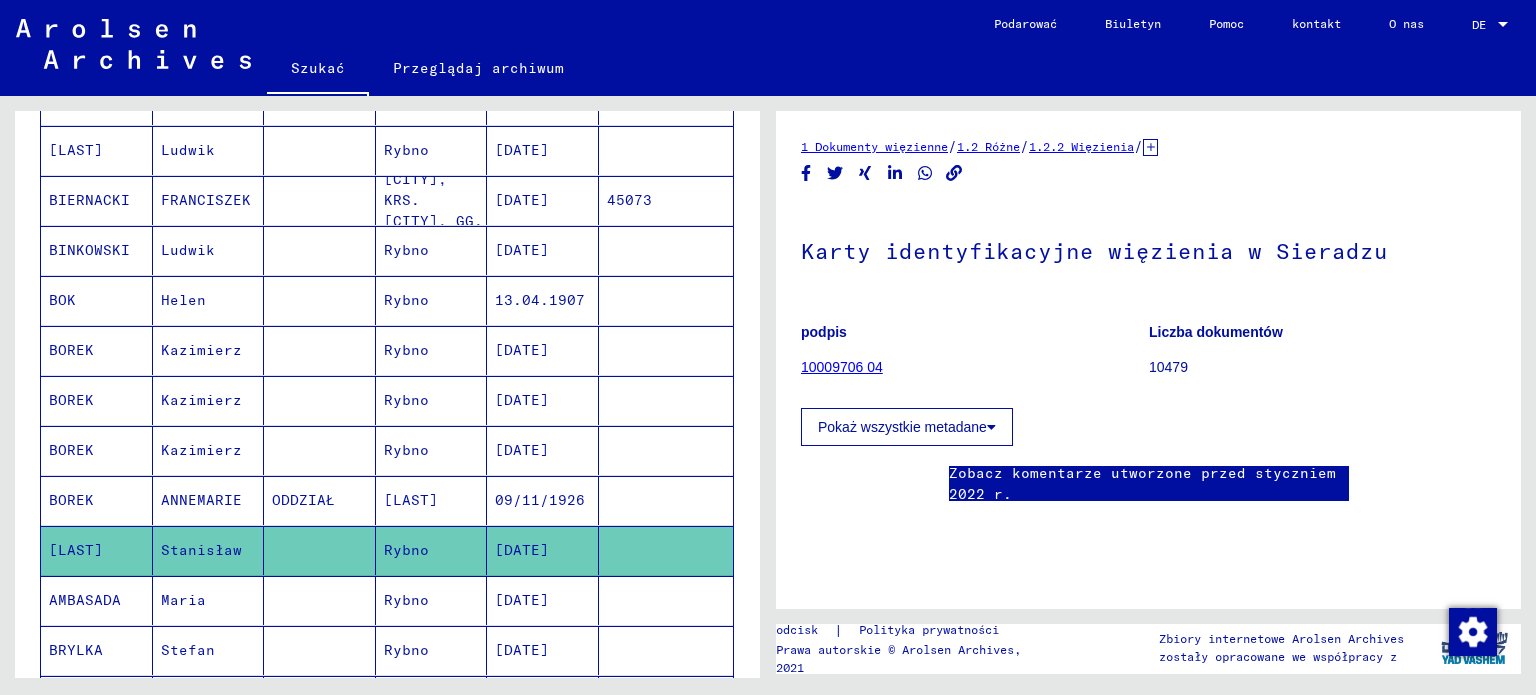 scroll, scrollTop: 0, scrollLeft: 0, axis: both 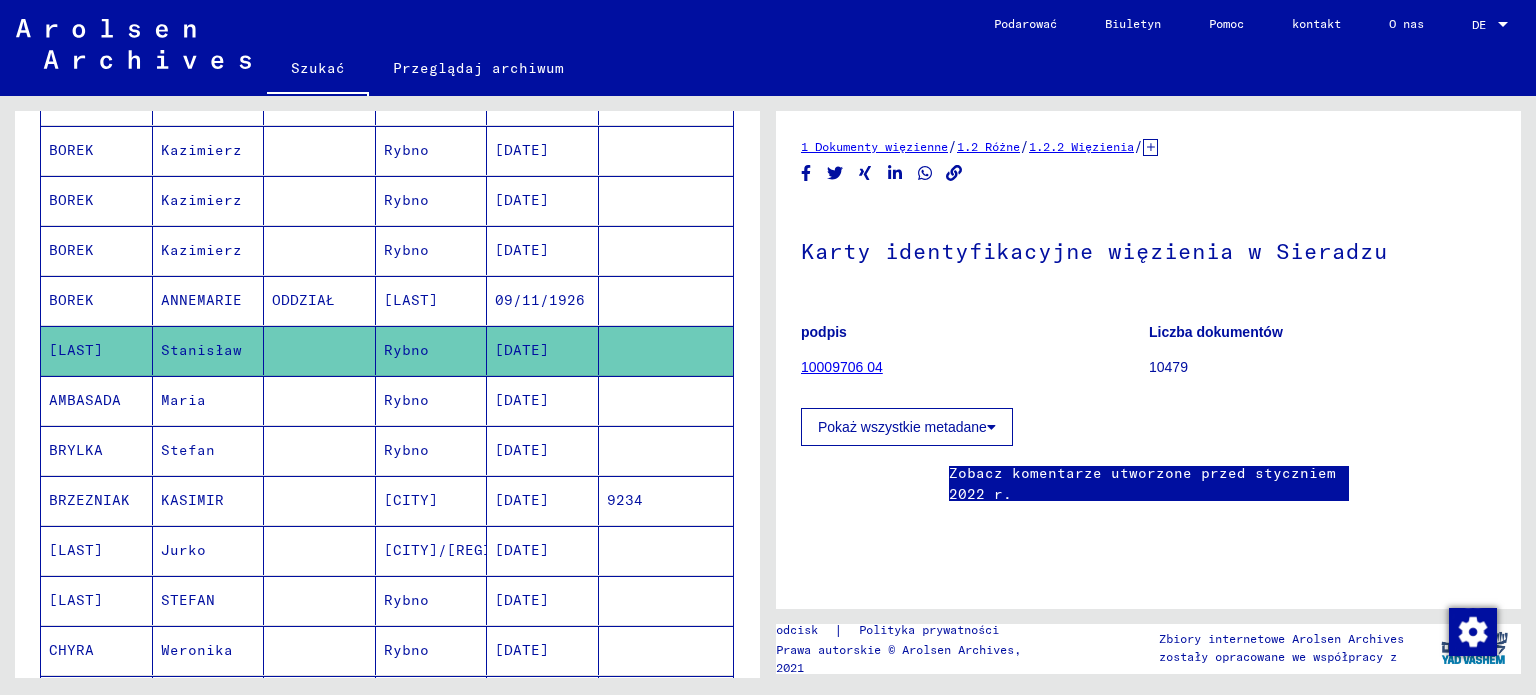 click on "AMBASADA" at bounding box center (76, 450) 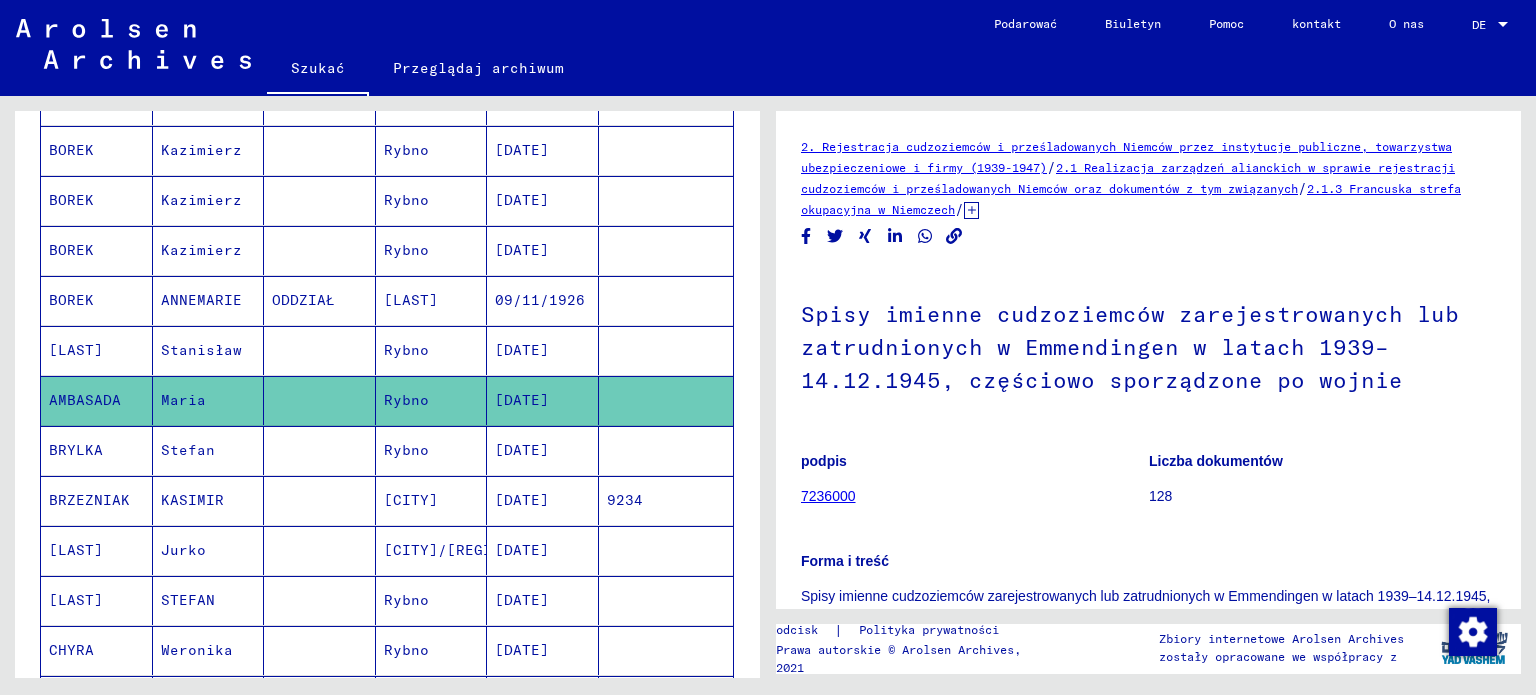 scroll, scrollTop: 0, scrollLeft: 0, axis: both 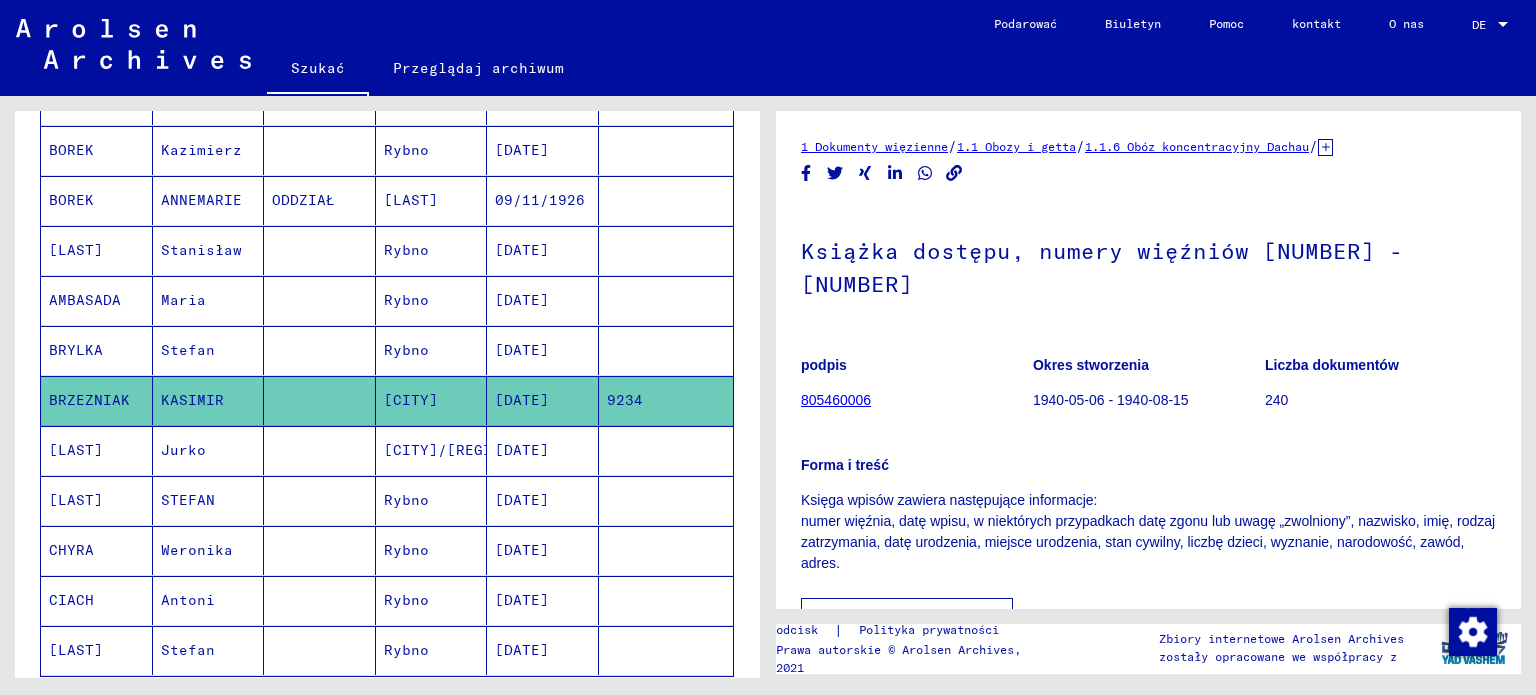 click on "[LAST]" at bounding box center (71, 550) 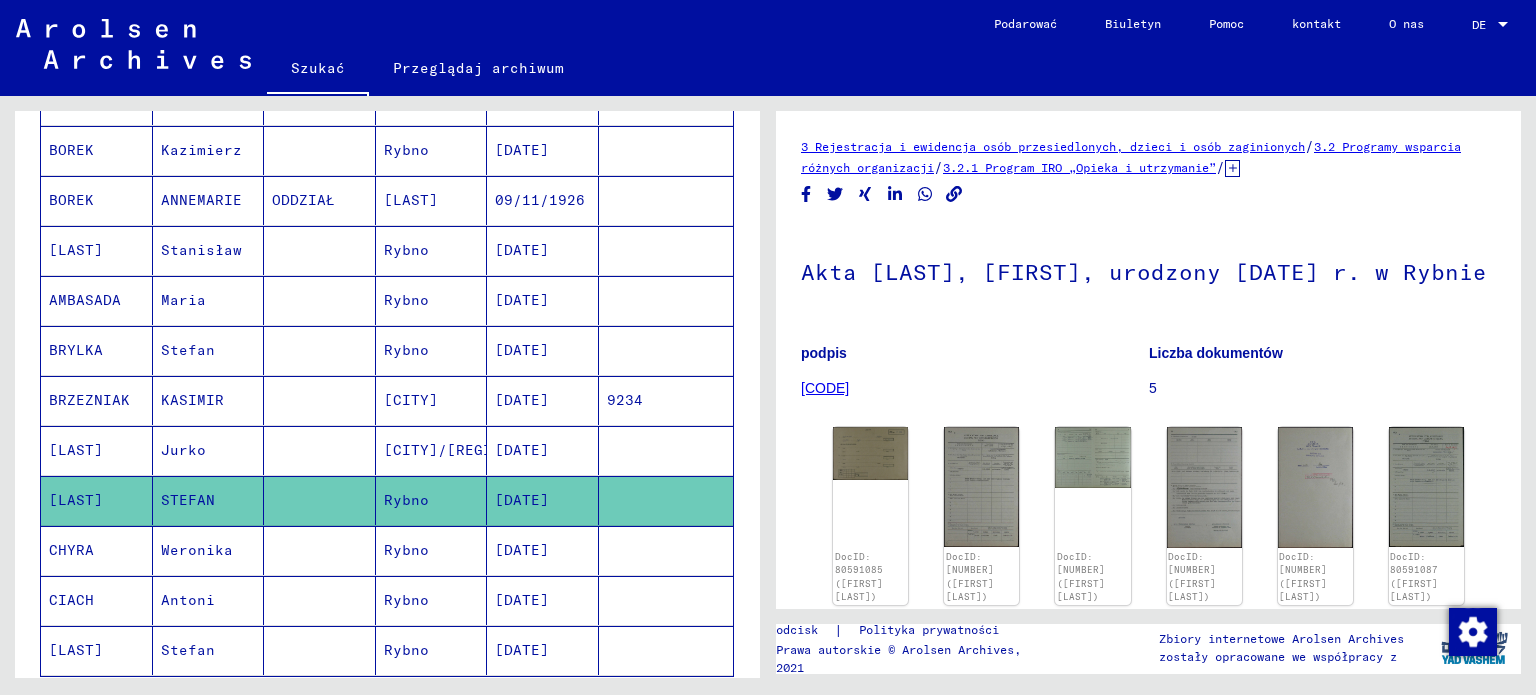 scroll, scrollTop: 0, scrollLeft: 0, axis: both 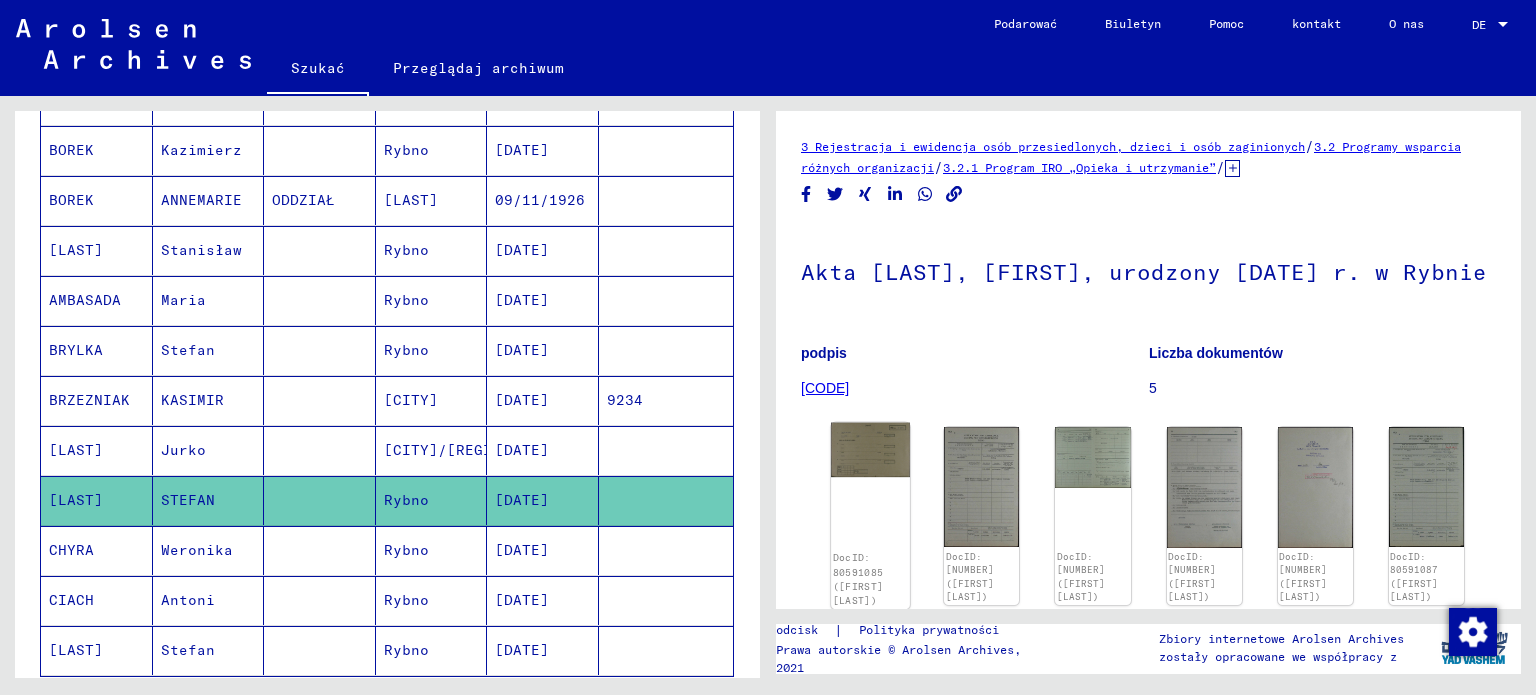 click 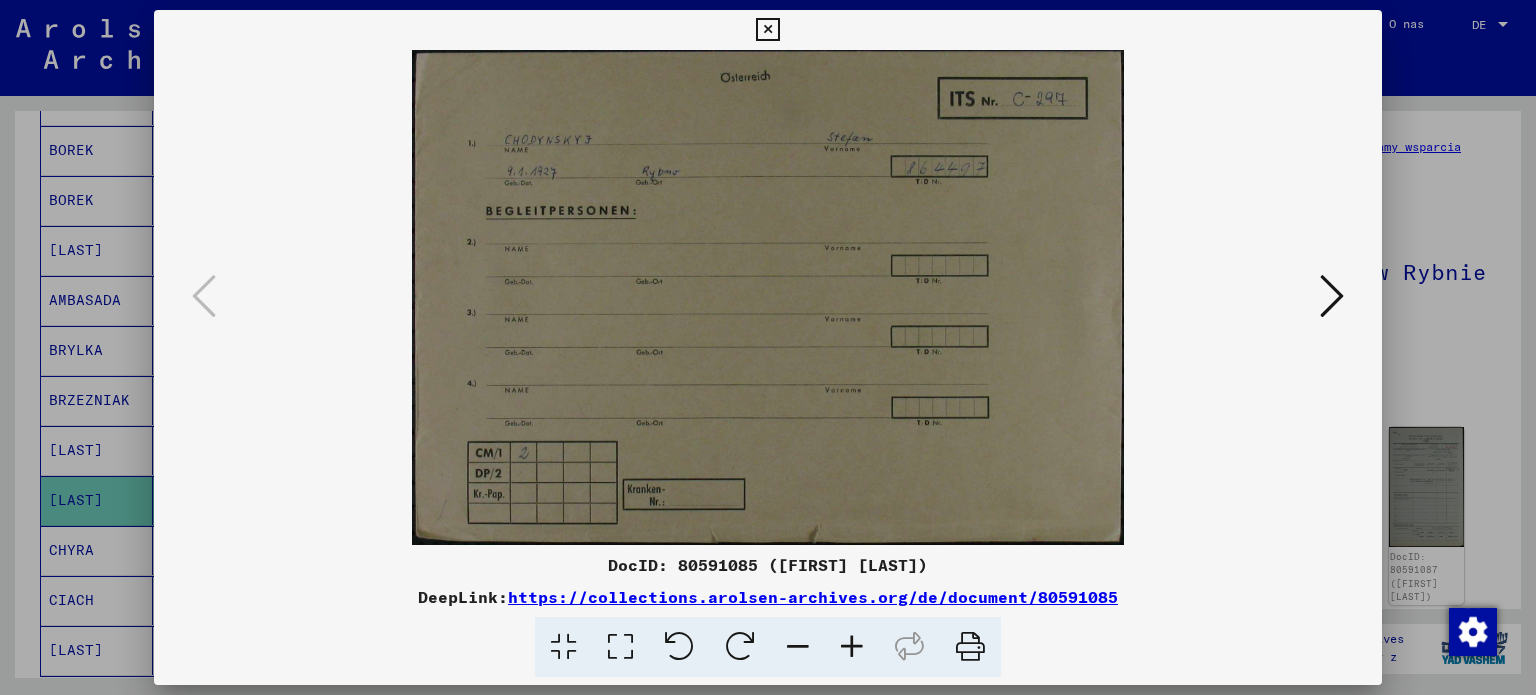 click at bounding box center (1332, 296) 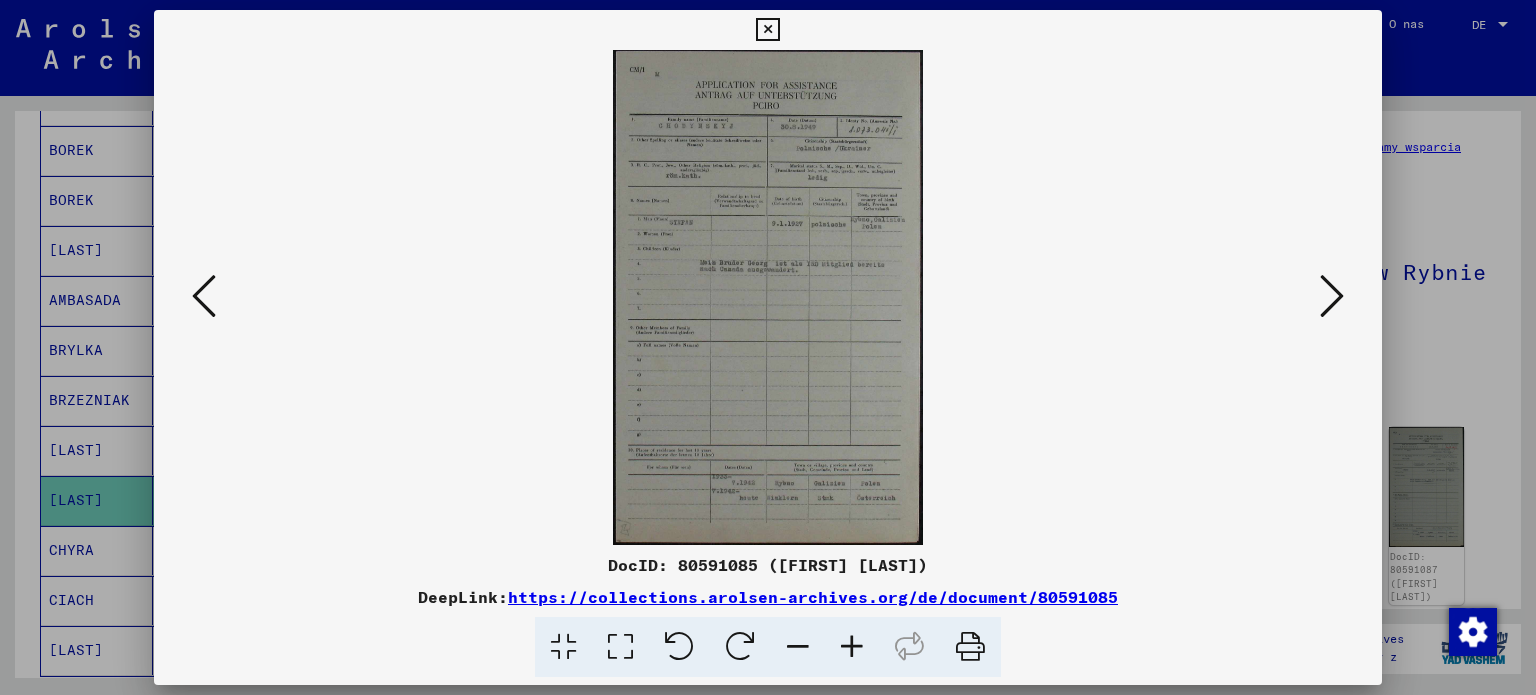 click at bounding box center (1332, 296) 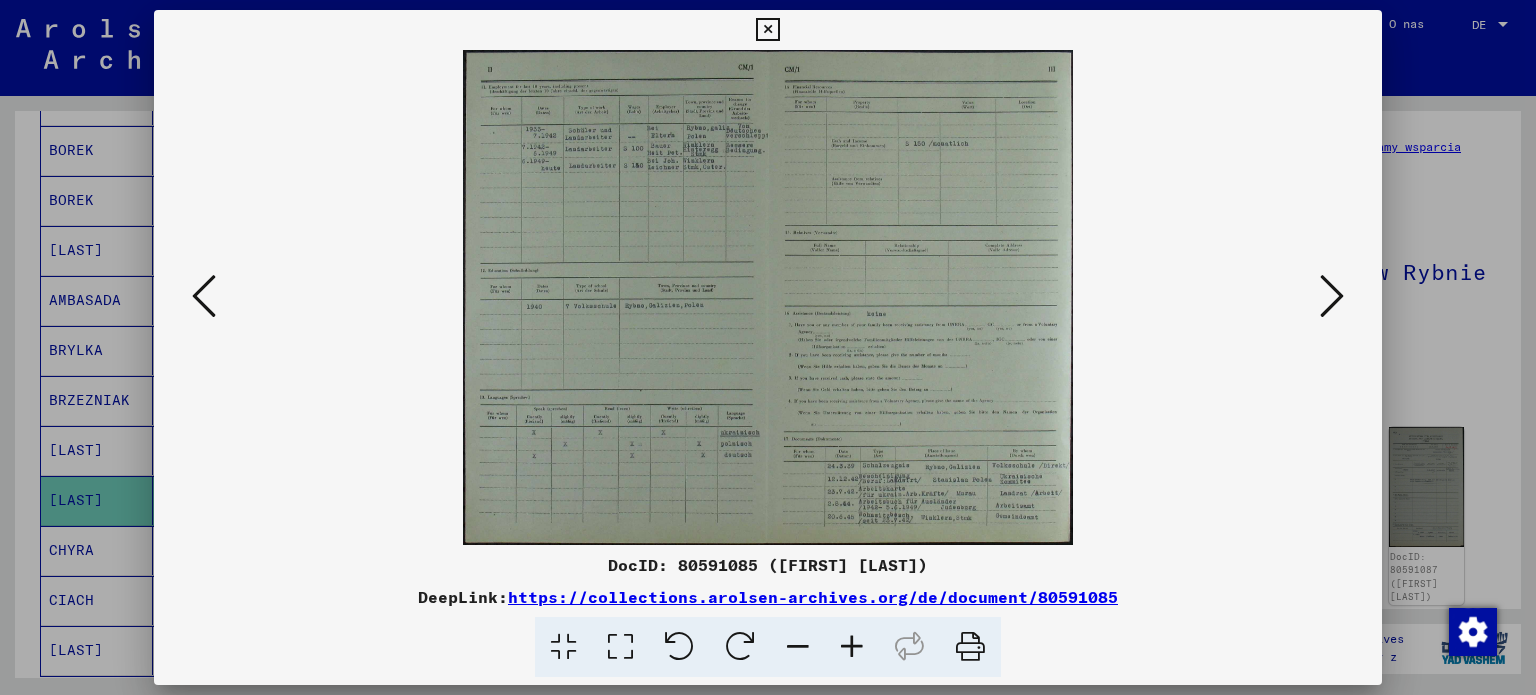 click at bounding box center (852, 647) 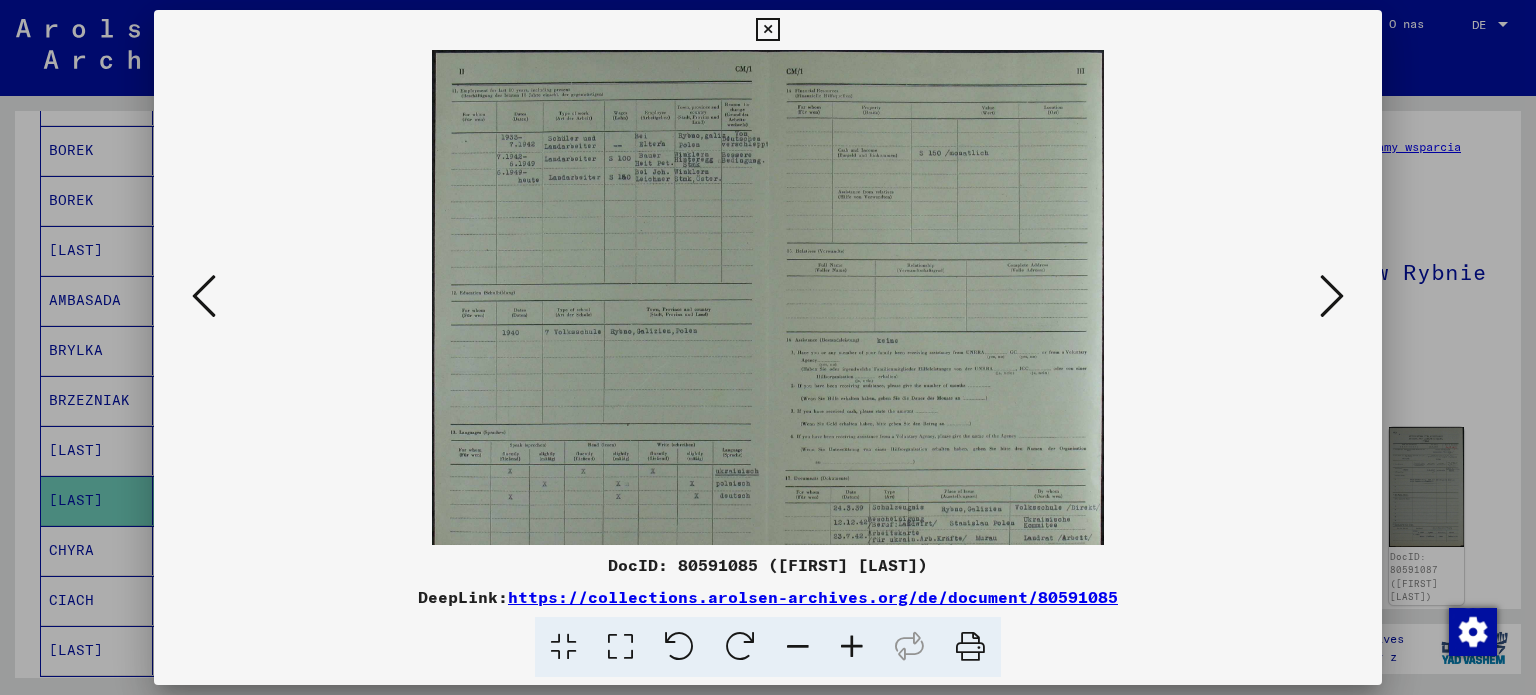 click at bounding box center (852, 647) 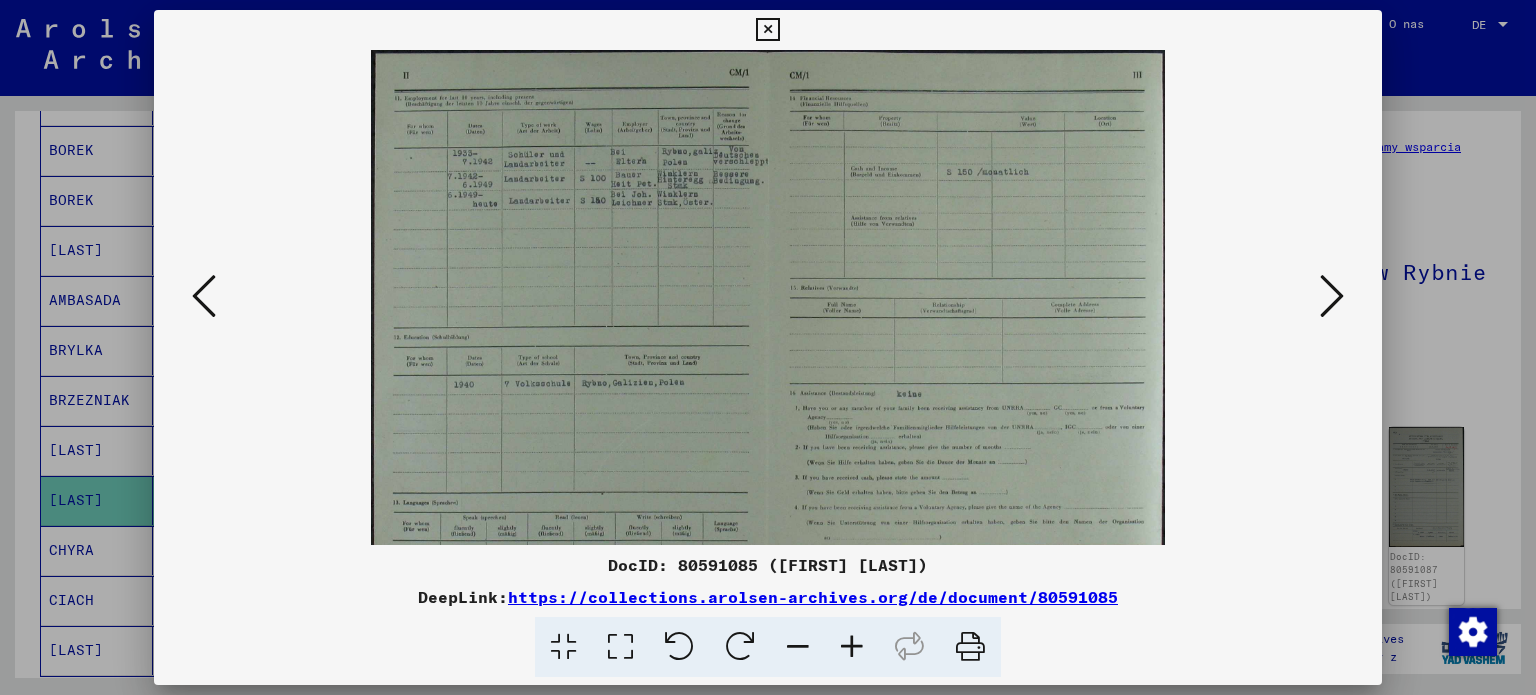 click at bounding box center [852, 647] 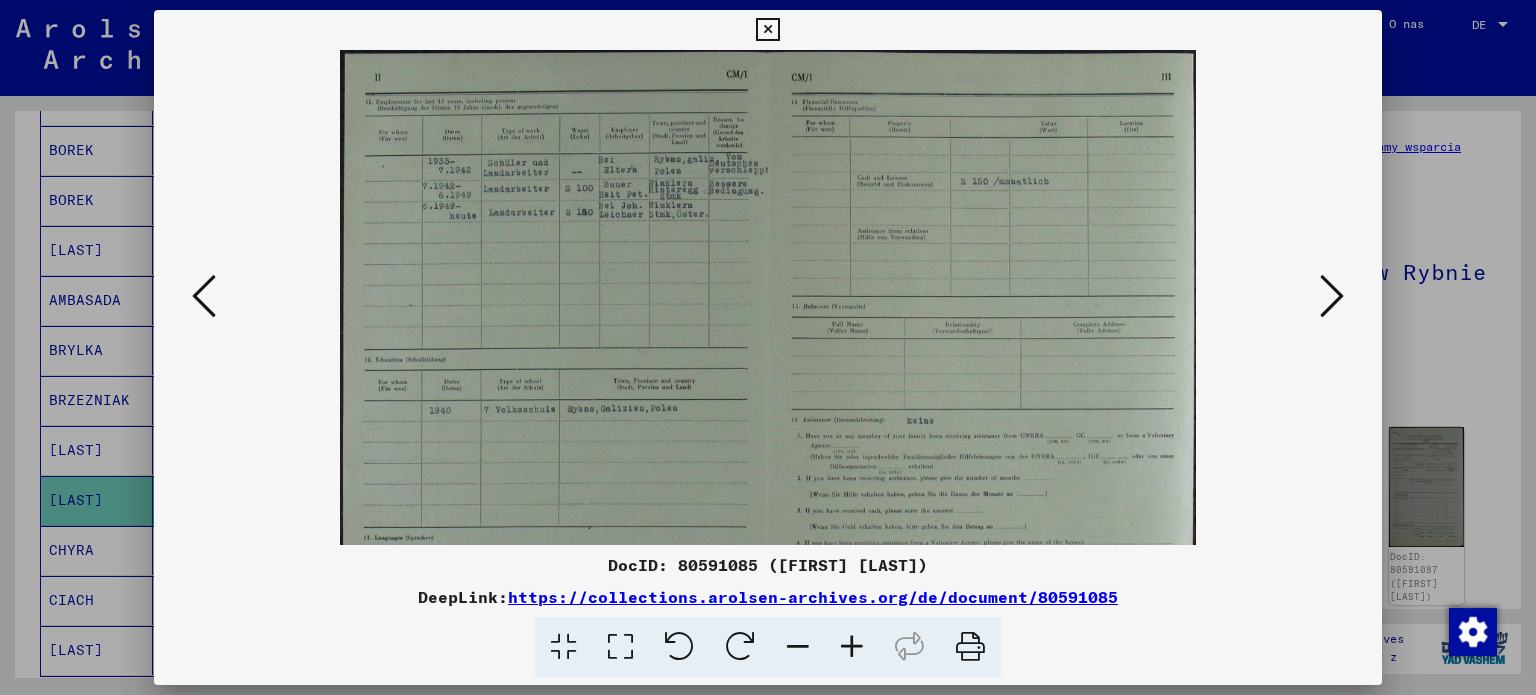 click at bounding box center [852, 647] 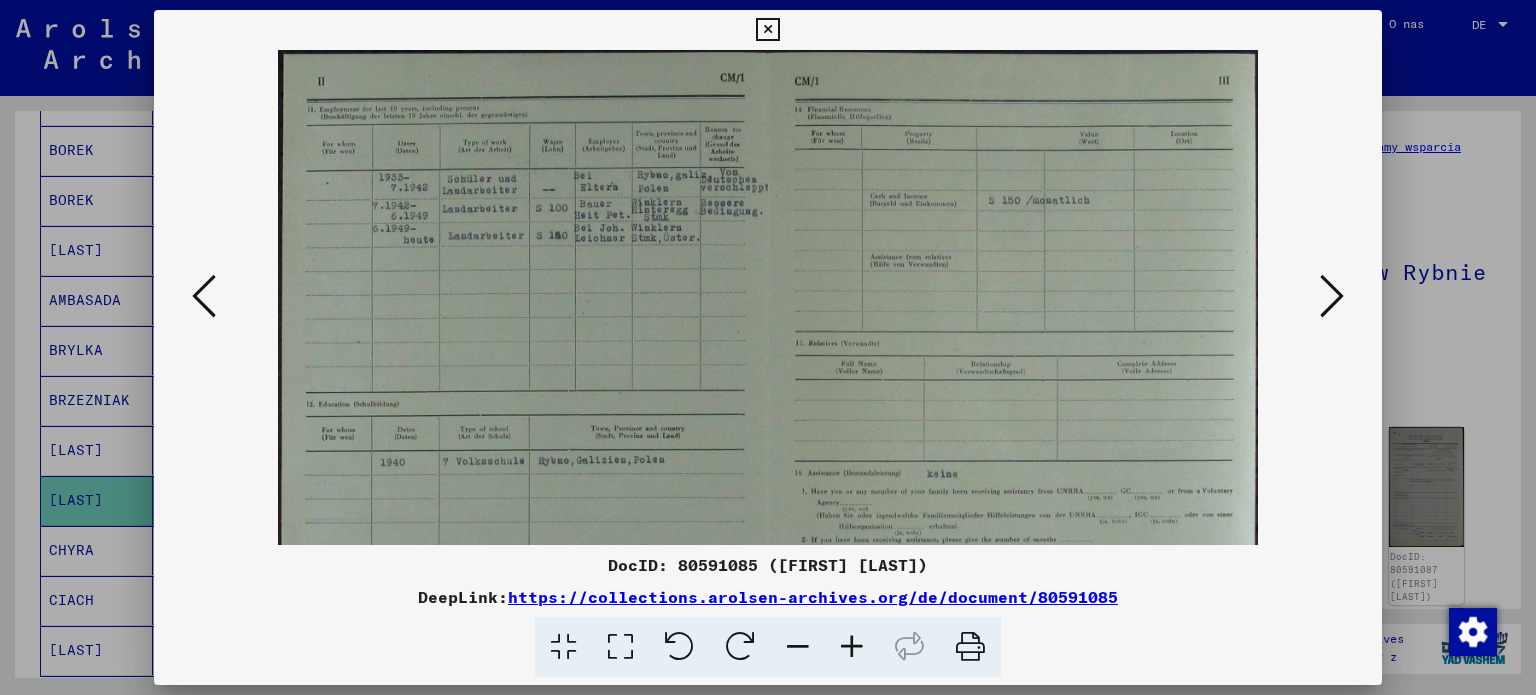 click at bounding box center (852, 647) 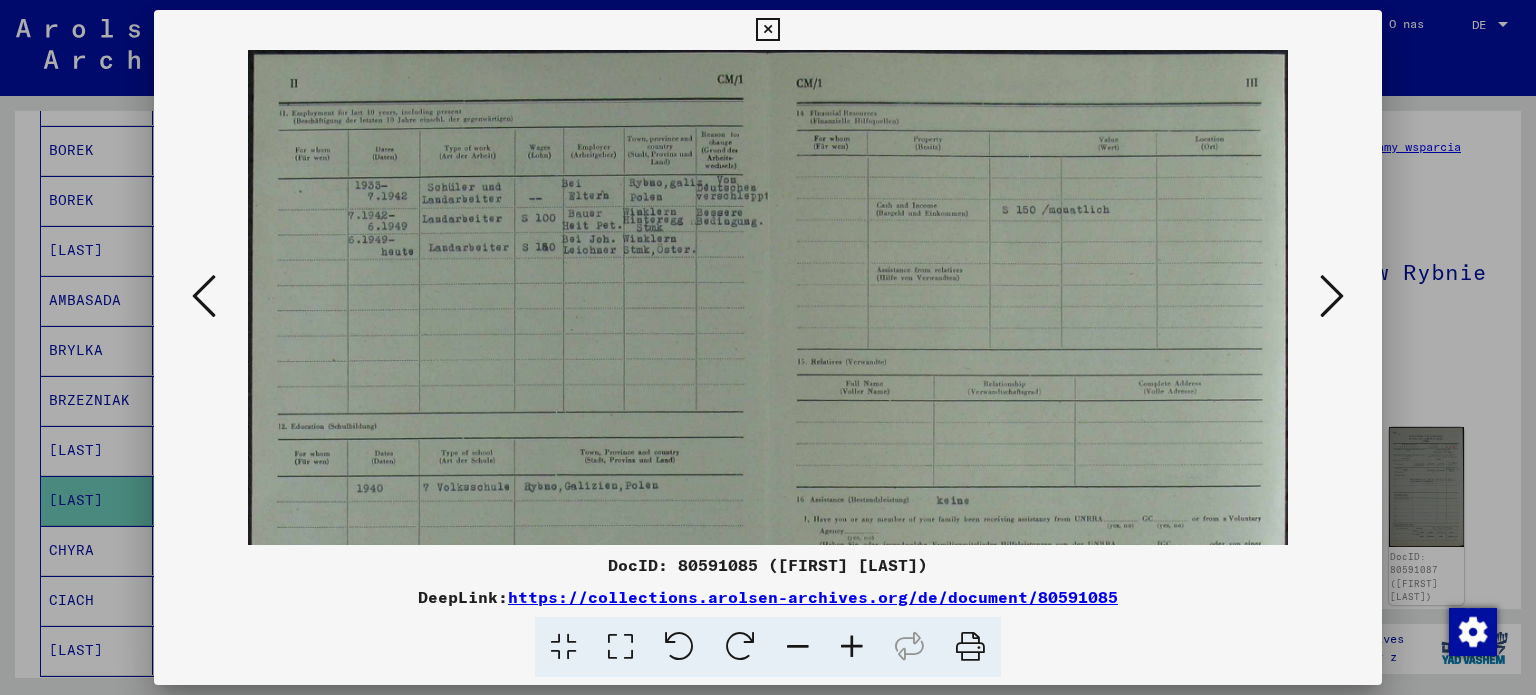 click at bounding box center [852, 647] 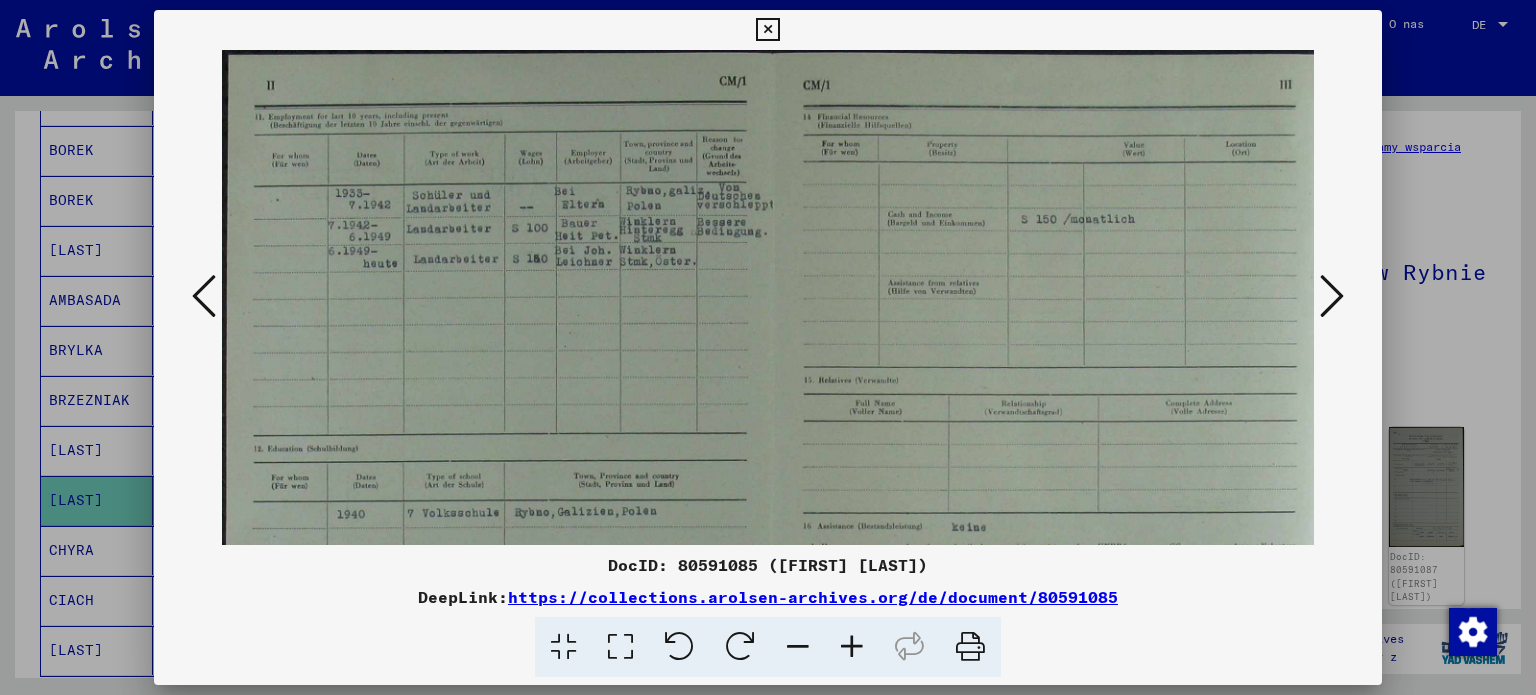 click at bounding box center [852, 647] 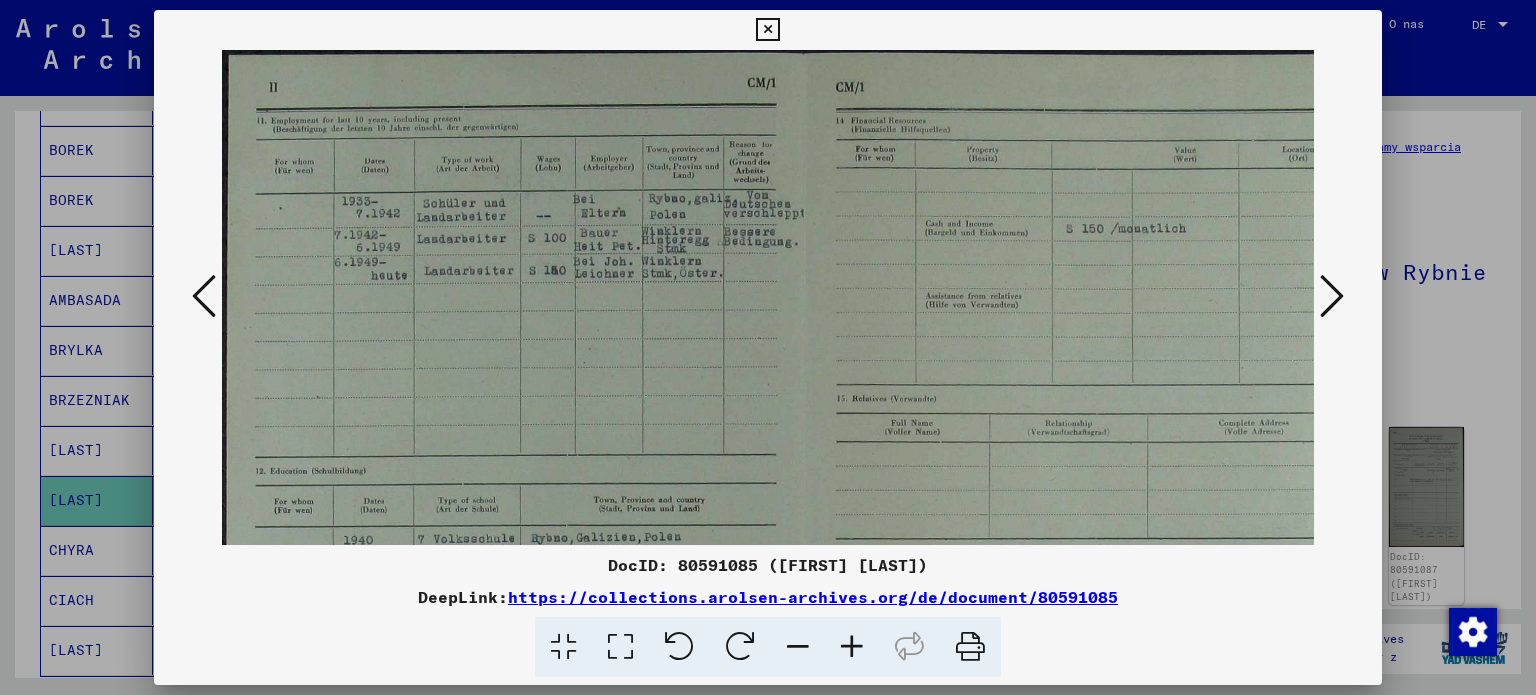 click at bounding box center [852, 647] 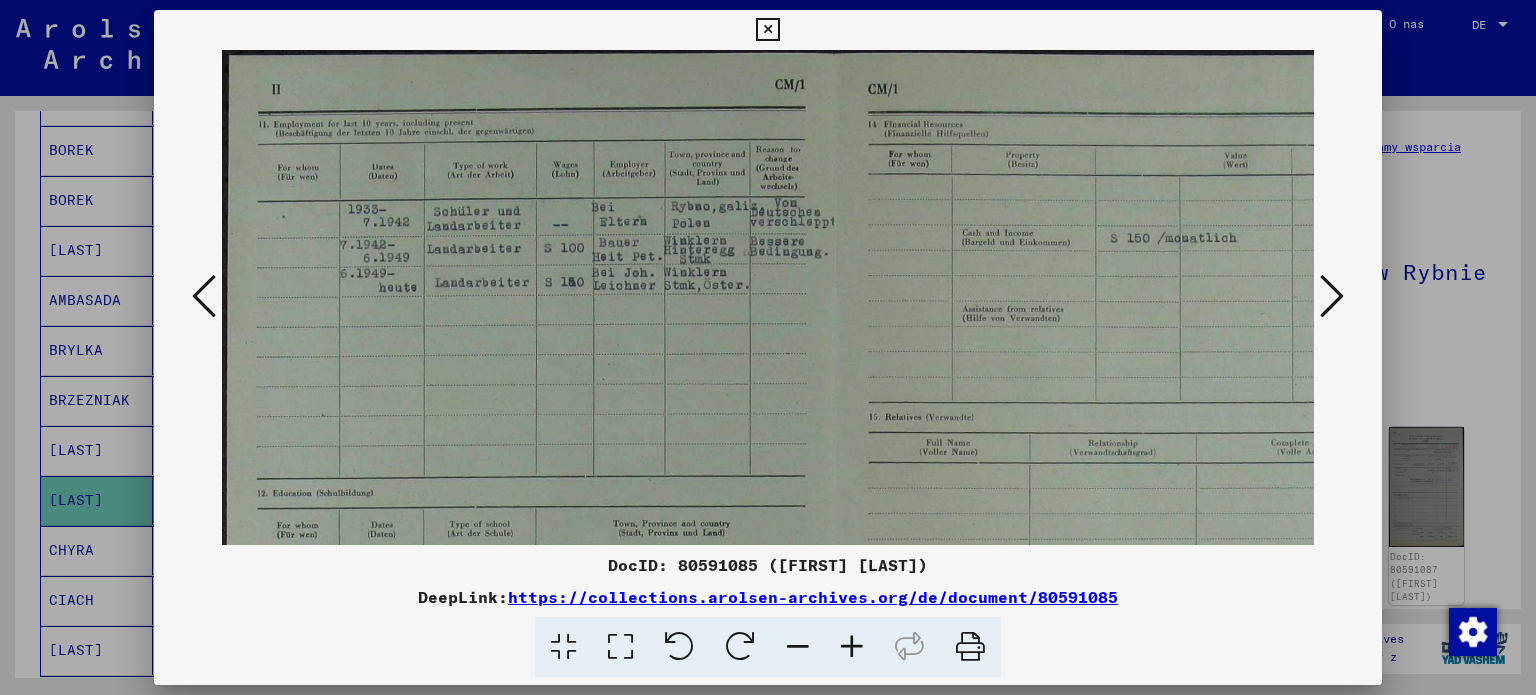 click at bounding box center [767, 30] 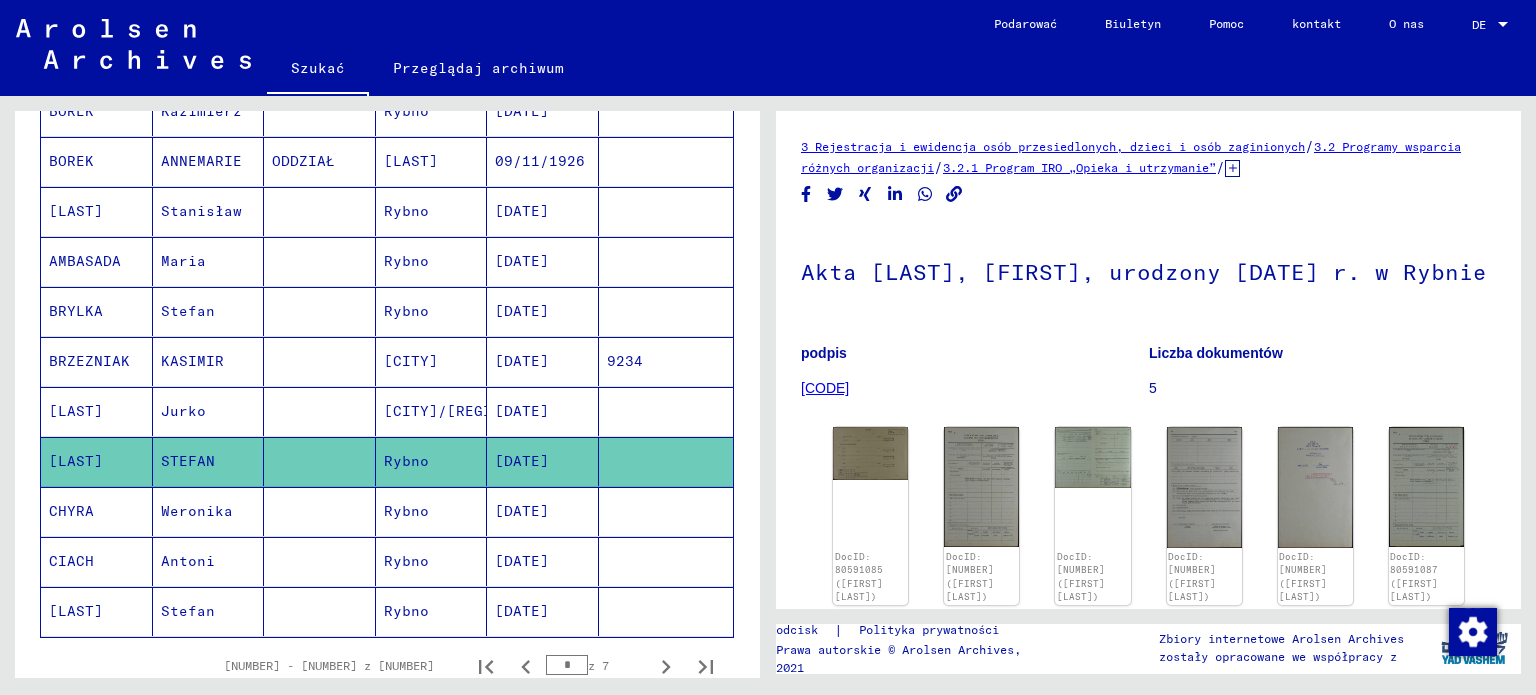 scroll, scrollTop: 1200, scrollLeft: 0, axis: vertical 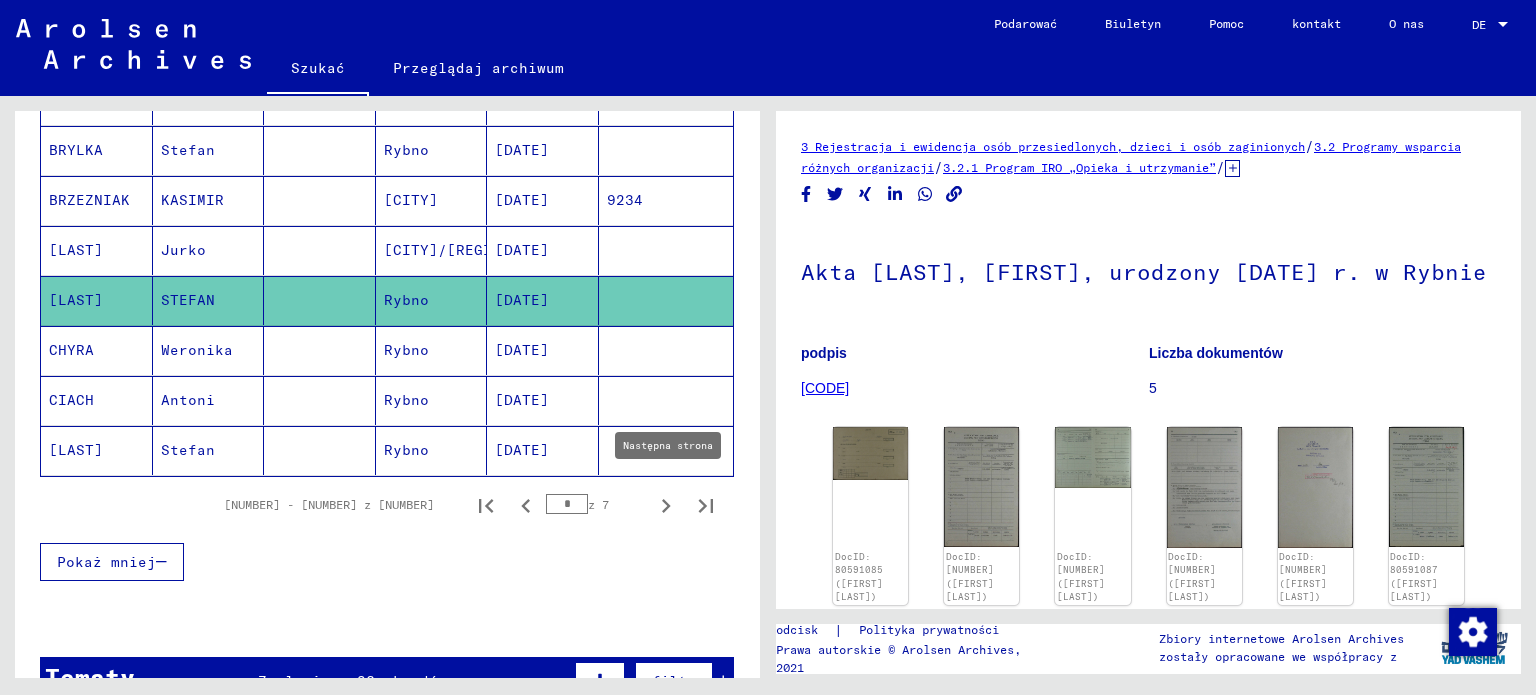 click 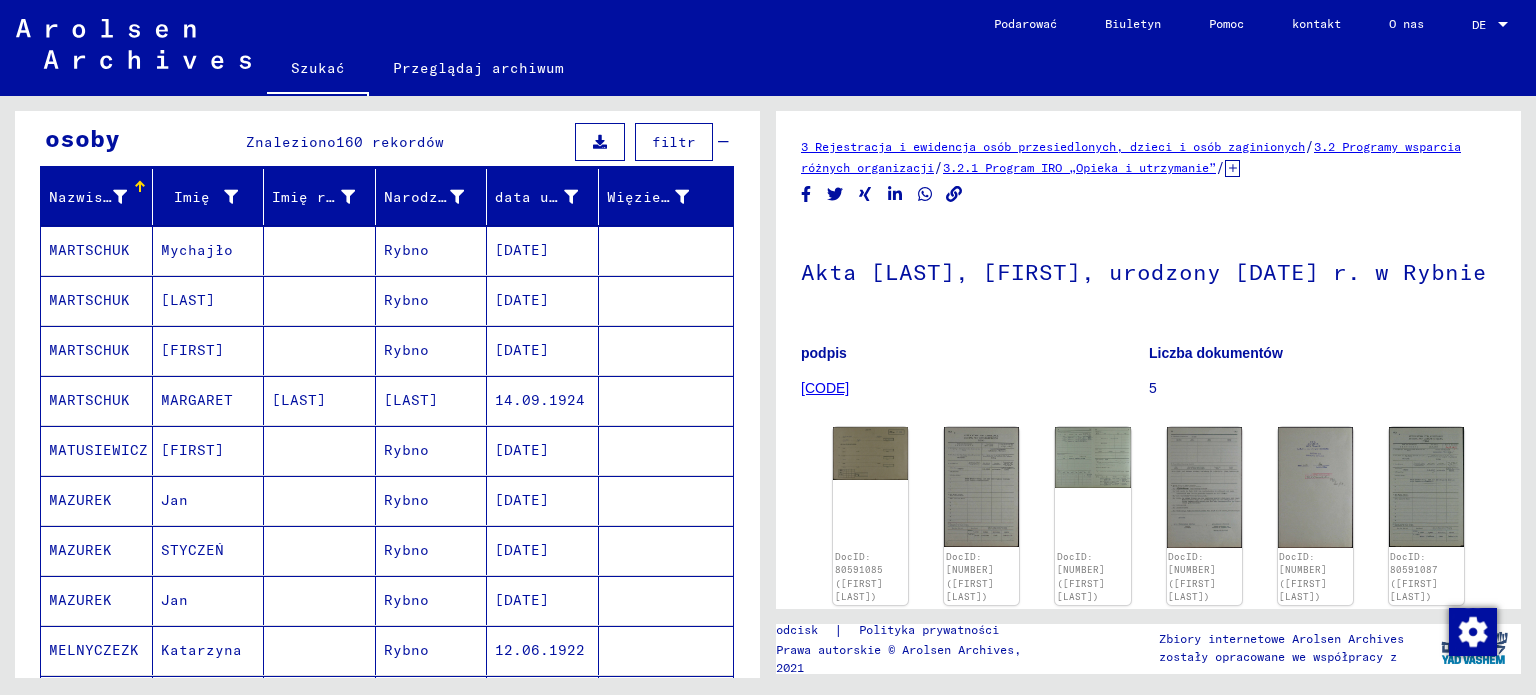 scroll, scrollTop: 300, scrollLeft: 0, axis: vertical 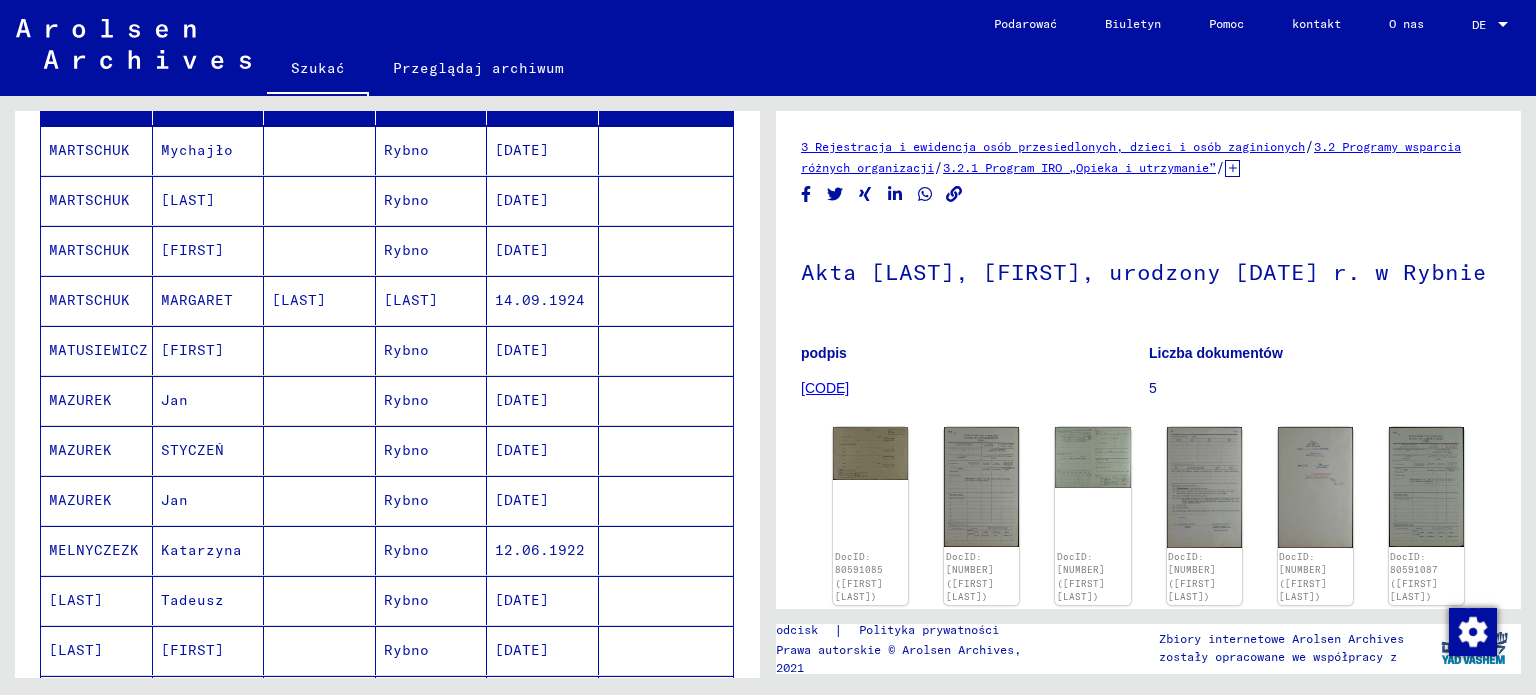 click on "MAZUREK" at bounding box center [80, 450] 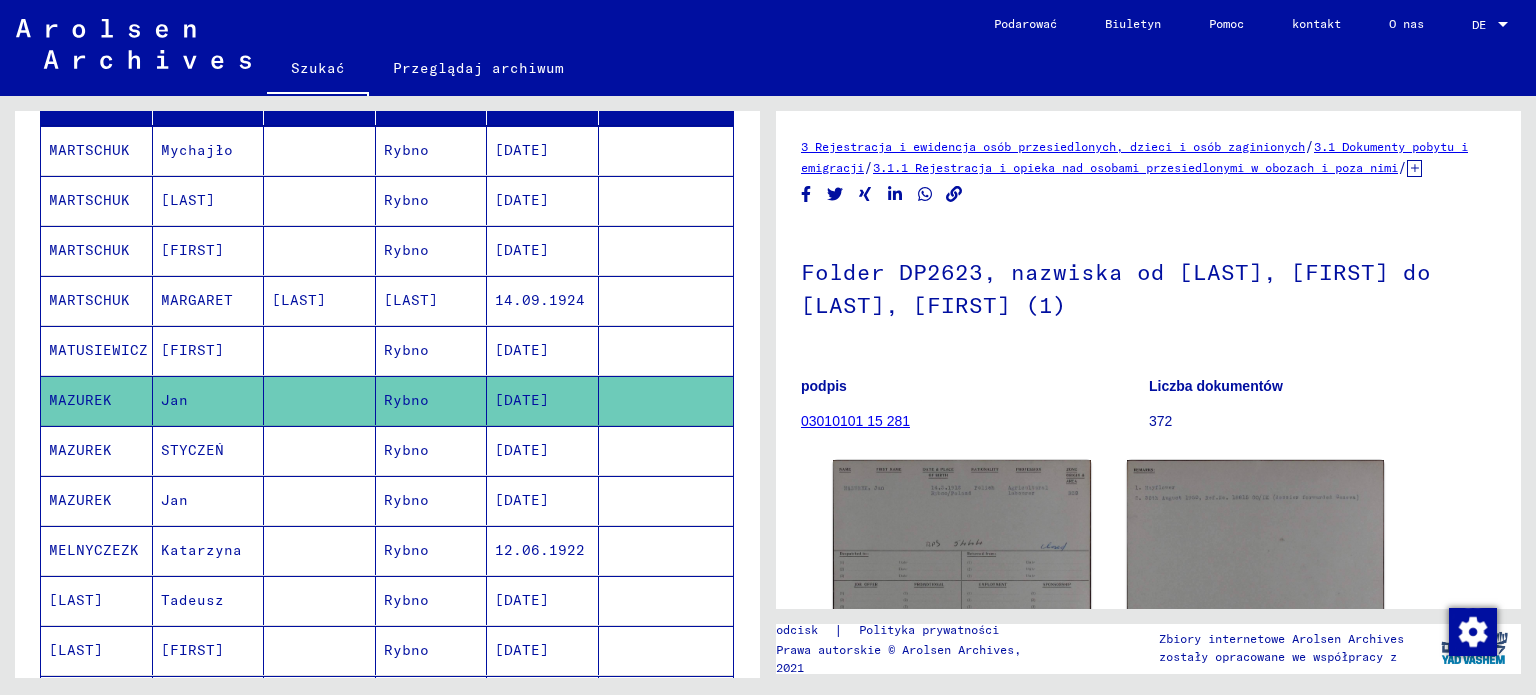 scroll, scrollTop: 0, scrollLeft: 0, axis: both 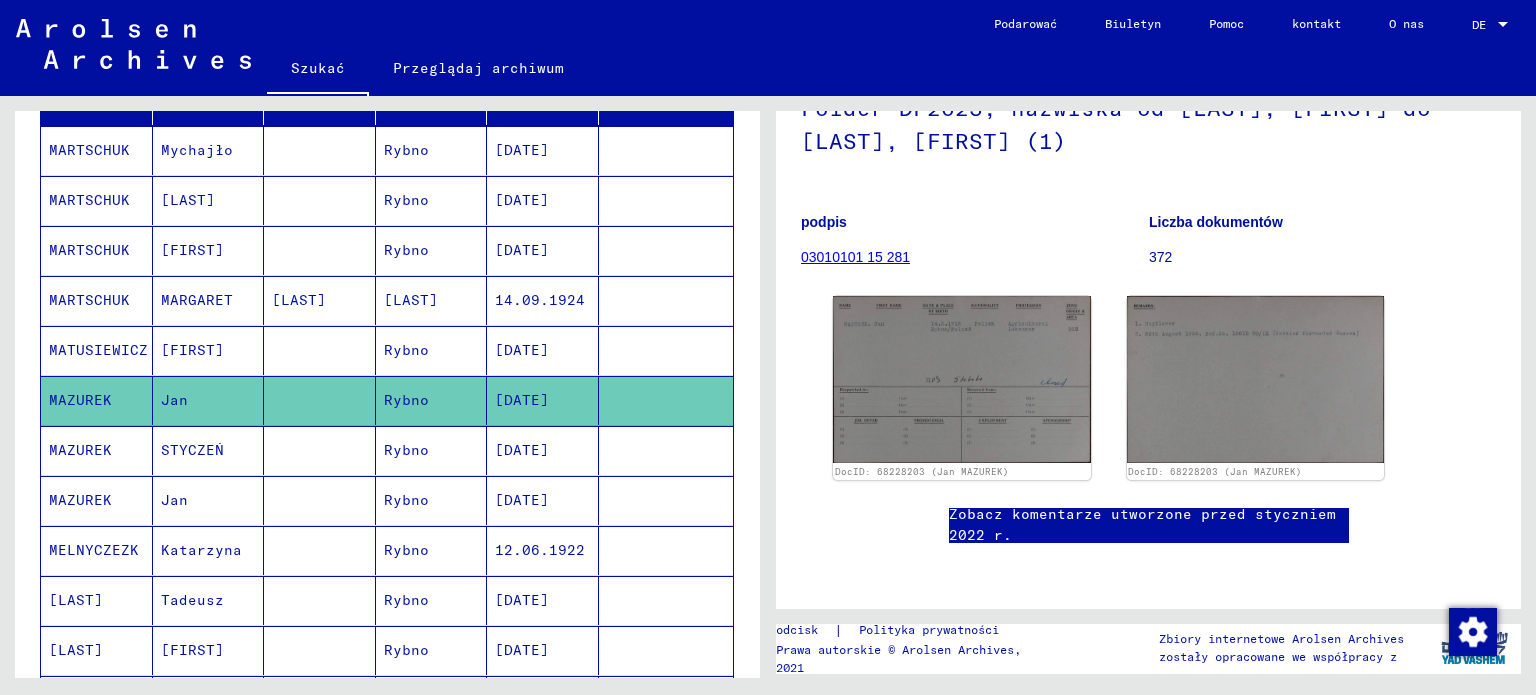 click on "MAZUREK" at bounding box center [80, 500] 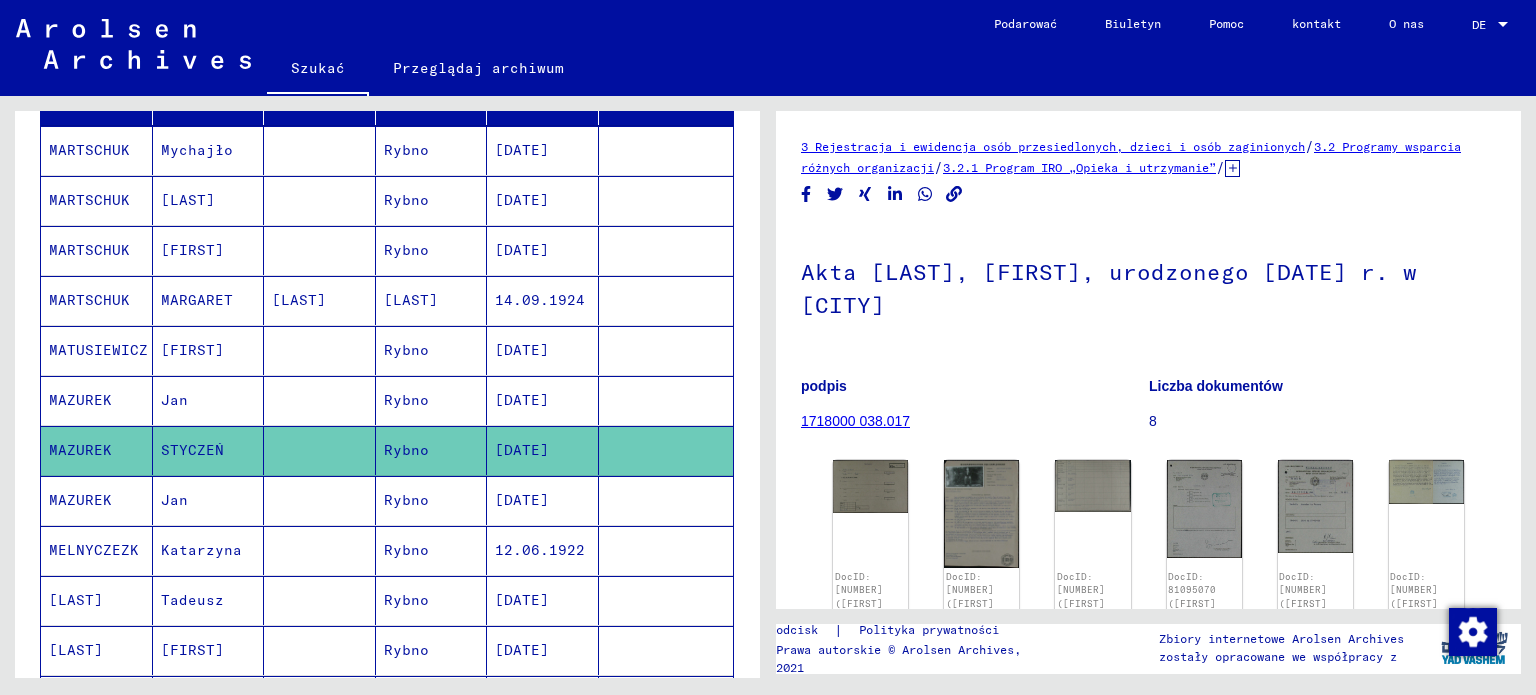 scroll, scrollTop: 0, scrollLeft: 0, axis: both 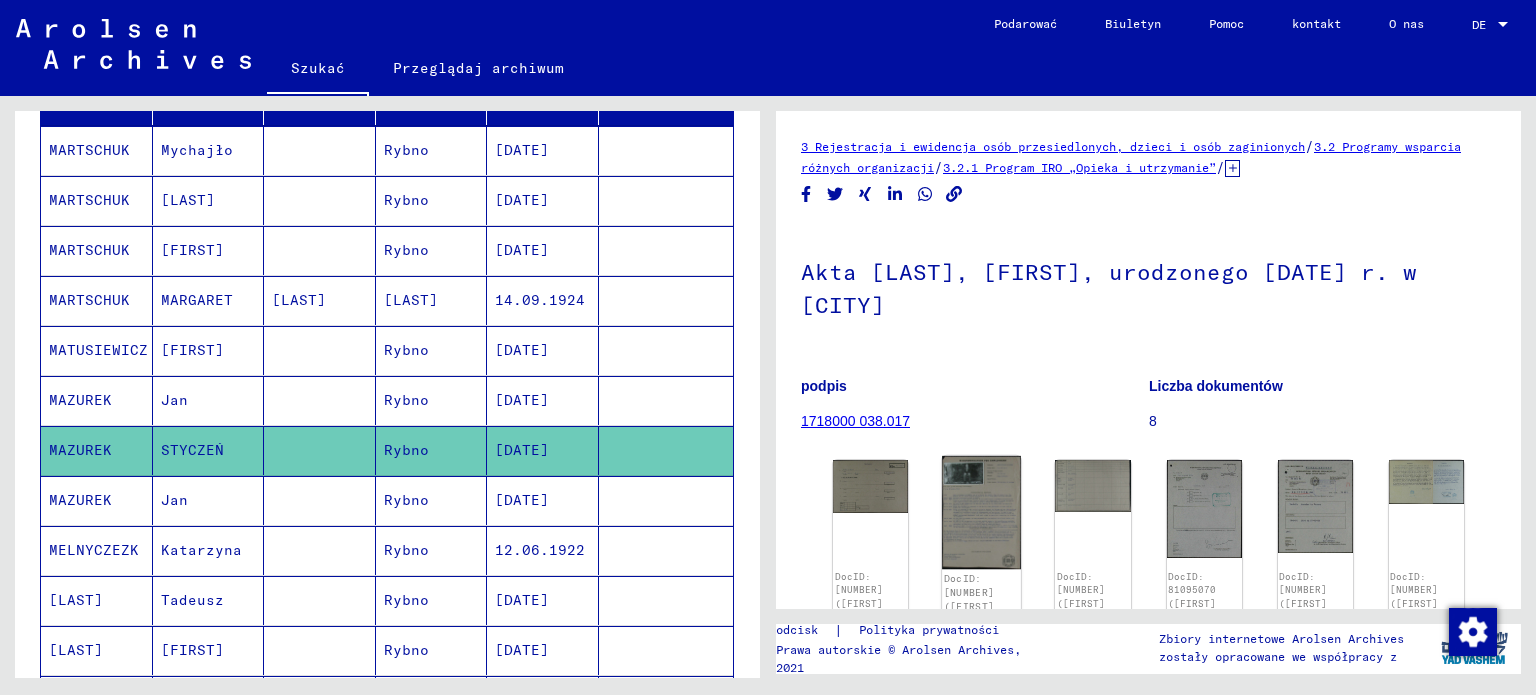 click 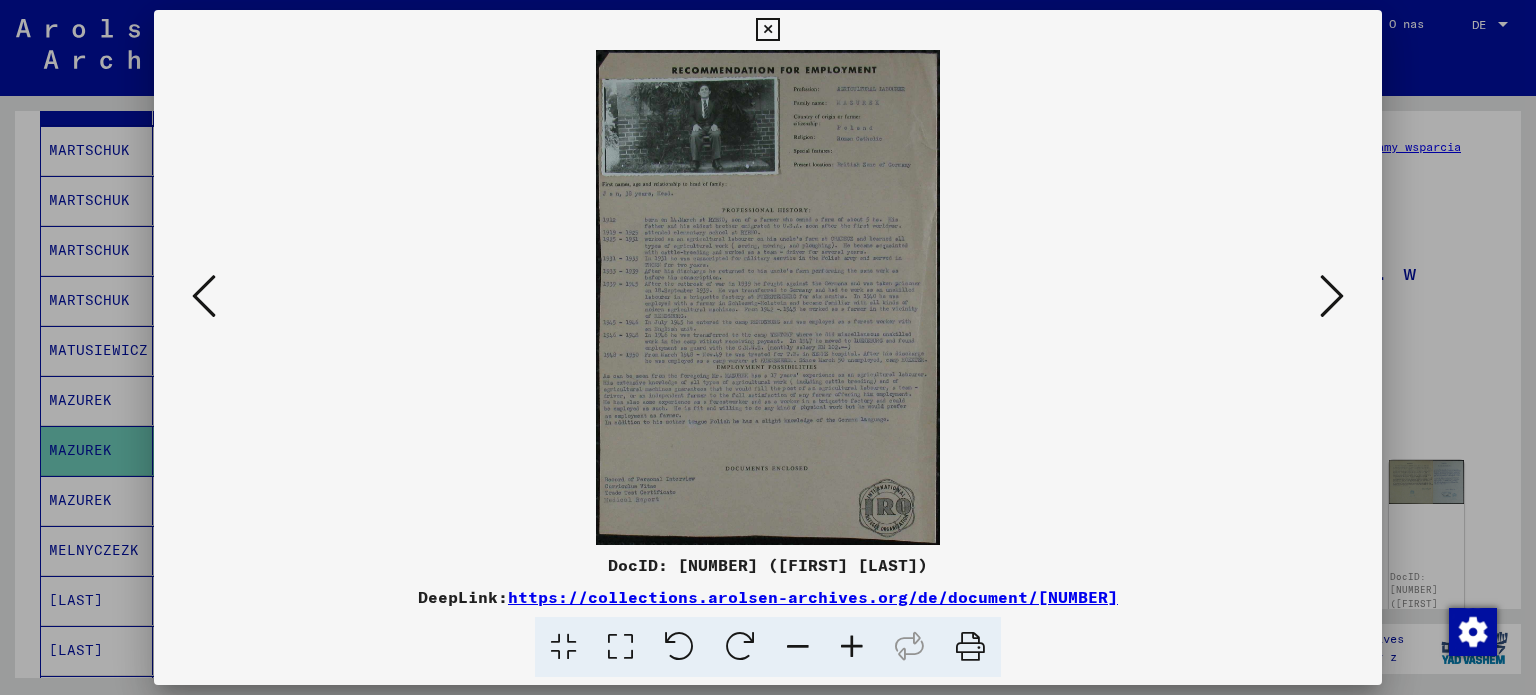 click at bounding box center (852, 647) 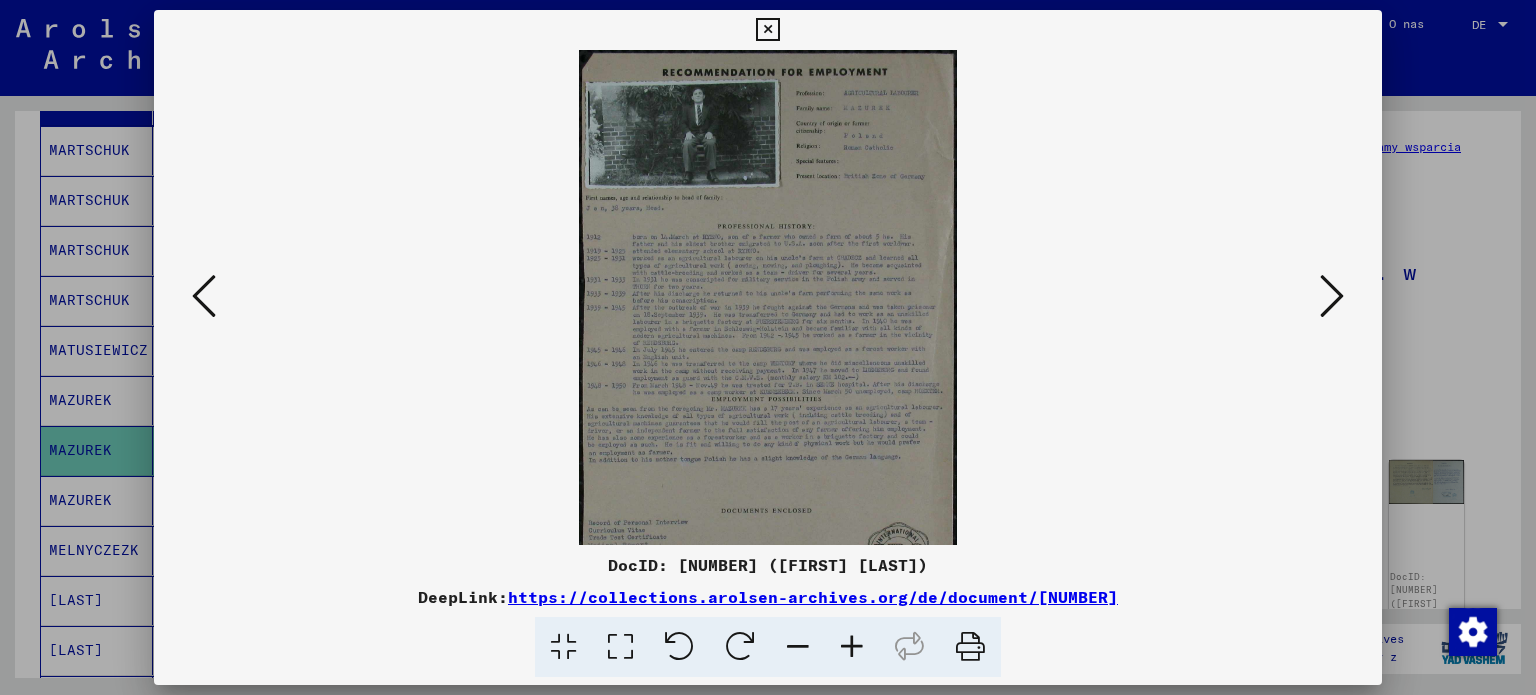 click at bounding box center (852, 647) 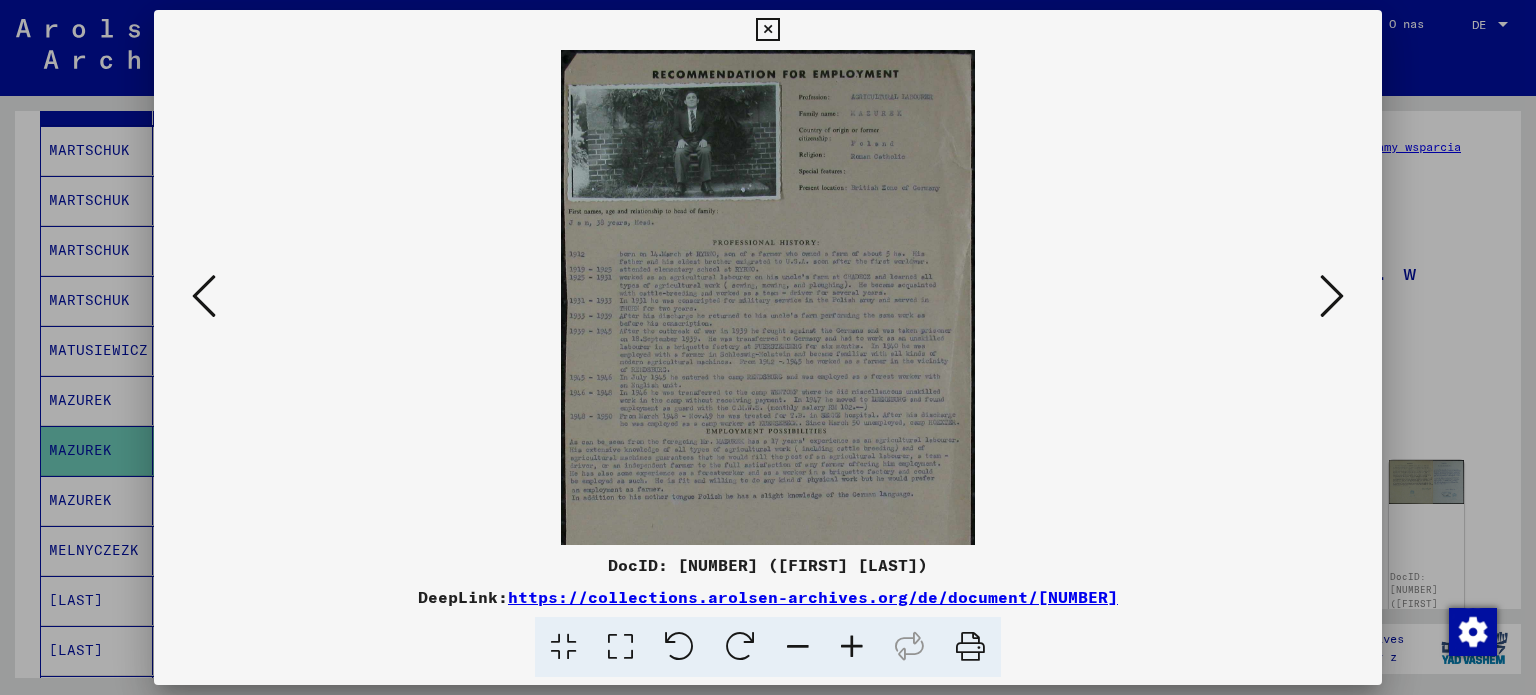 click at bounding box center [852, 647] 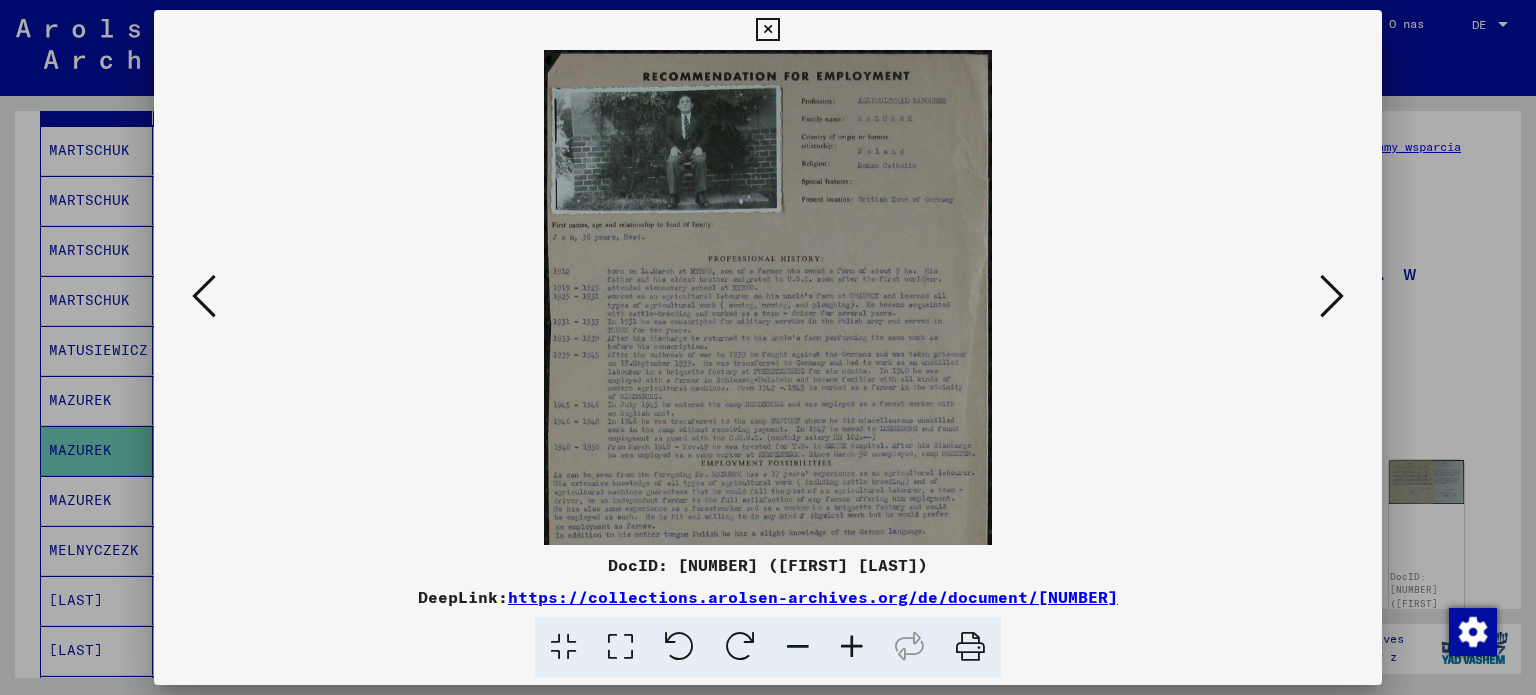 click at bounding box center [852, 647] 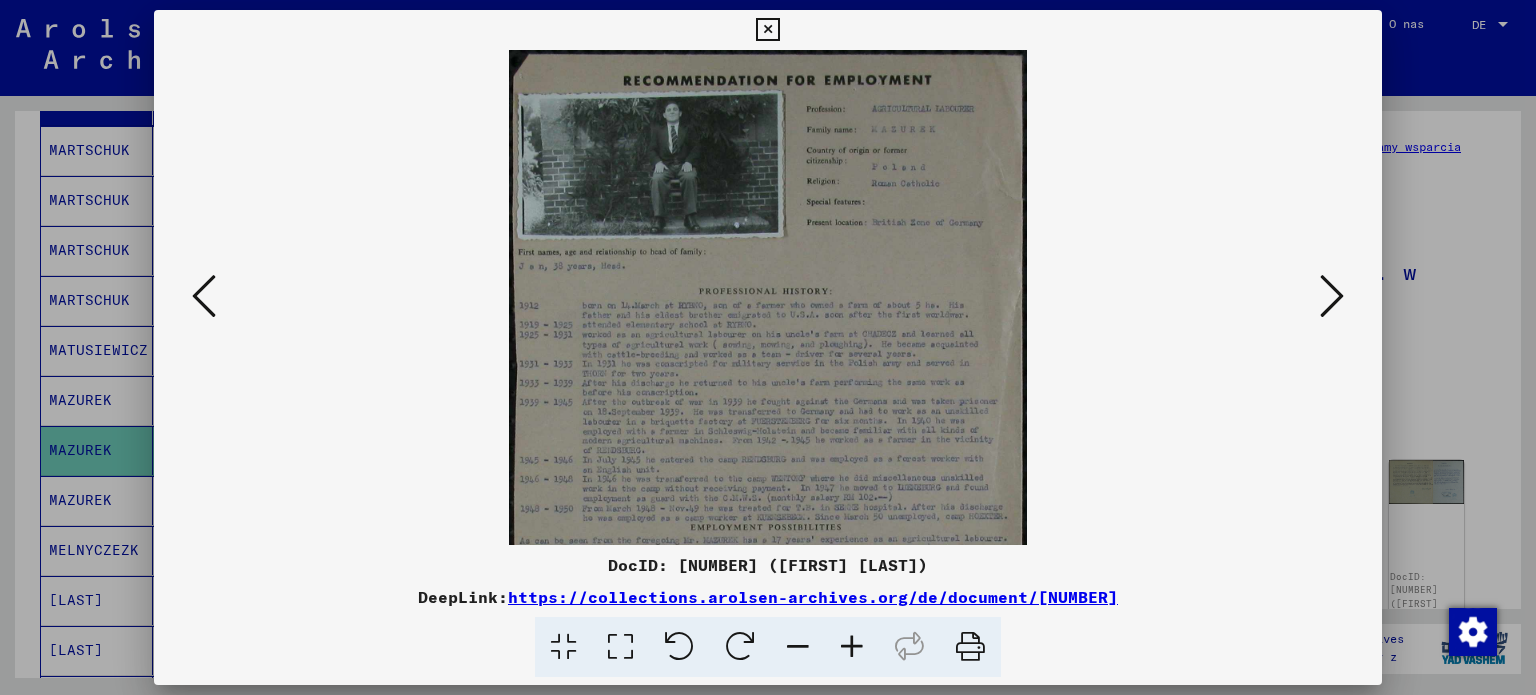 click at bounding box center [852, 647] 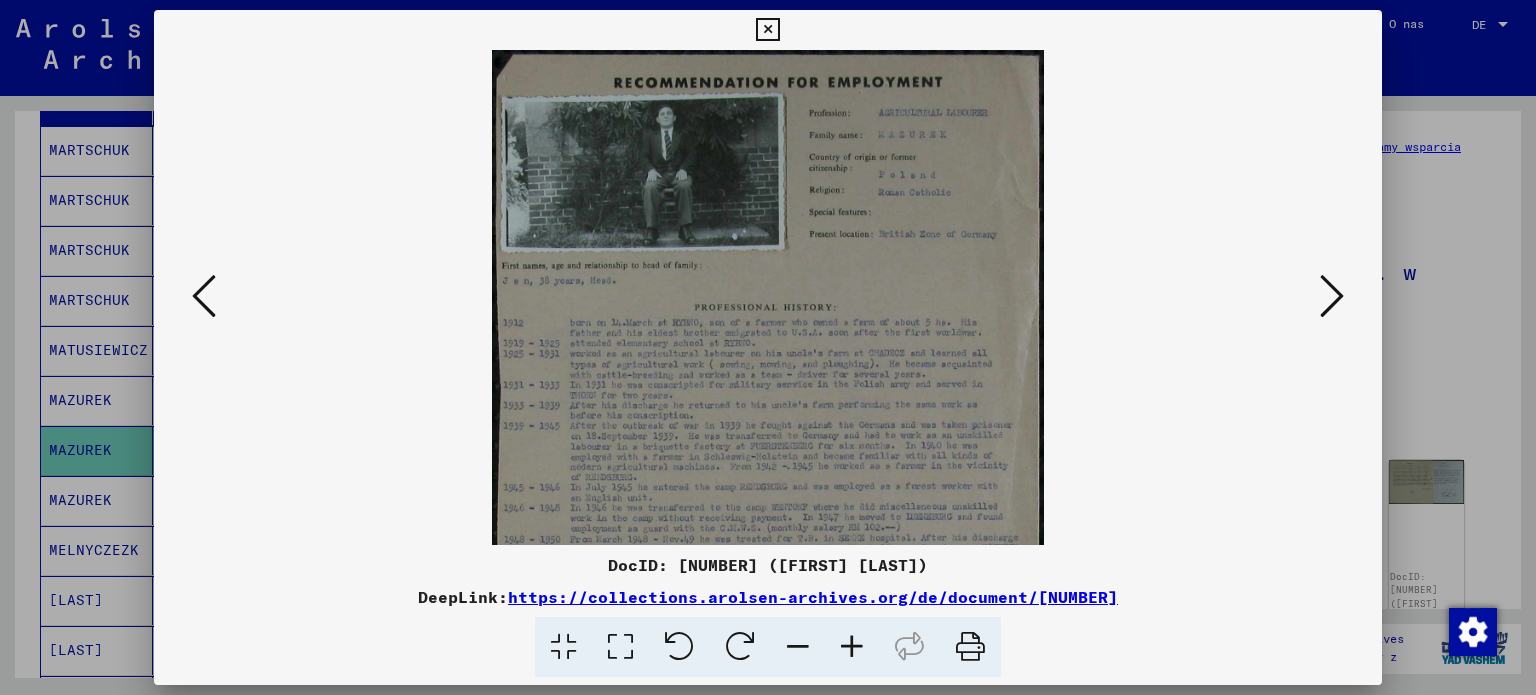 click at bounding box center [852, 647] 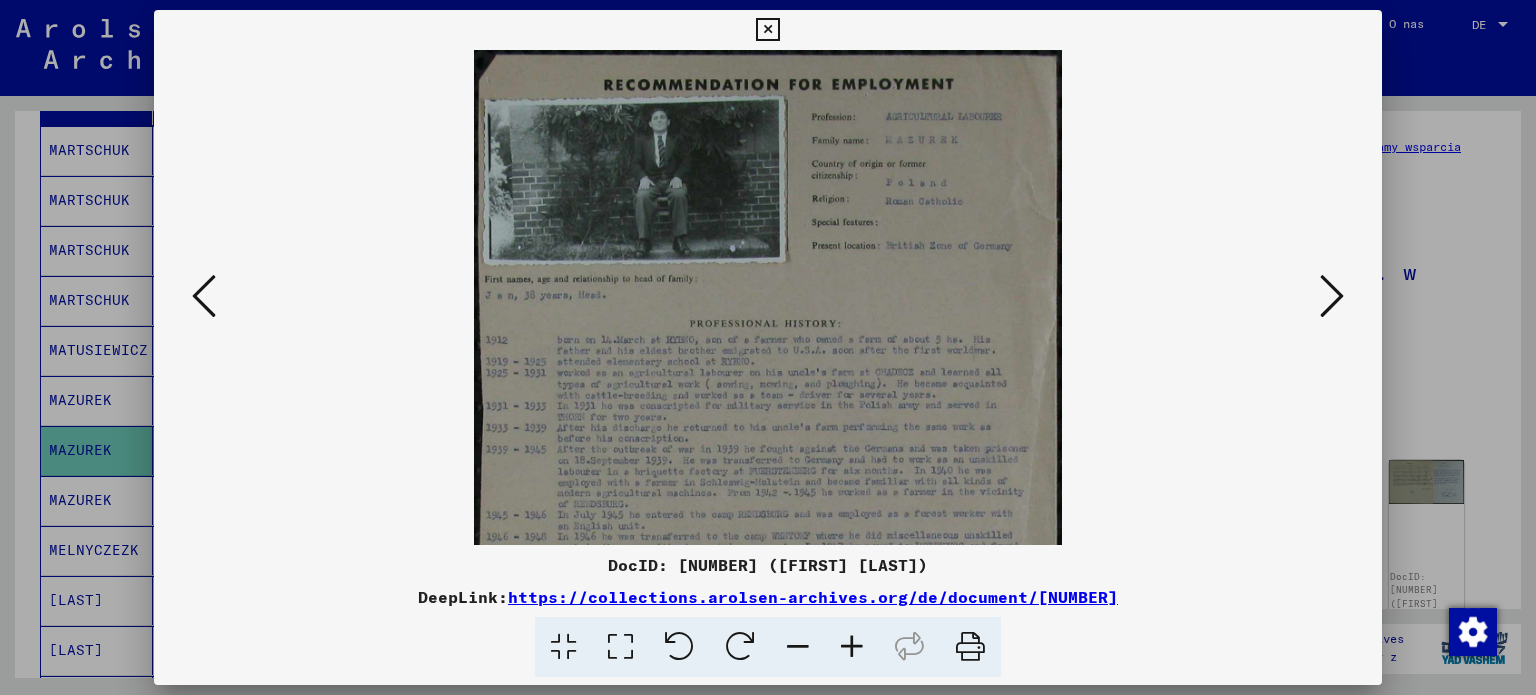 click at bounding box center (852, 647) 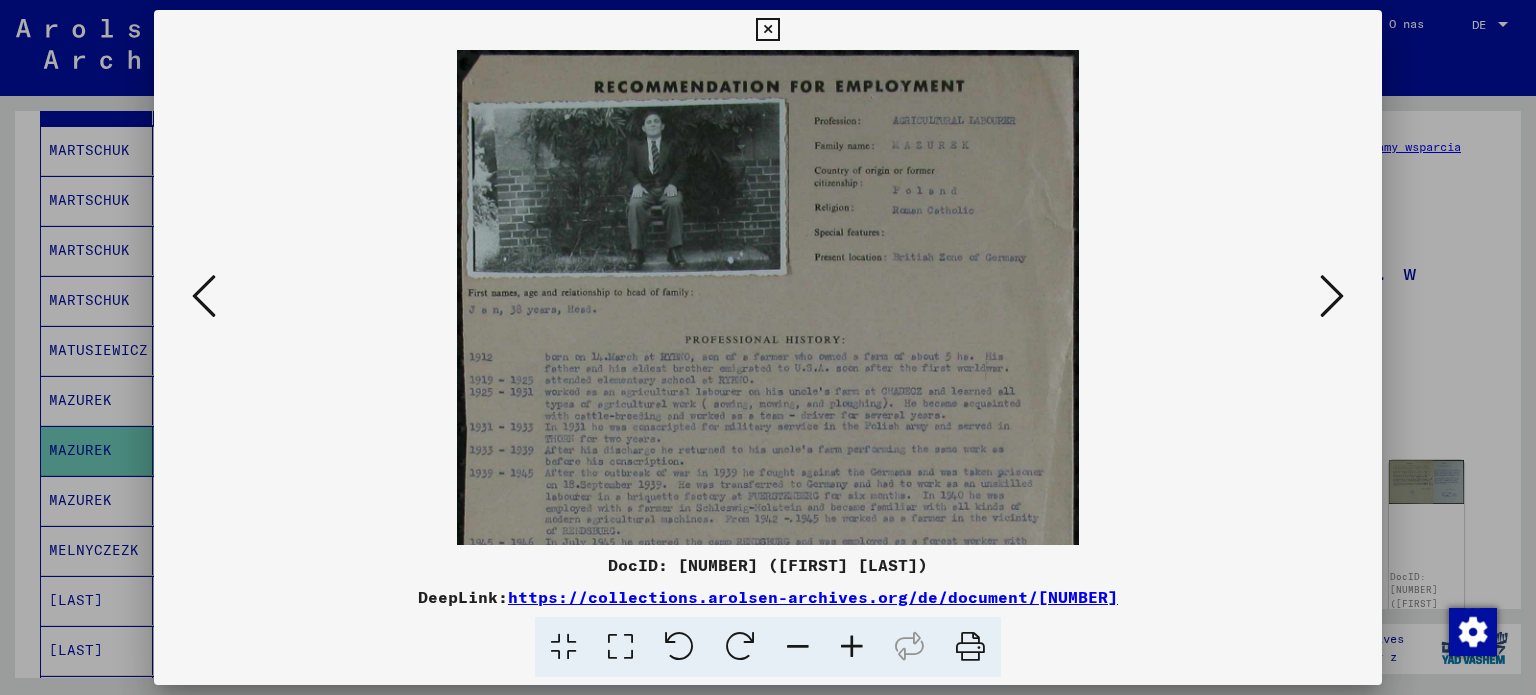 click at bounding box center [852, 647] 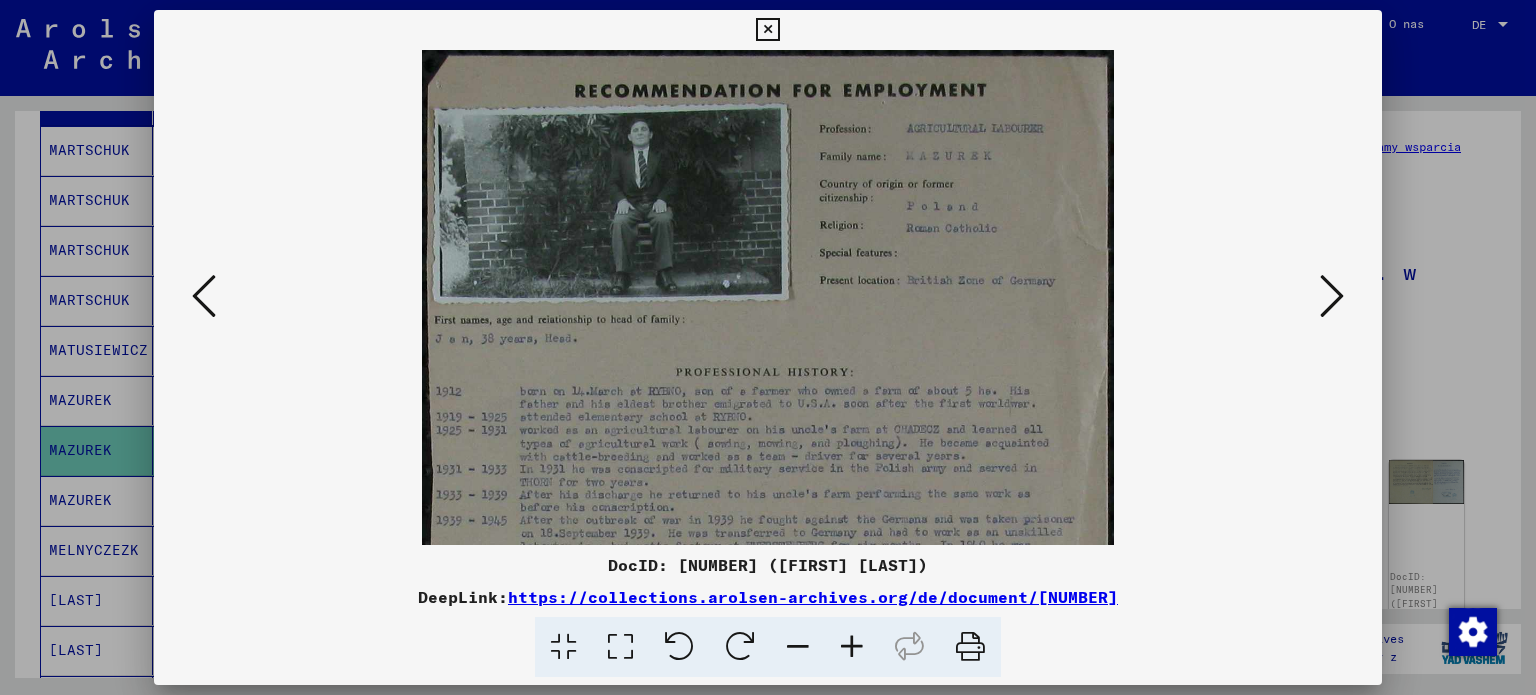 click at bounding box center [852, 647] 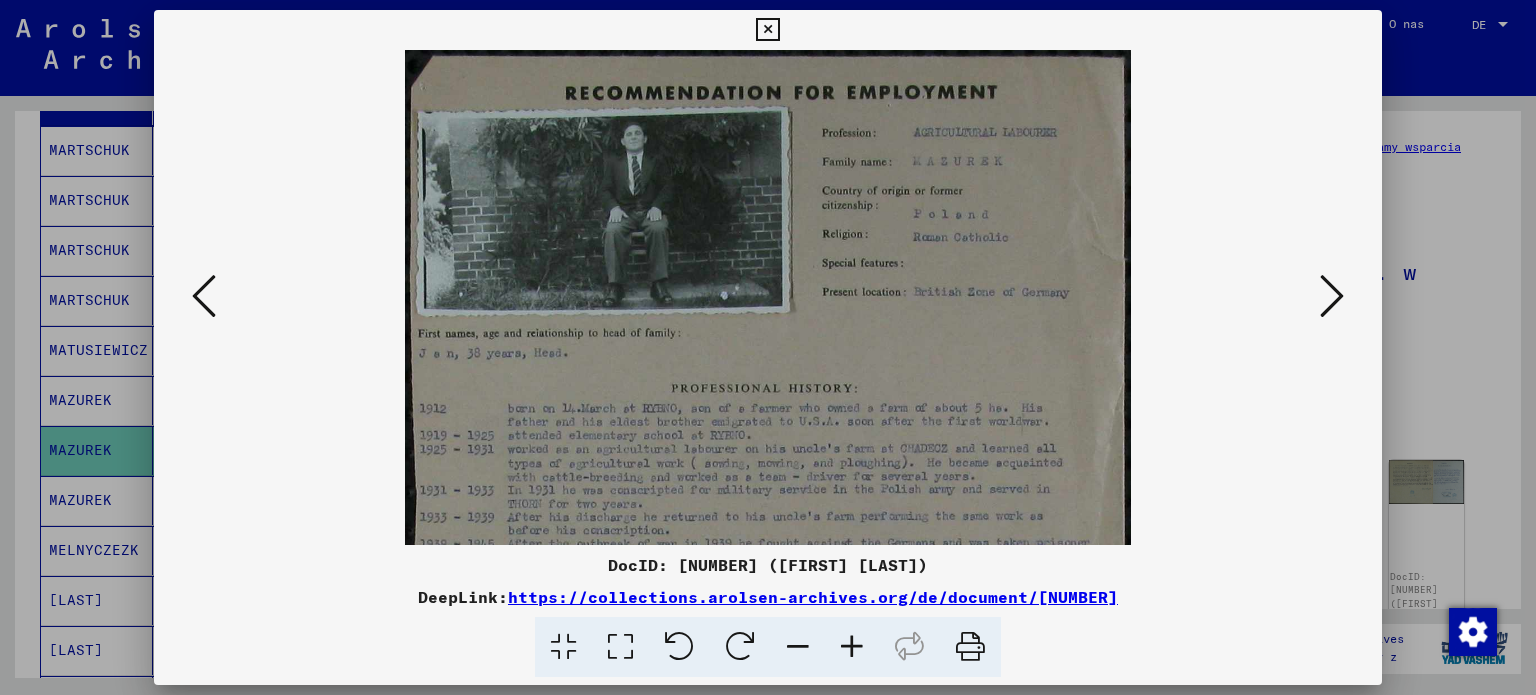 click at bounding box center (852, 647) 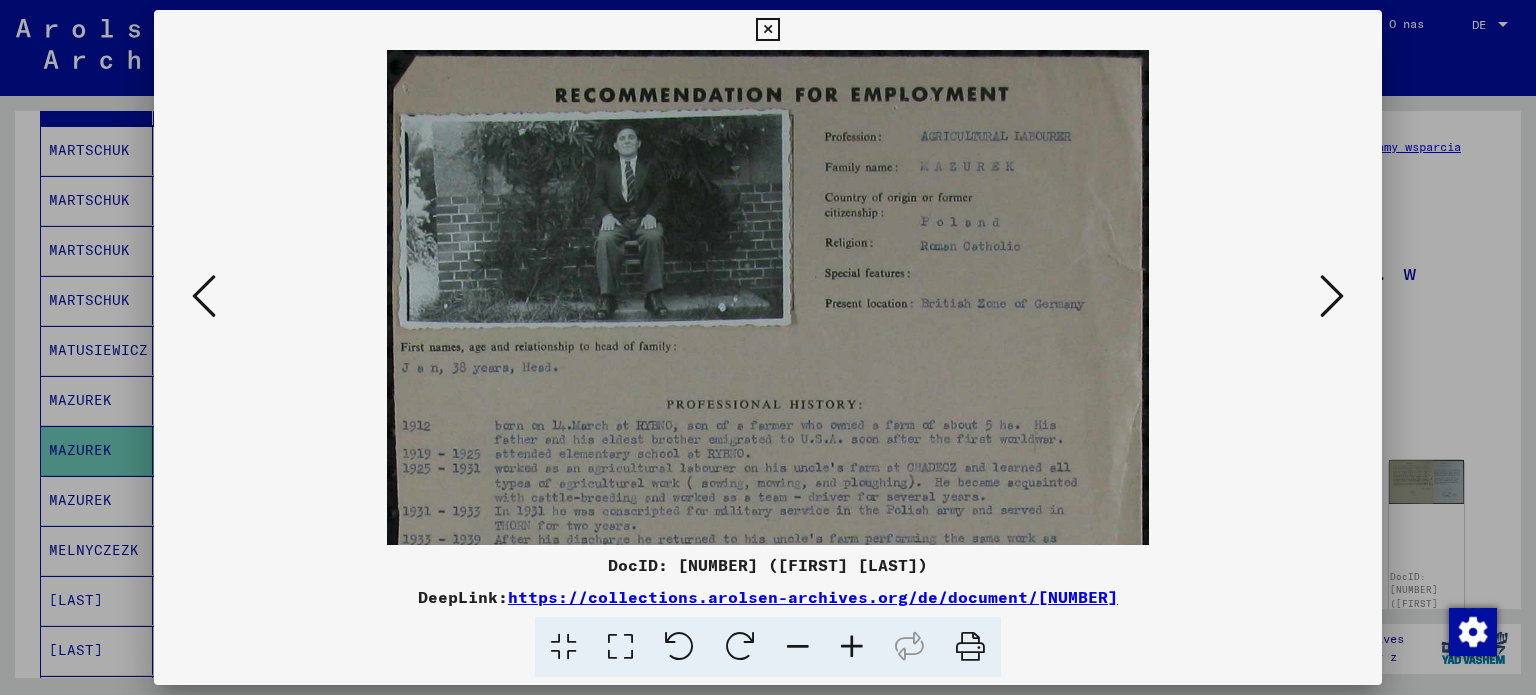 click at bounding box center [852, 647] 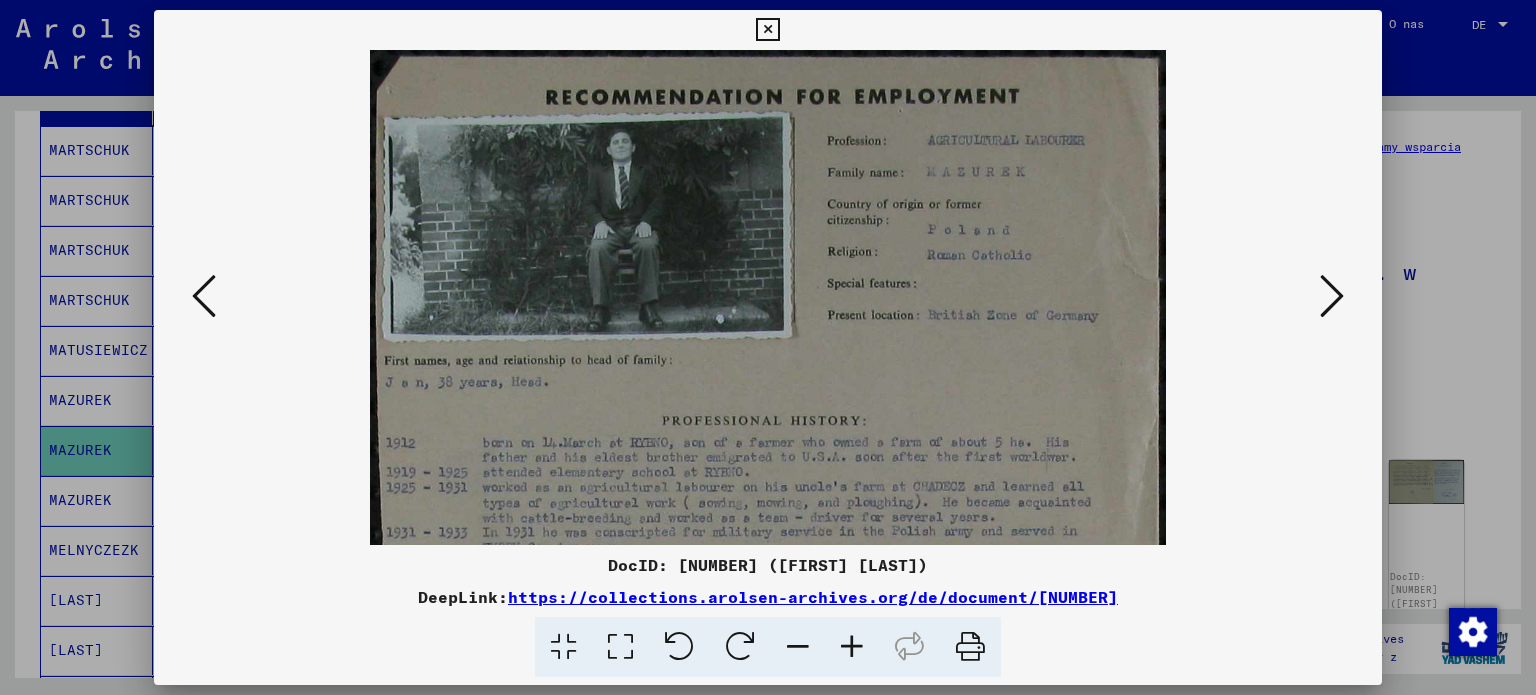 click at bounding box center (852, 647) 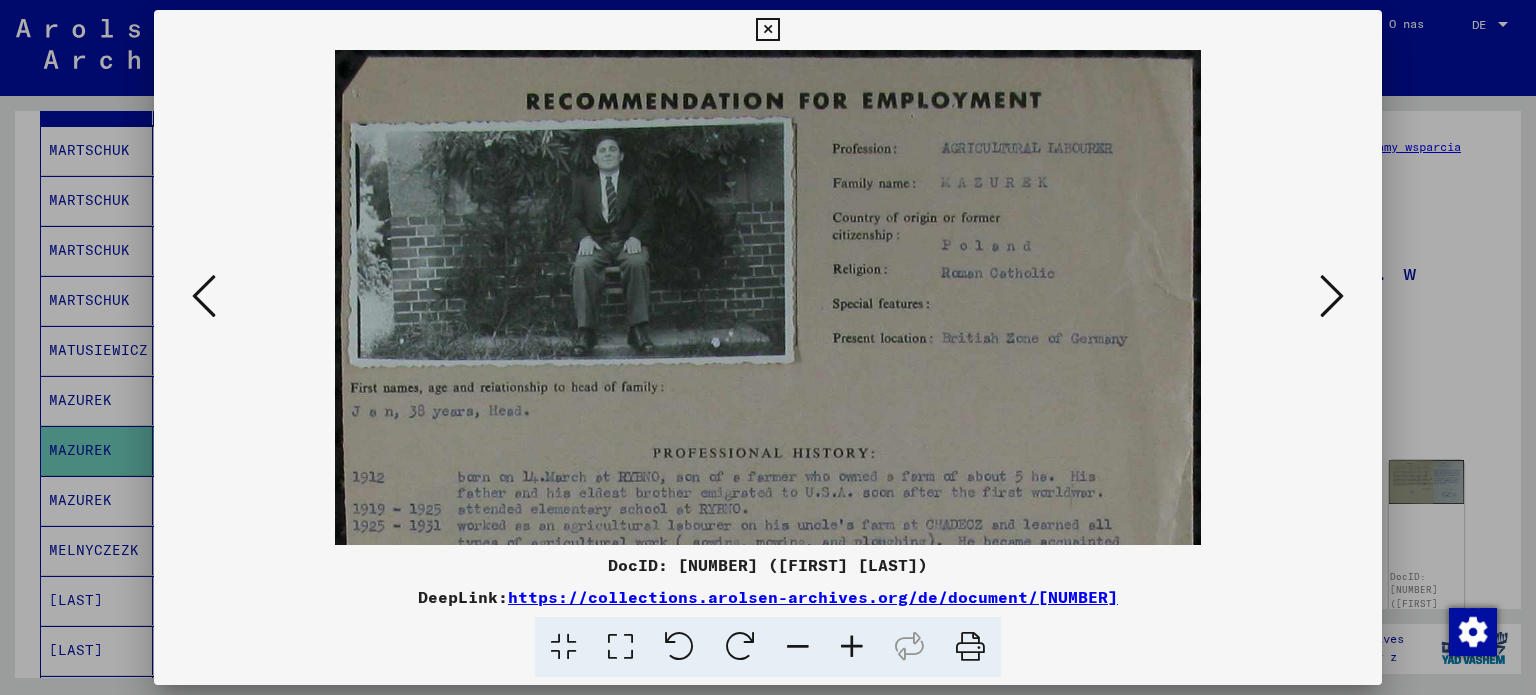 click at bounding box center [852, 647] 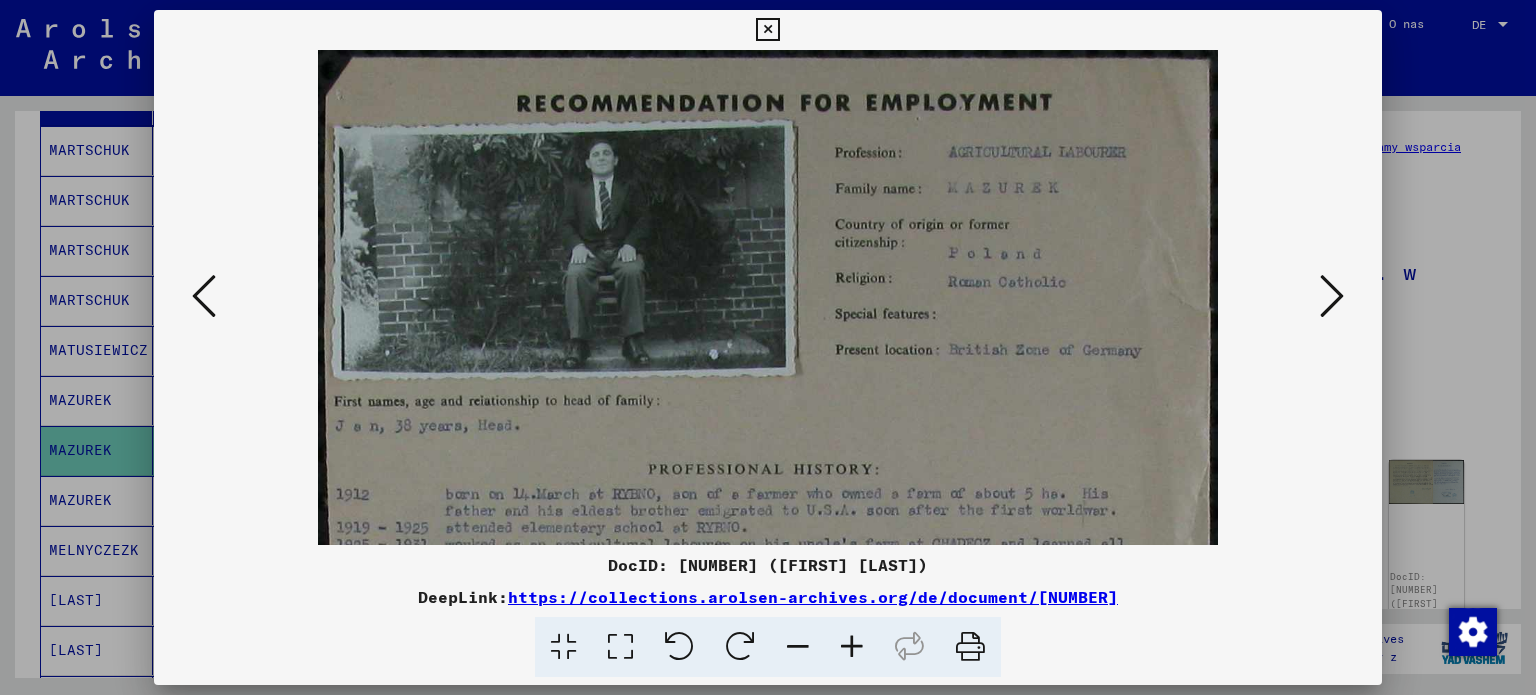 click at bounding box center [852, 647] 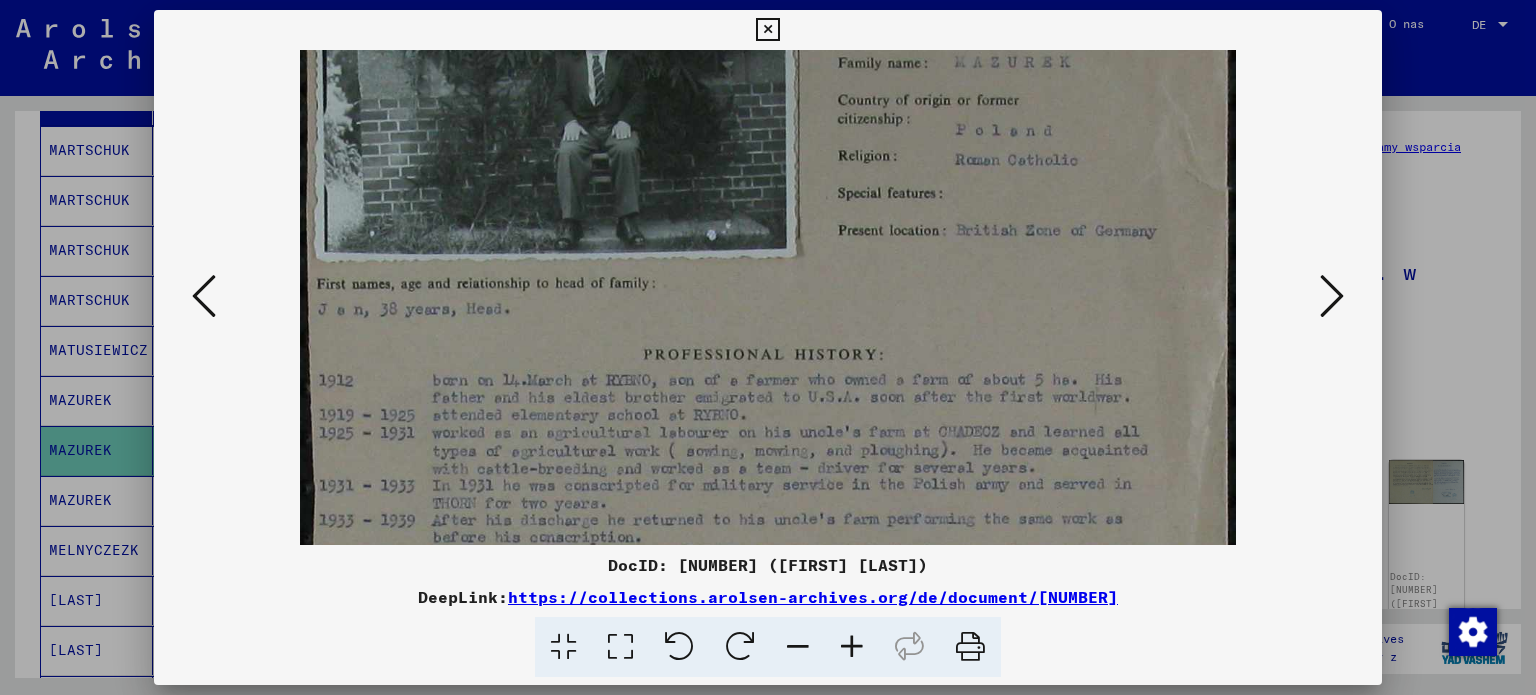 scroll, scrollTop: 151, scrollLeft: 0, axis: vertical 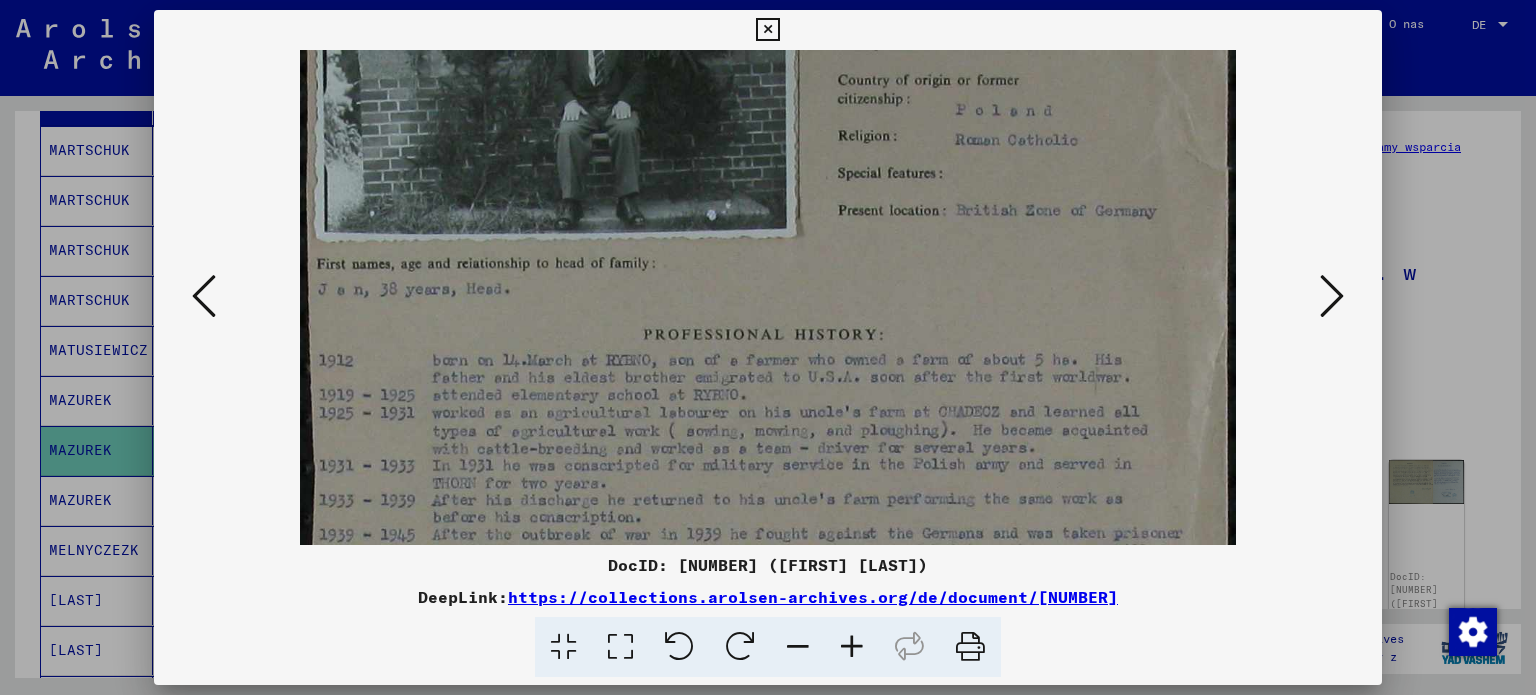 drag, startPoint x: 894, startPoint y: 445, endPoint x: 899, endPoint y: 295, distance: 150.08331 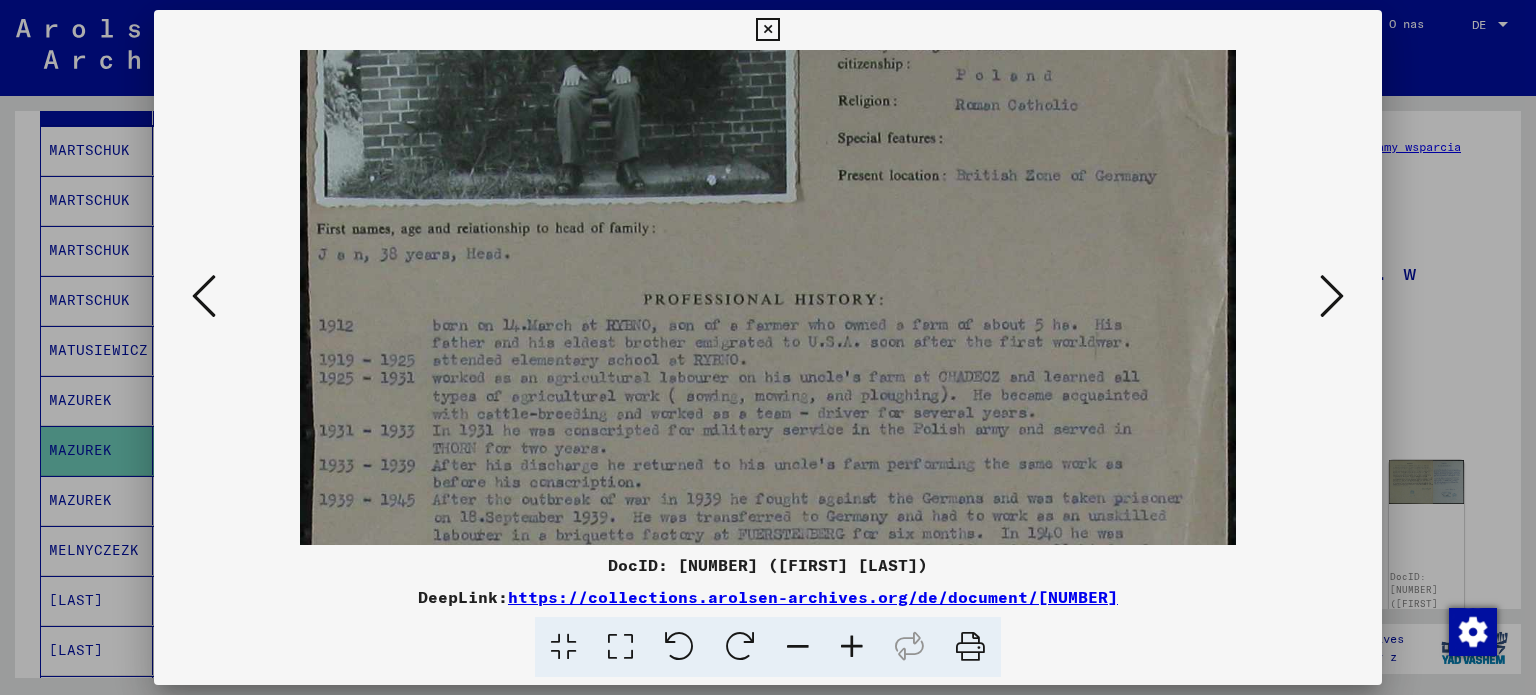 scroll, scrollTop: 192, scrollLeft: 0, axis: vertical 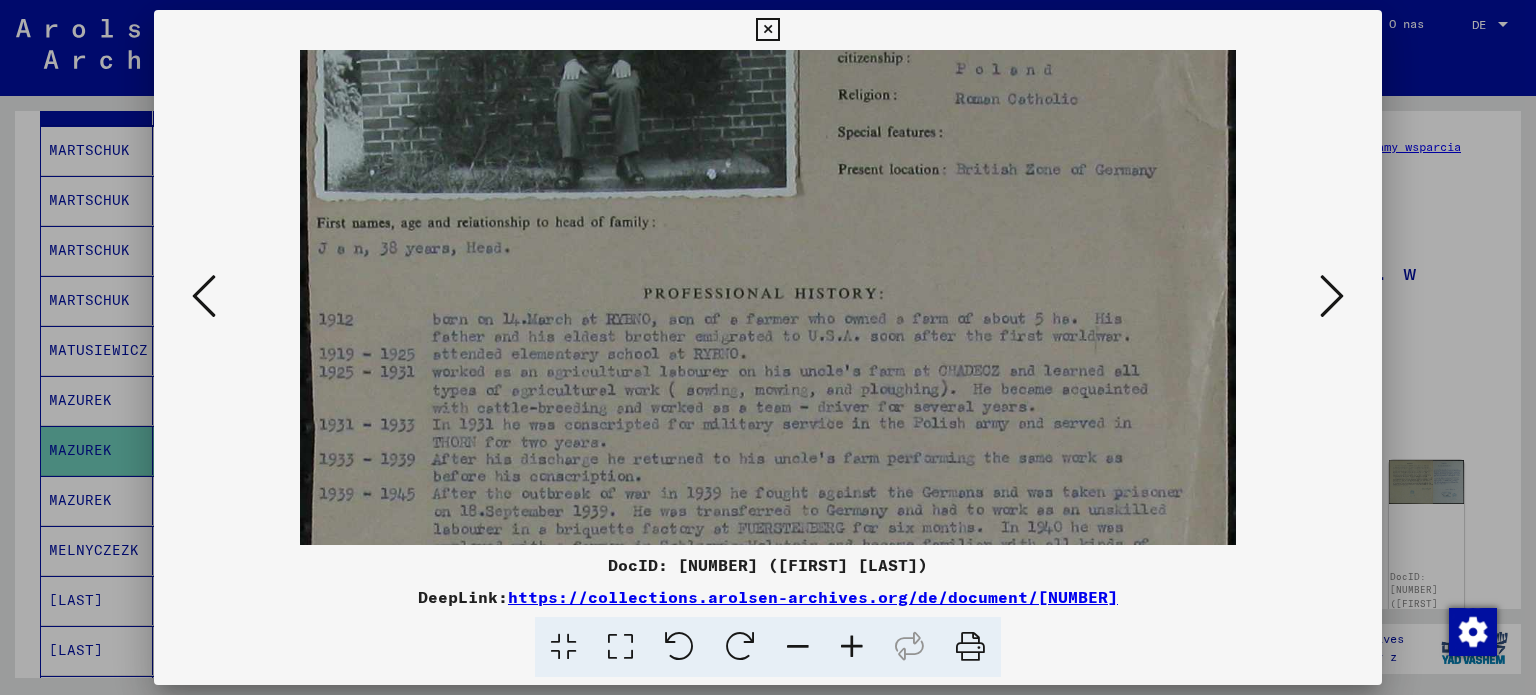 drag, startPoint x: 895, startPoint y: 365, endPoint x: 891, endPoint y: 324, distance: 41.19466 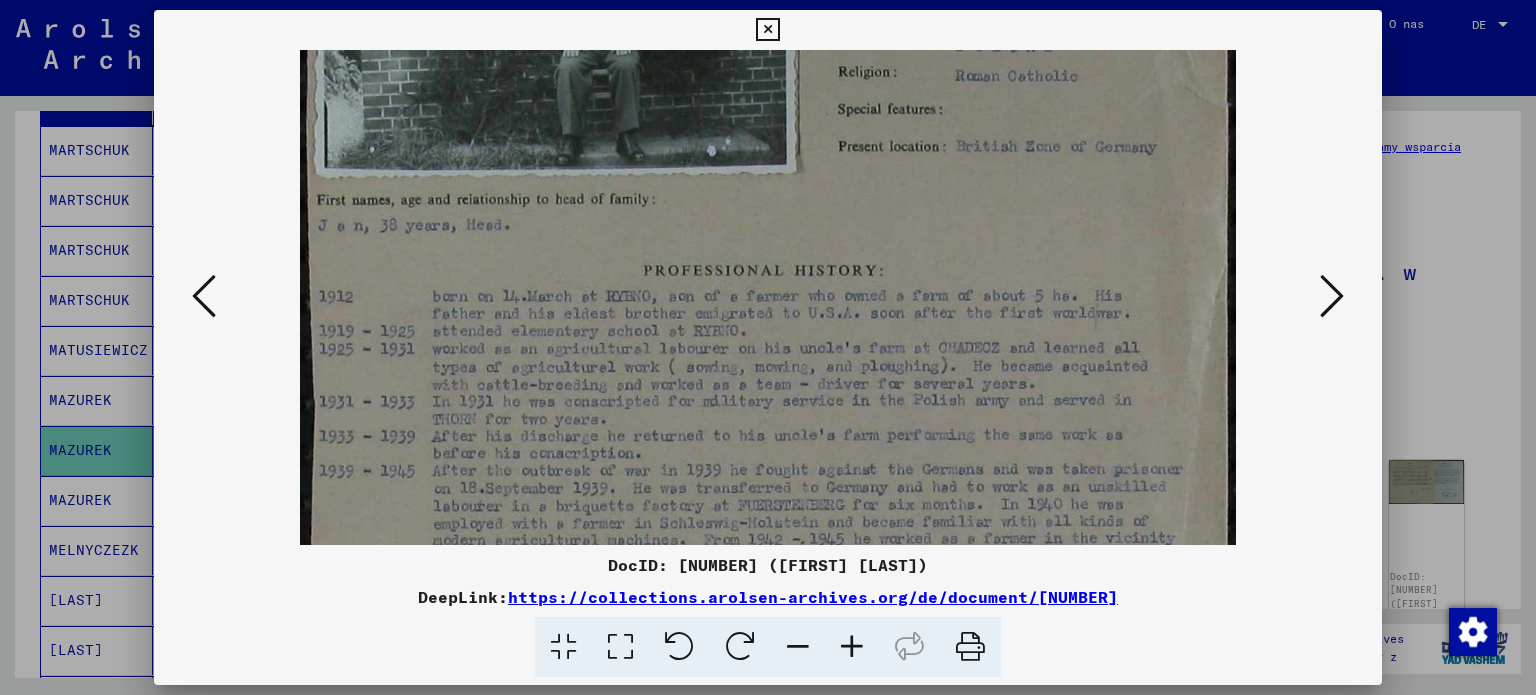 scroll, scrollTop: 219, scrollLeft: 0, axis: vertical 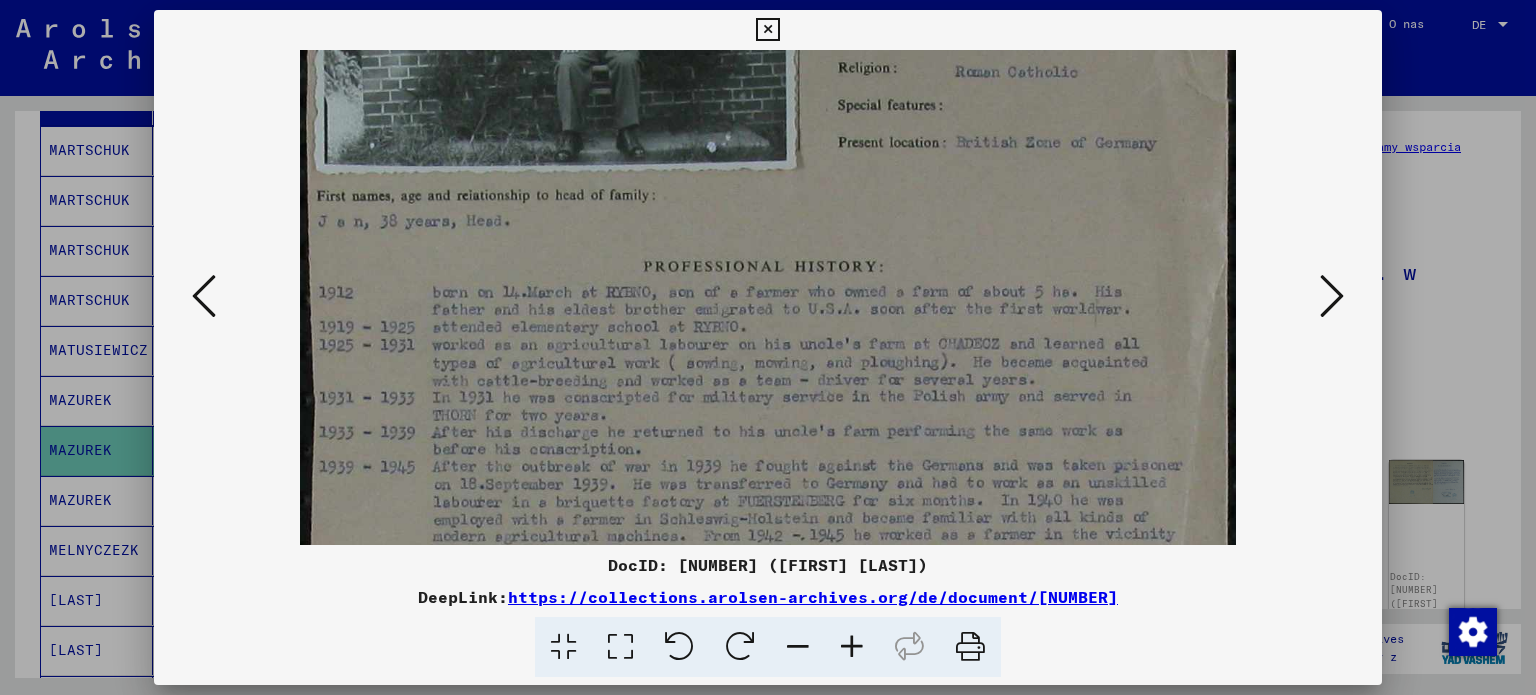 drag, startPoint x: 881, startPoint y: 373, endPoint x: 880, endPoint y: 347, distance: 26.019224 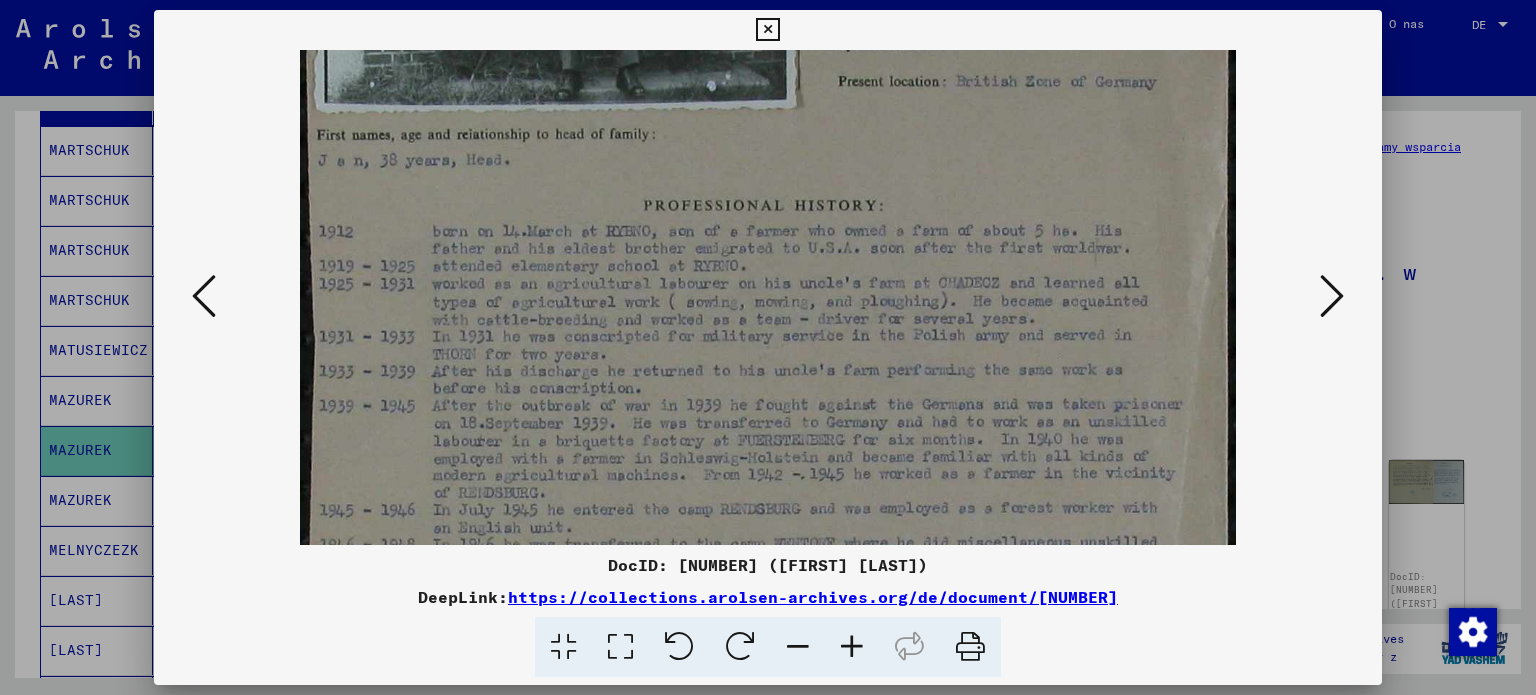 scroll, scrollTop: 295, scrollLeft: 0, axis: vertical 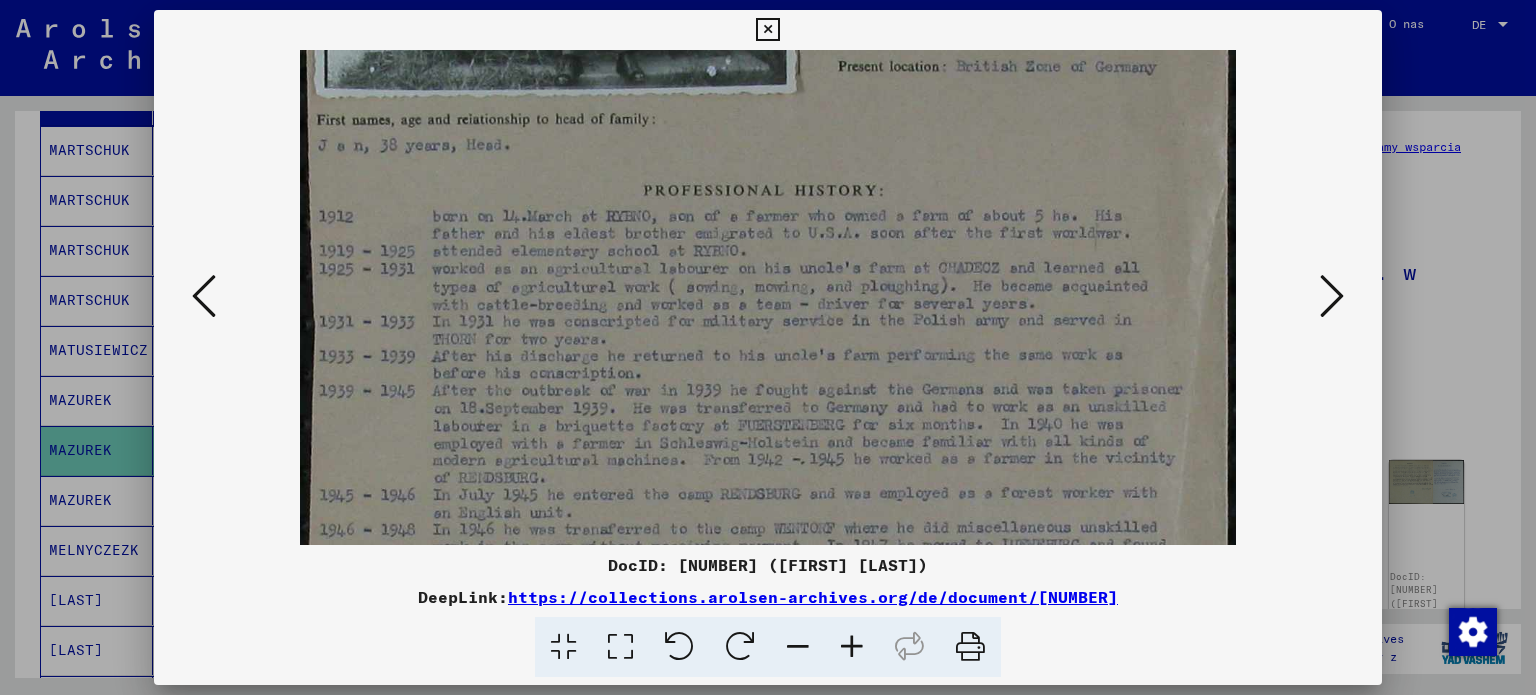 drag, startPoint x: 880, startPoint y: 392, endPoint x: 881, endPoint y: 318, distance: 74.00676 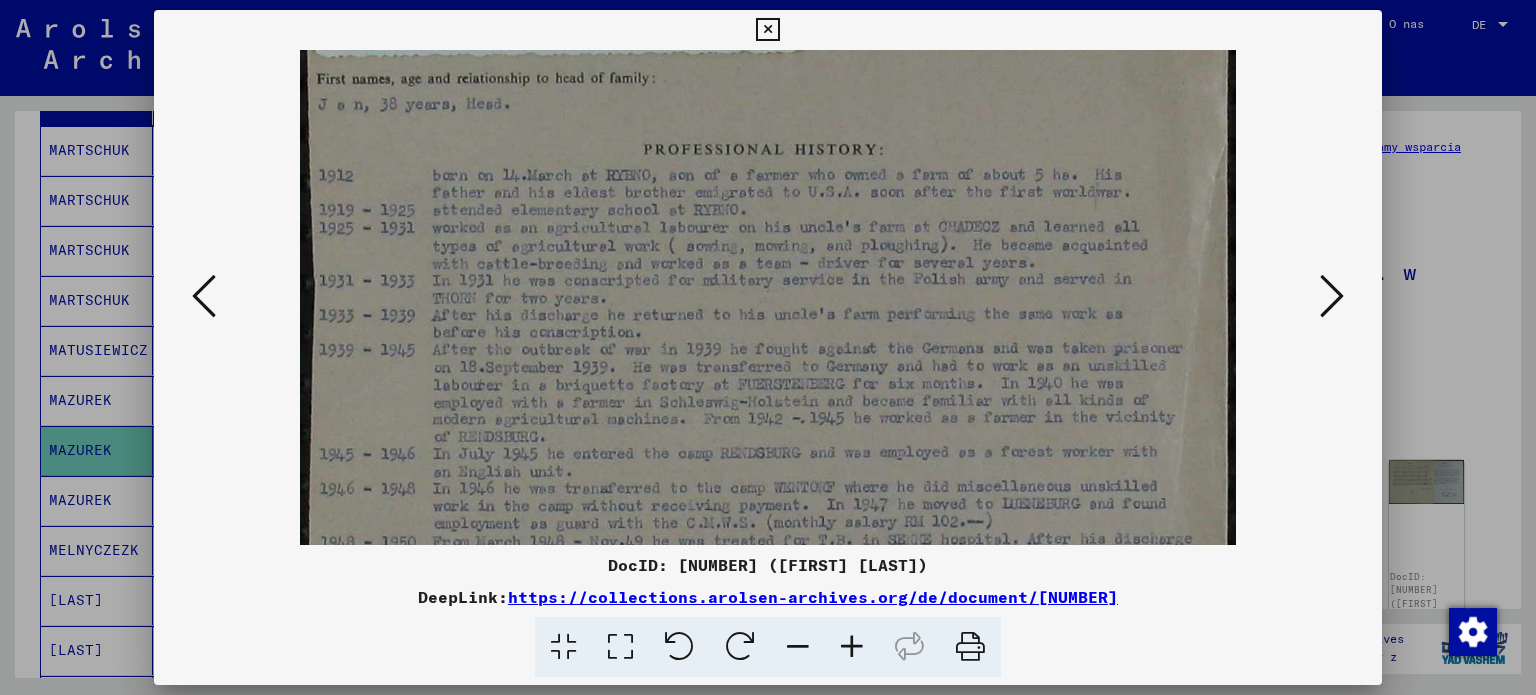 scroll, scrollTop: 344, scrollLeft: 0, axis: vertical 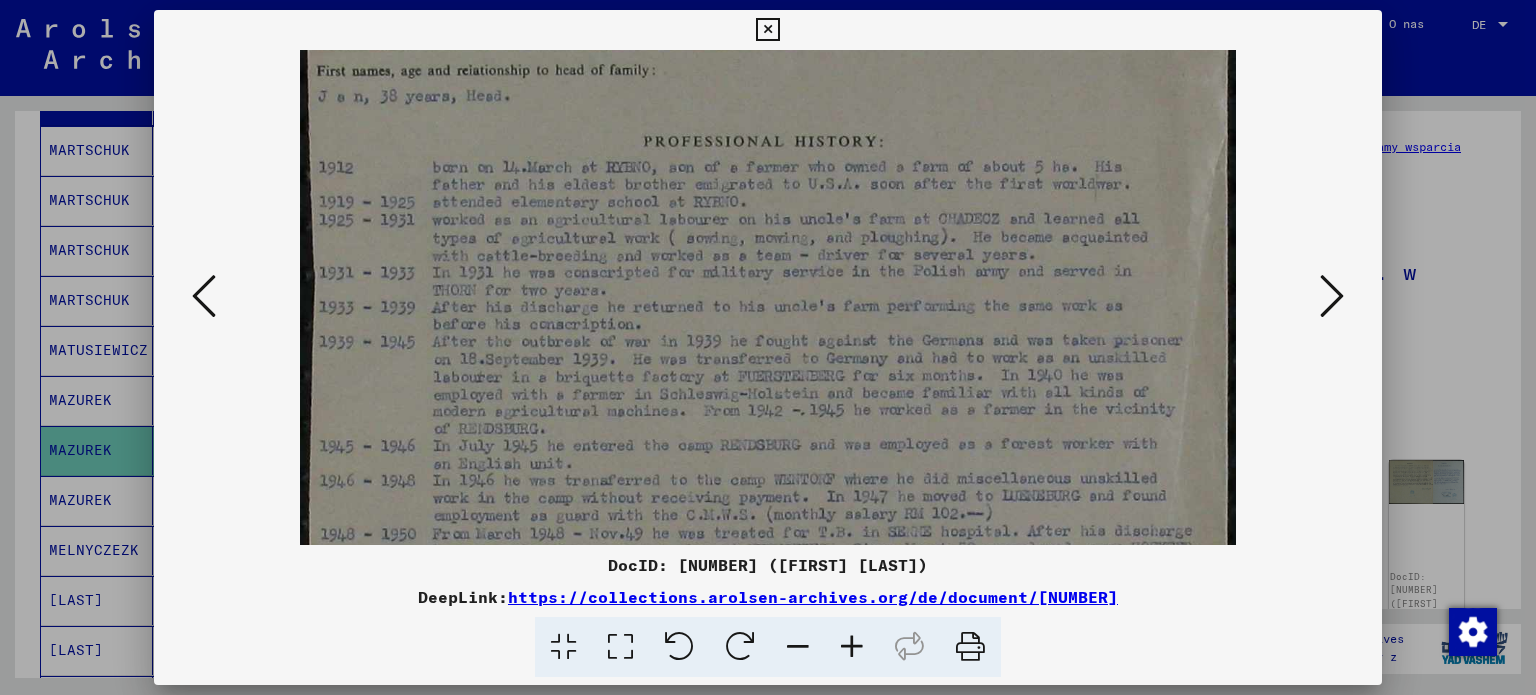 drag, startPoint x: 884, startPoint y: 404, endPoint x: 878, endPoint y: 355, distance: 49.365982 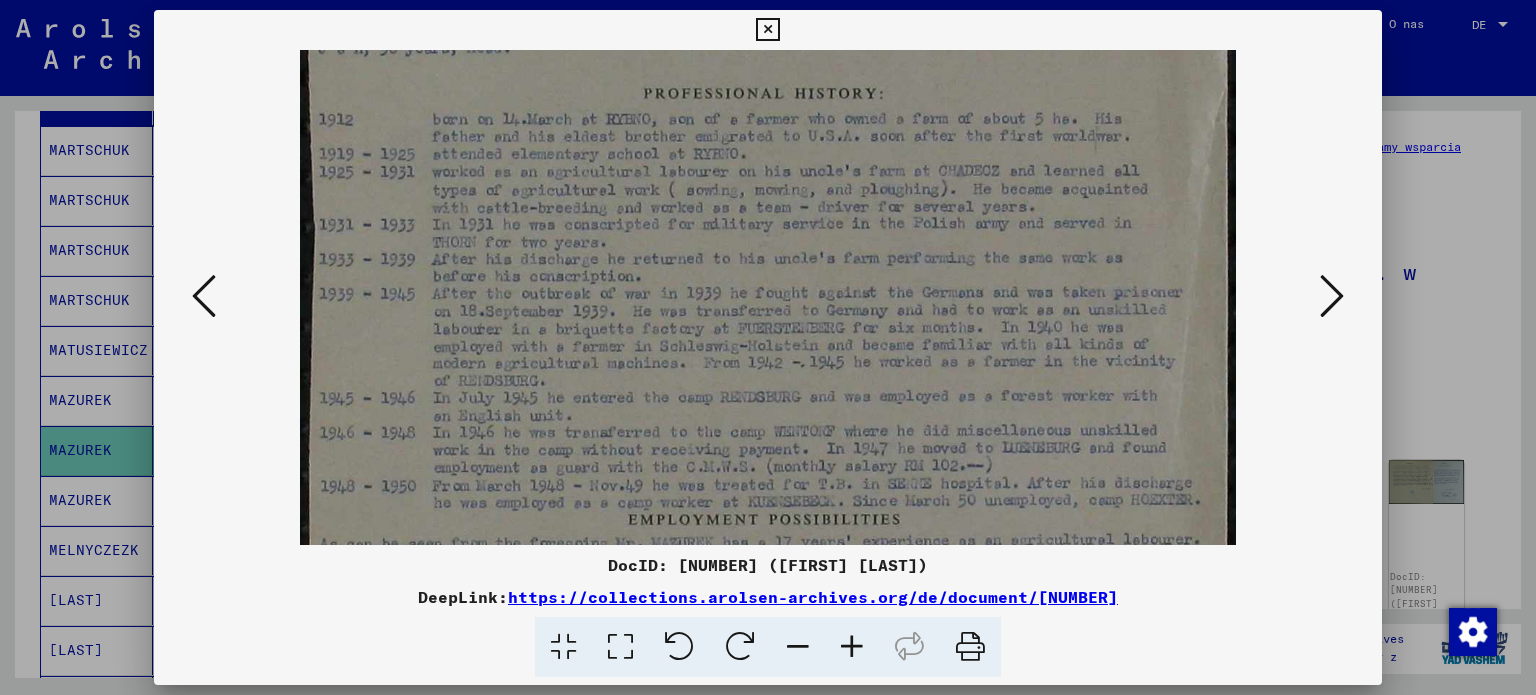 scroll, scrollTop: 396, scrollLeft: 0, axis: vertical 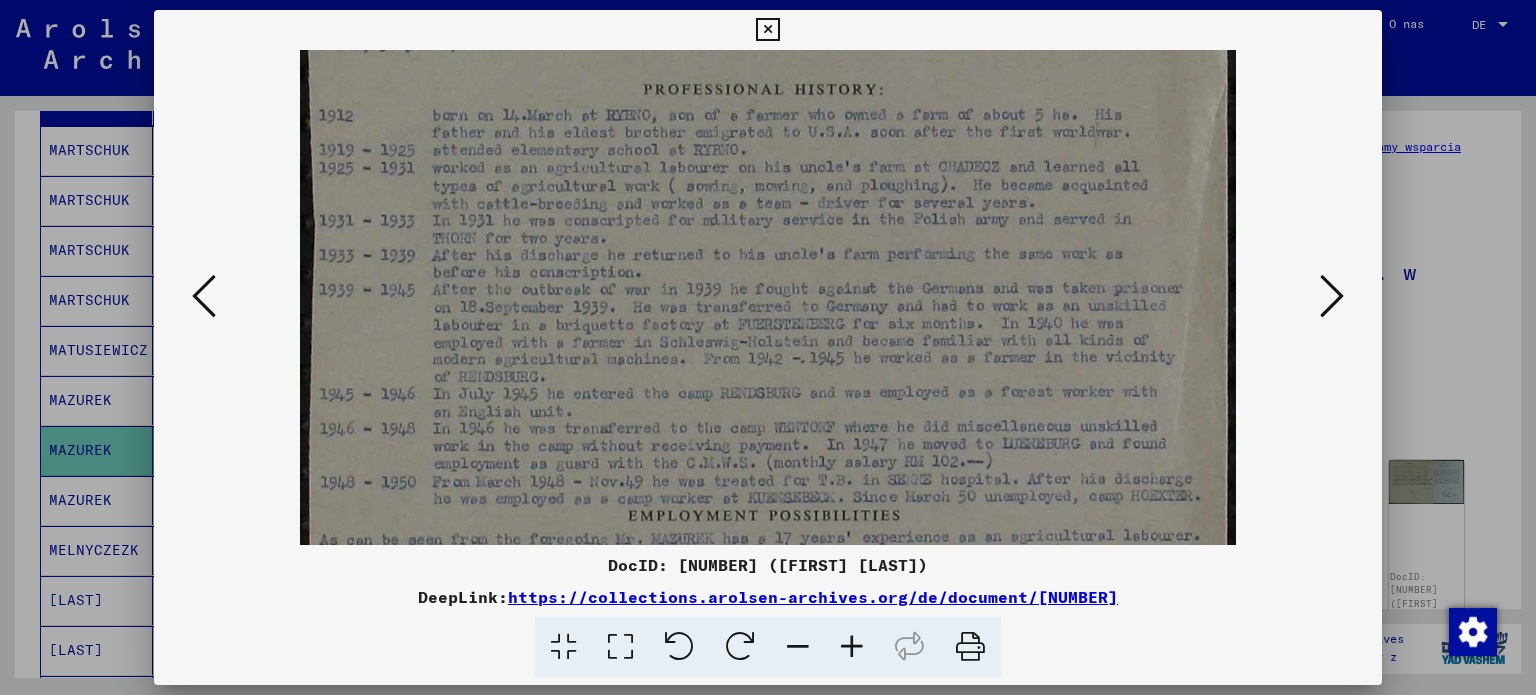 drag, startPoint x: 876, startPoint y: 416, endPoint x: 874, endPoint y: 367, distance: 49.0408 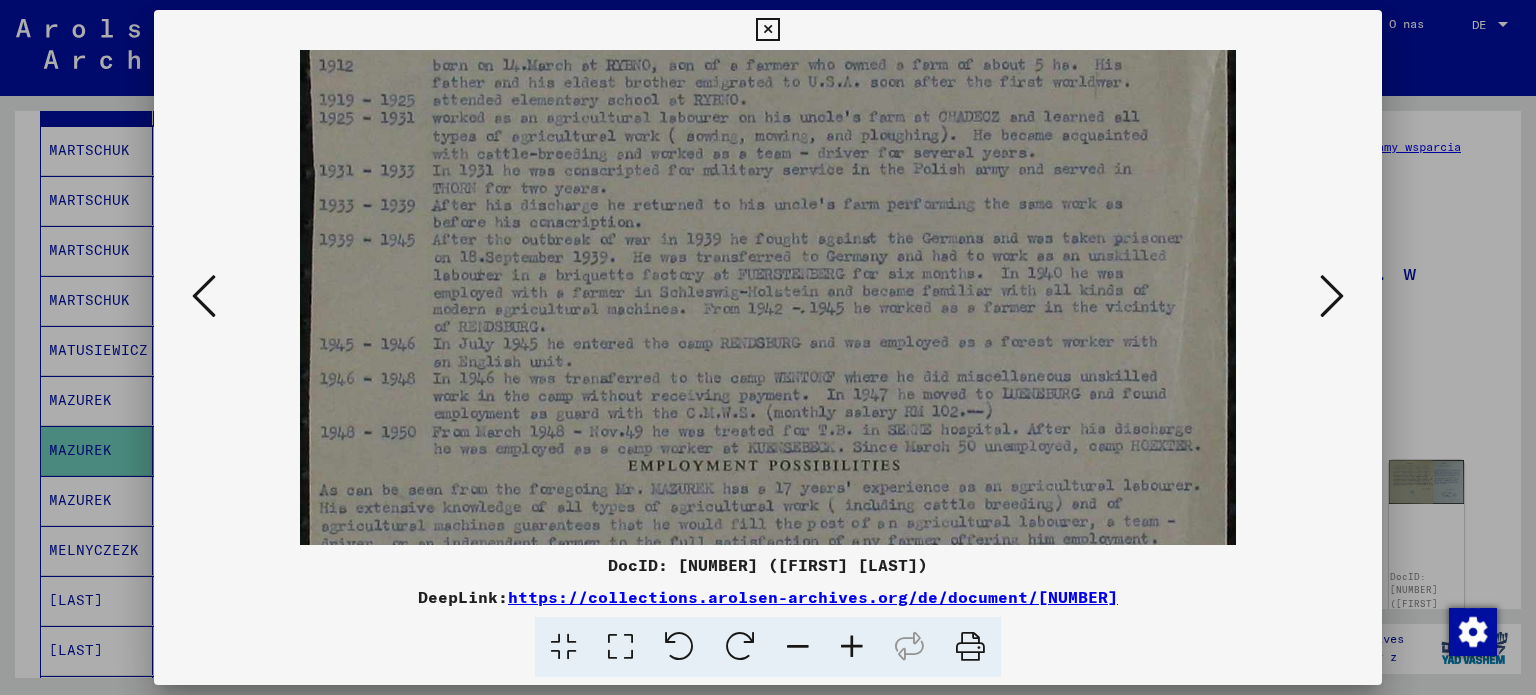 drag, startPoint x: 876, startPoint y: 413, endPoint x: 877, endPoint y: 360, distance: 53.009434 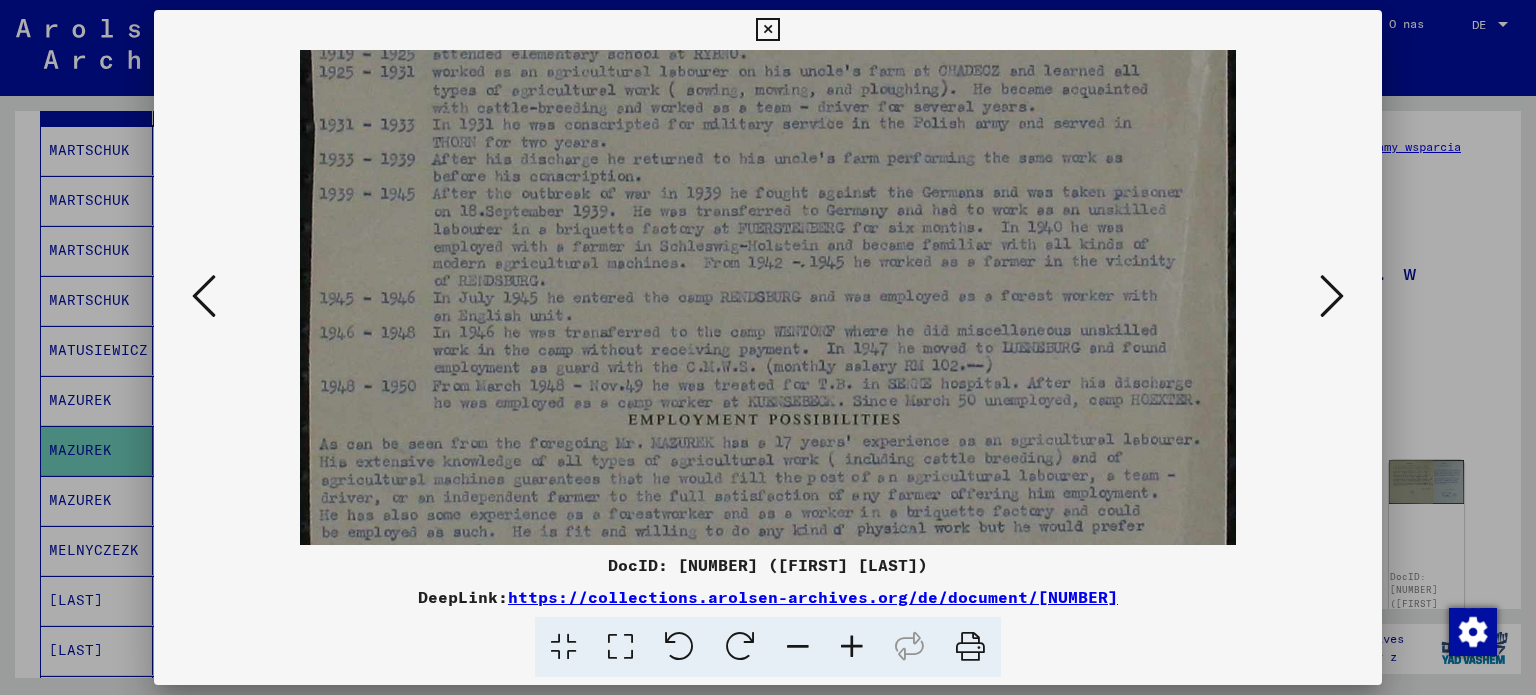 drag, startPoint x: 876, startPoint y: 404, endPoint x: 863, endPoint y: 362, distance: 43.965897 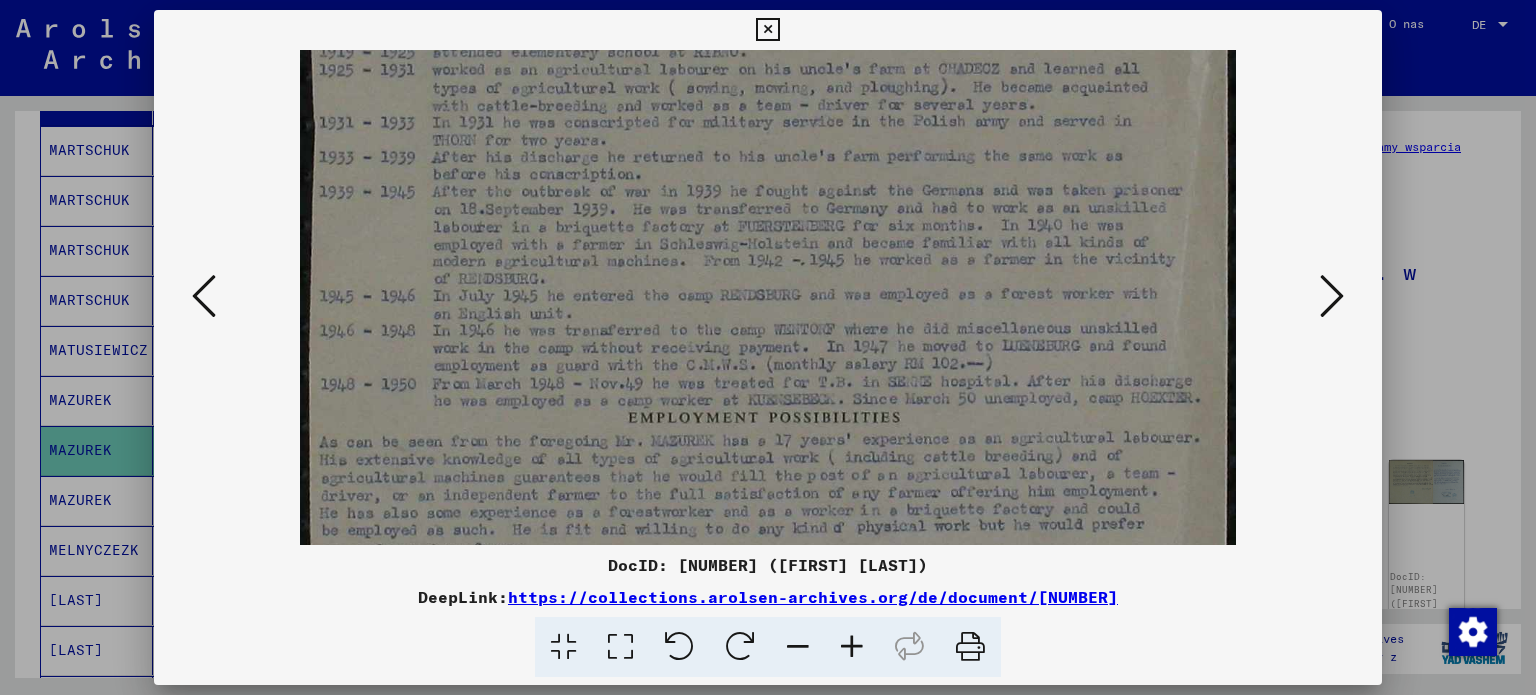 click at bounding box center [767, 30] 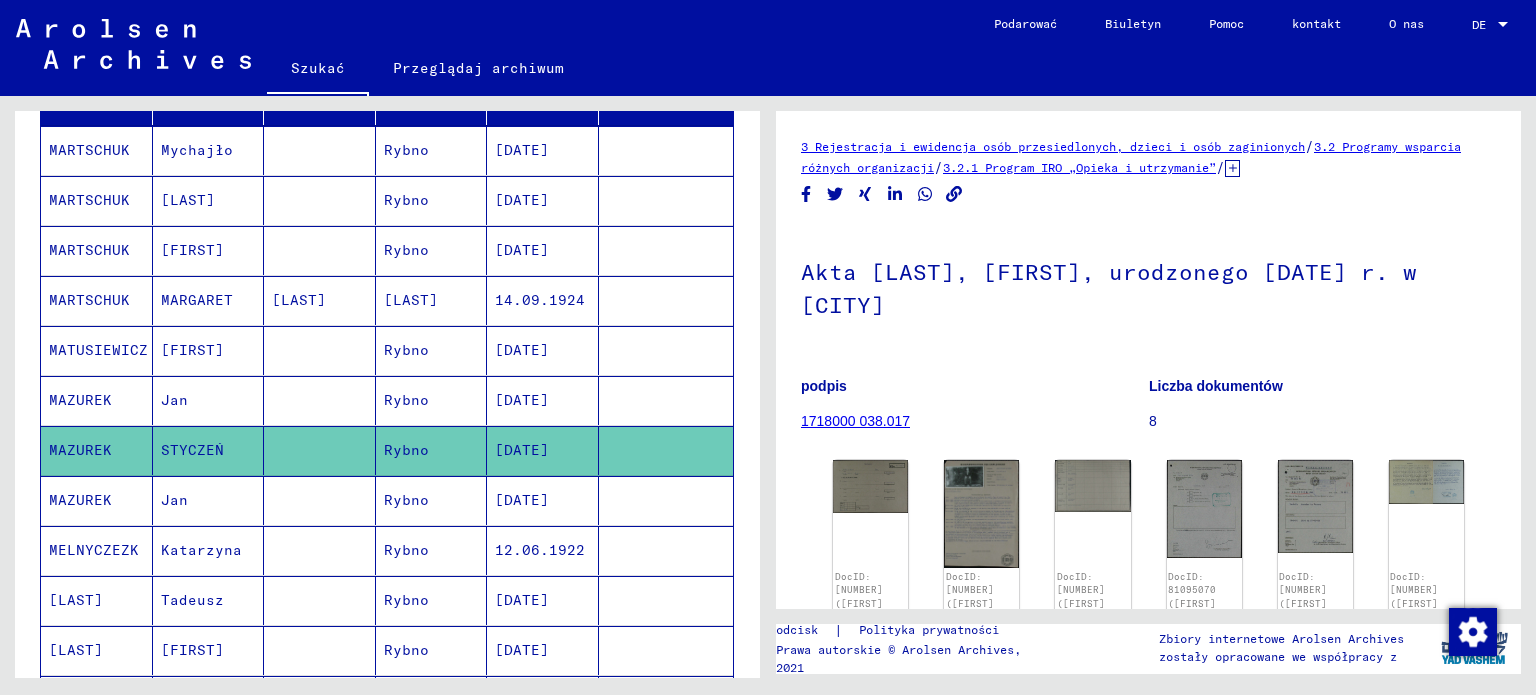 click on "MAZUREK" at bounding box center (97, 550) 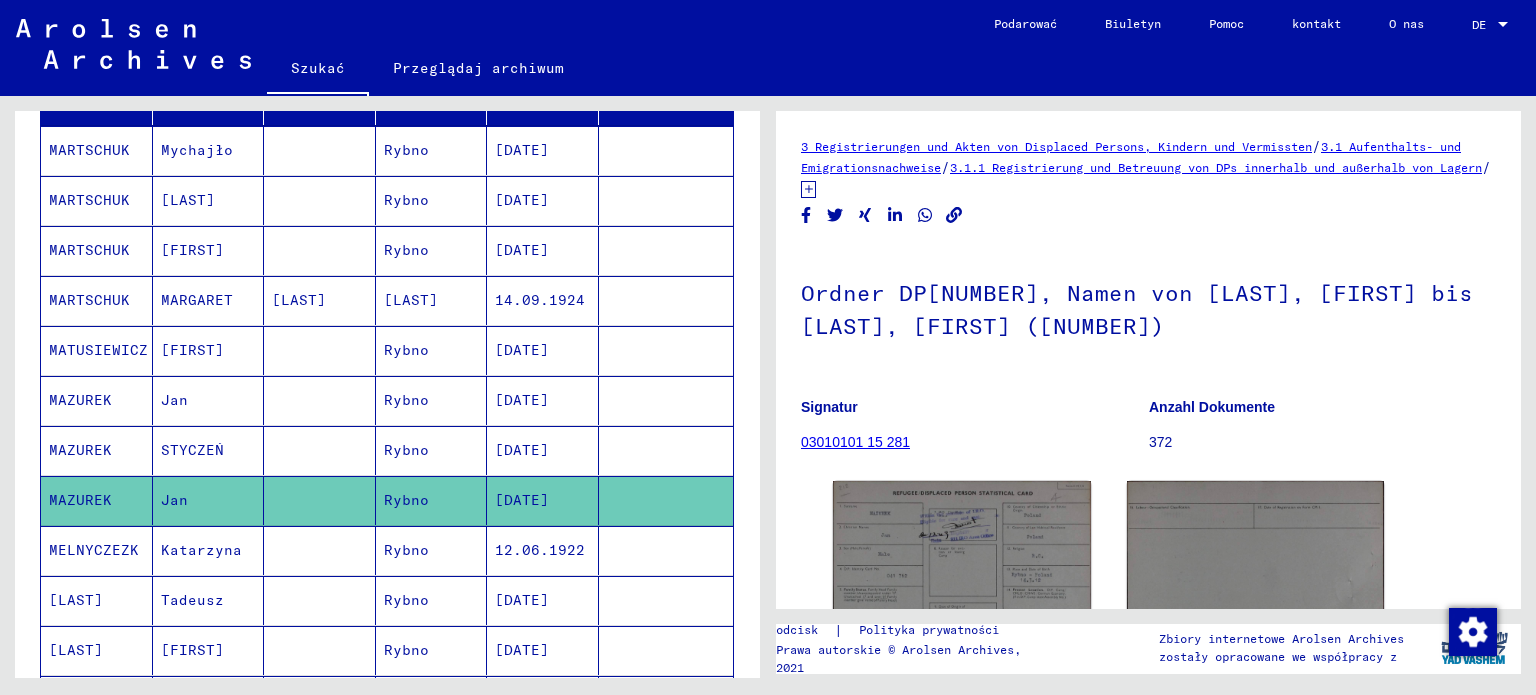 scroll, scrollTop: 0, scrollLeft: 0, axis: both 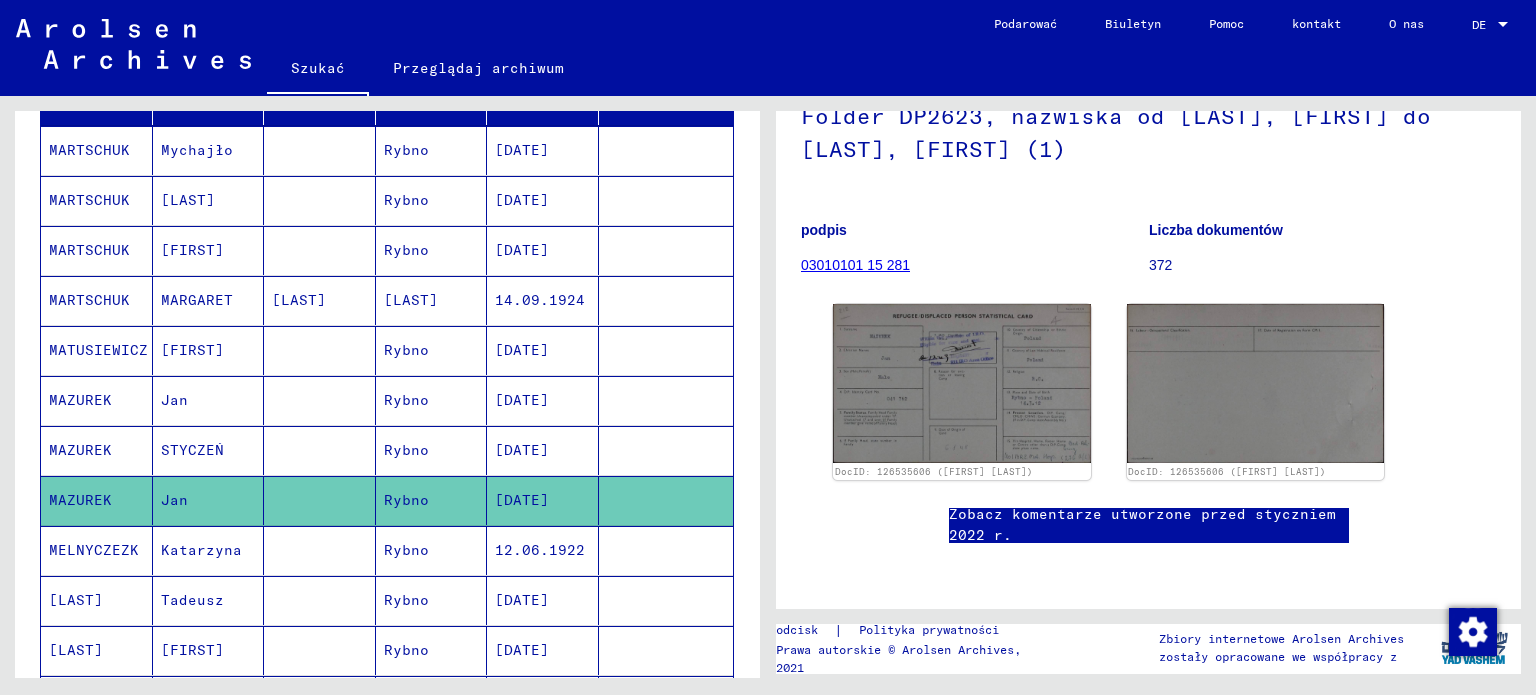 click on "[LAST]" at bounding box center [76, 650] 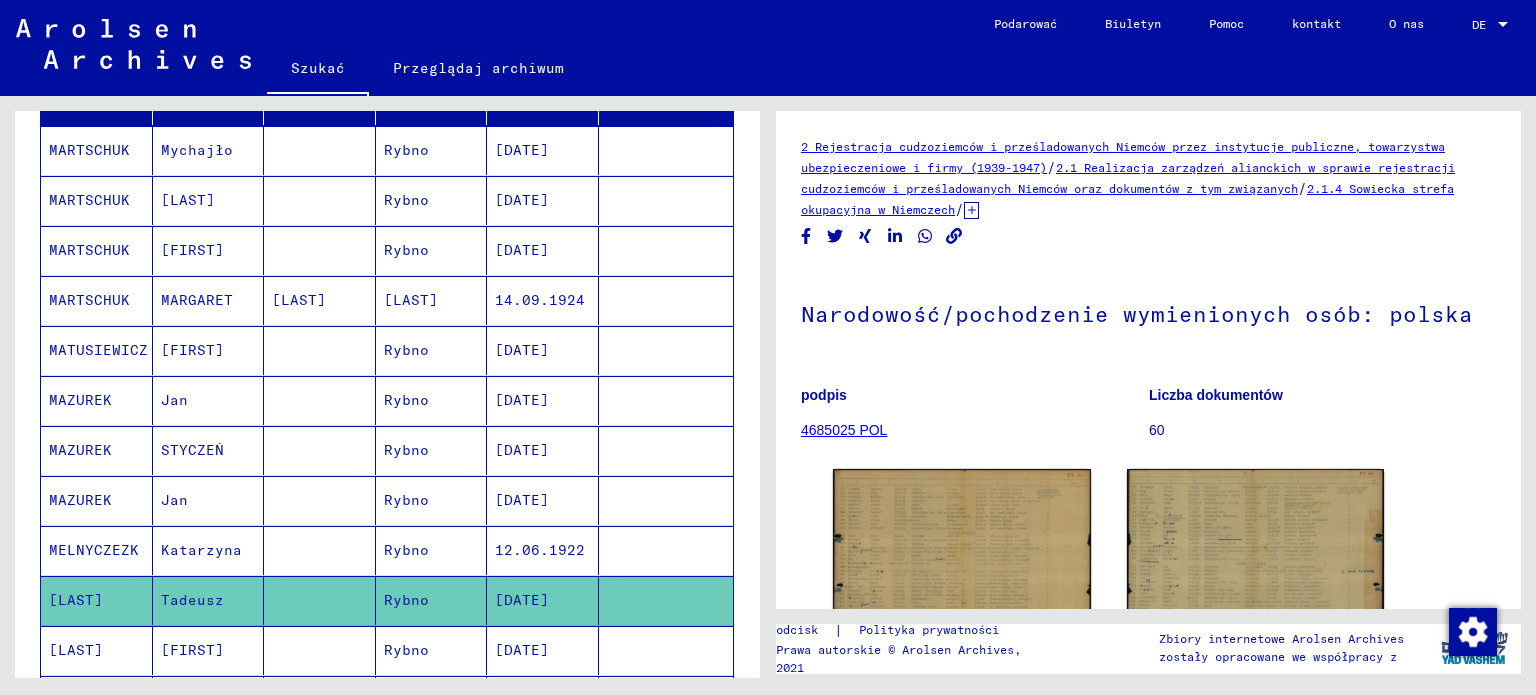 scroll, scrollTop: 0, scrollLeft: 0, axis: both 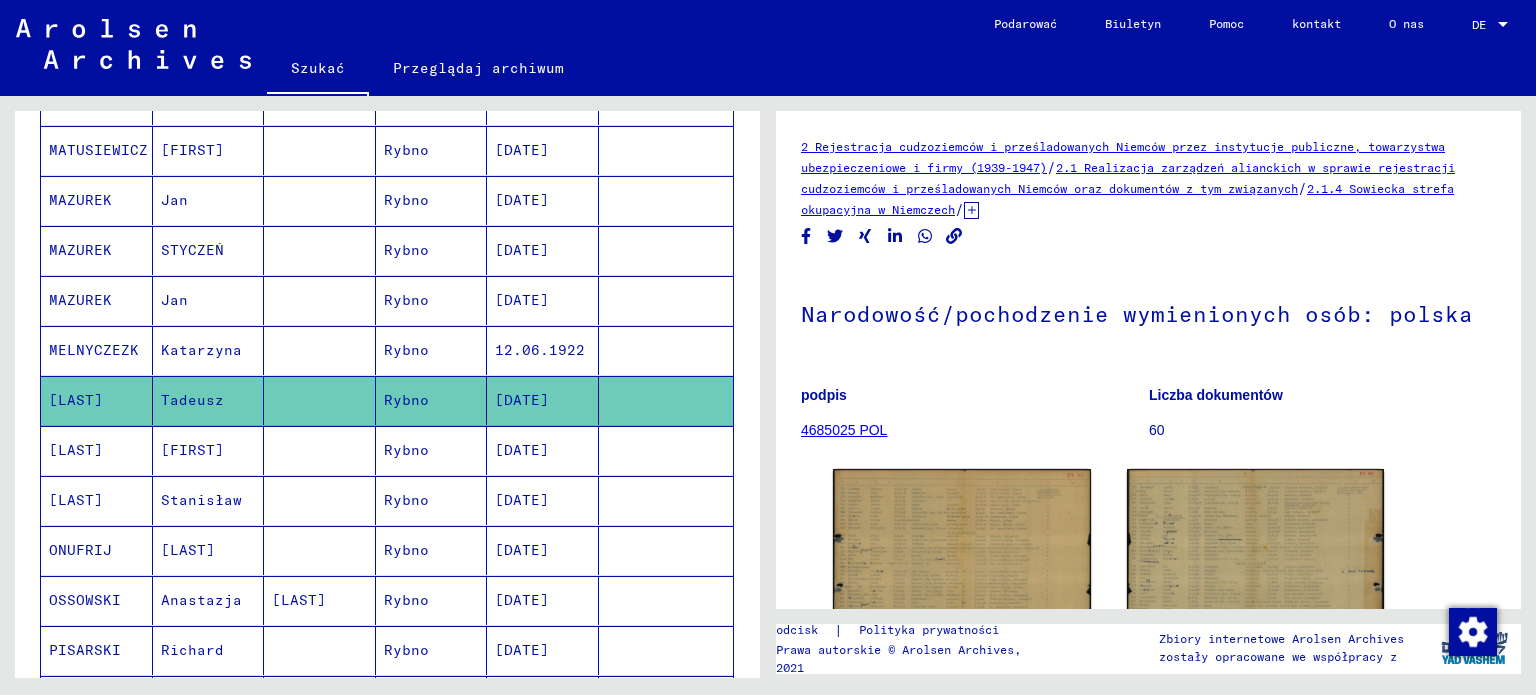 click on "[LAST]" at bounding box center [76, 500] 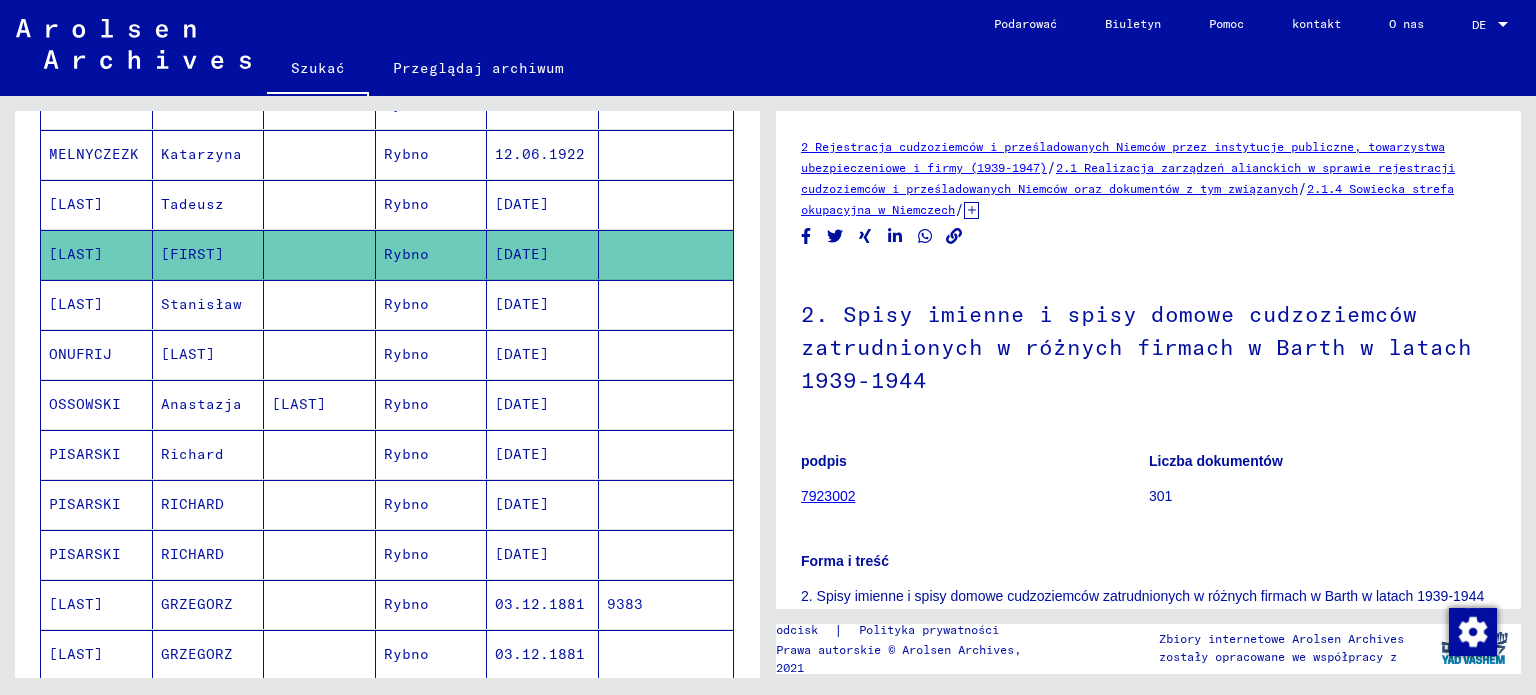 scroll, scrollTop: 700, scrollLeft: 0, axis: vertical 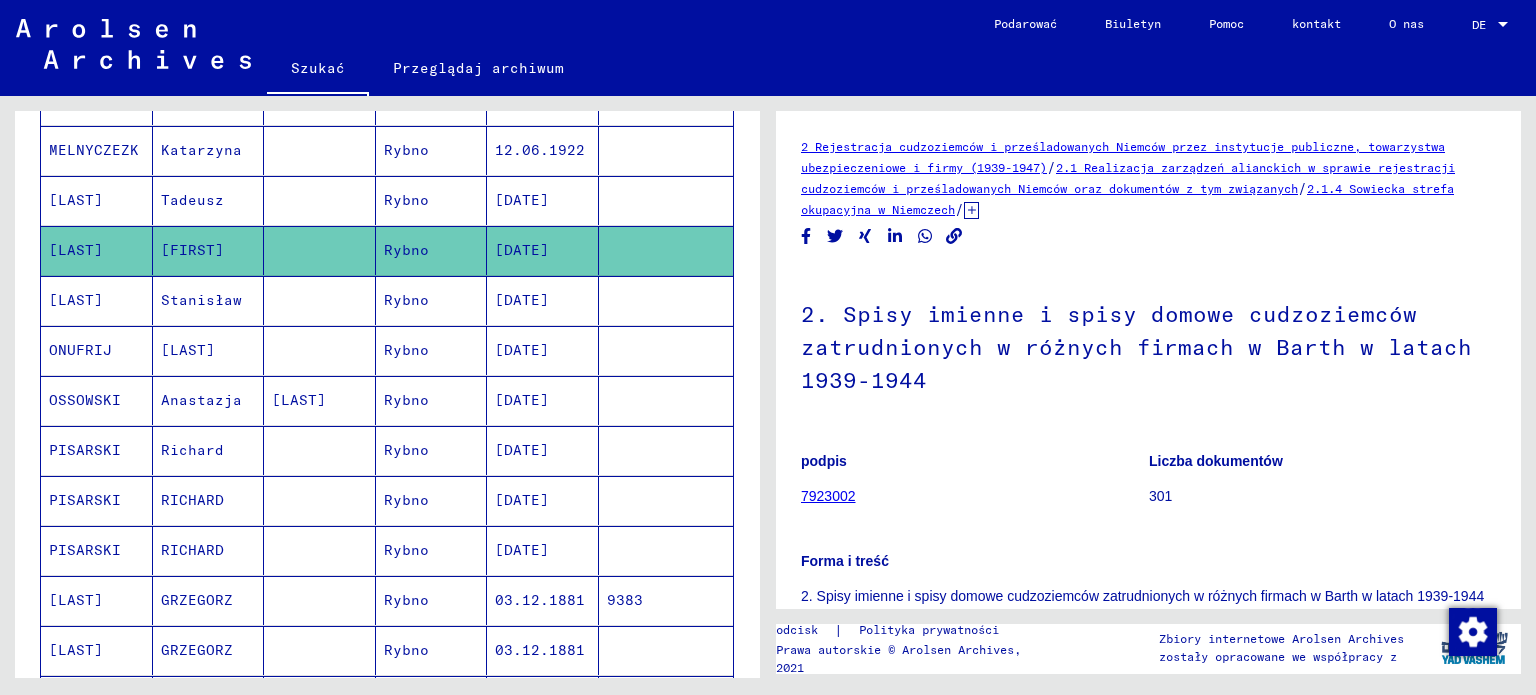 click on "OSSOWSKI" at bounding box center [85, 450] 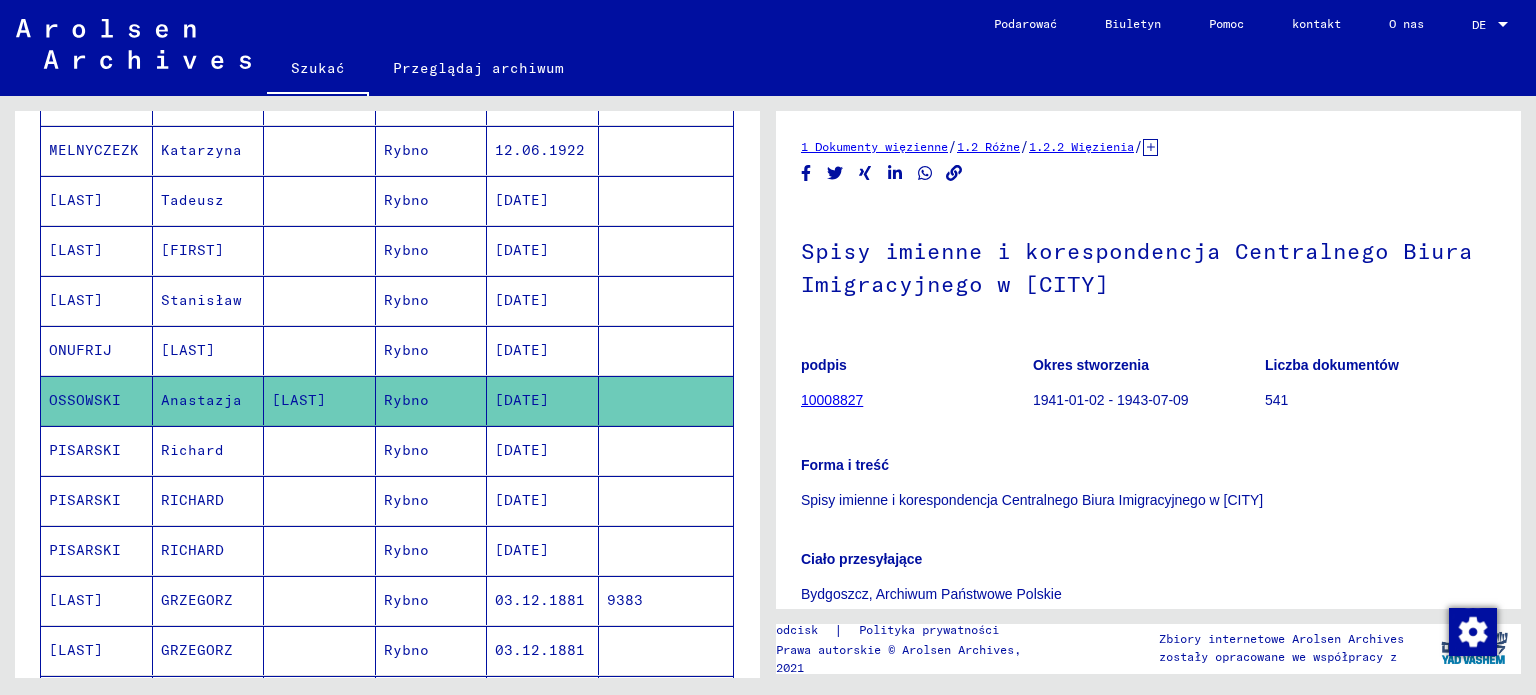 scroll, scrollTop: 900, scrollLeft: 0, axis: vertical 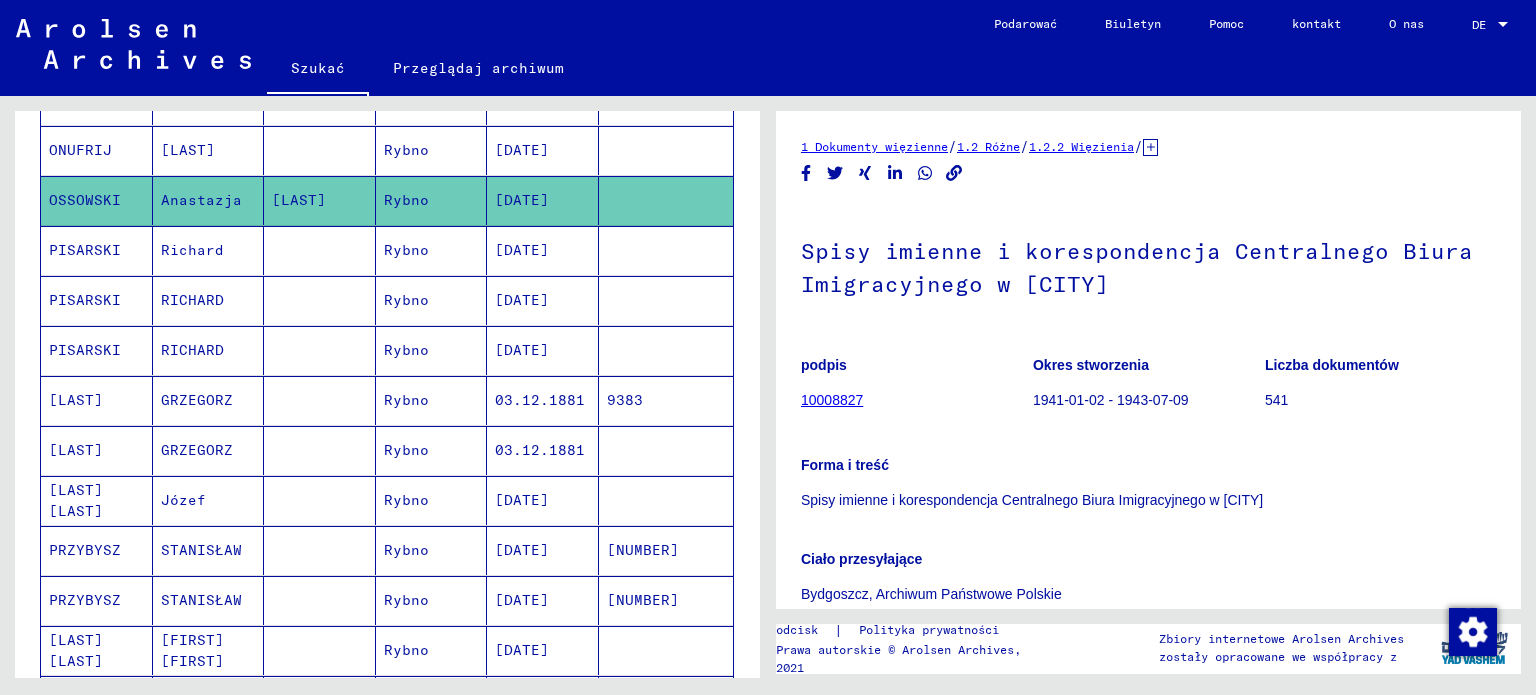 click on "[LAST]" at bounding box center [76, 450] 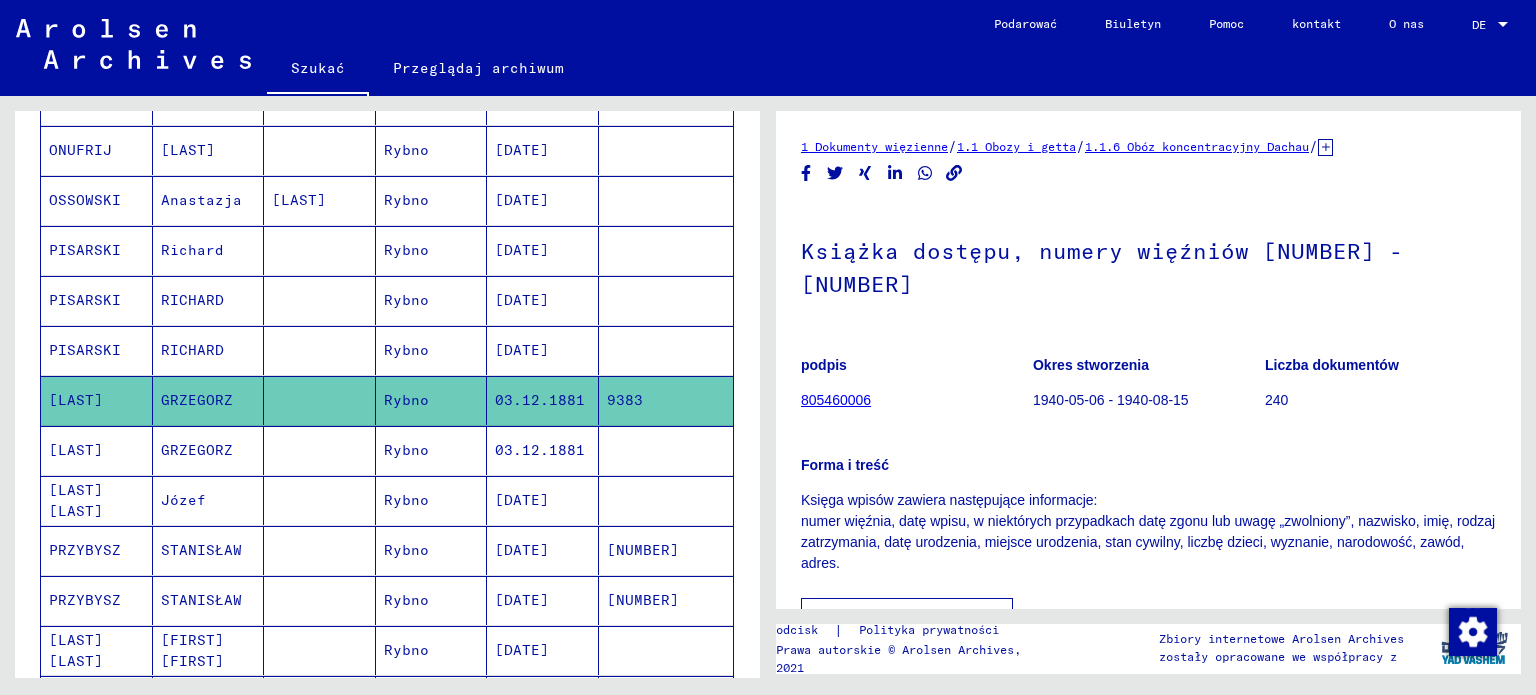 click on "PRZYBYSZ" at bounding box center [85, 600] 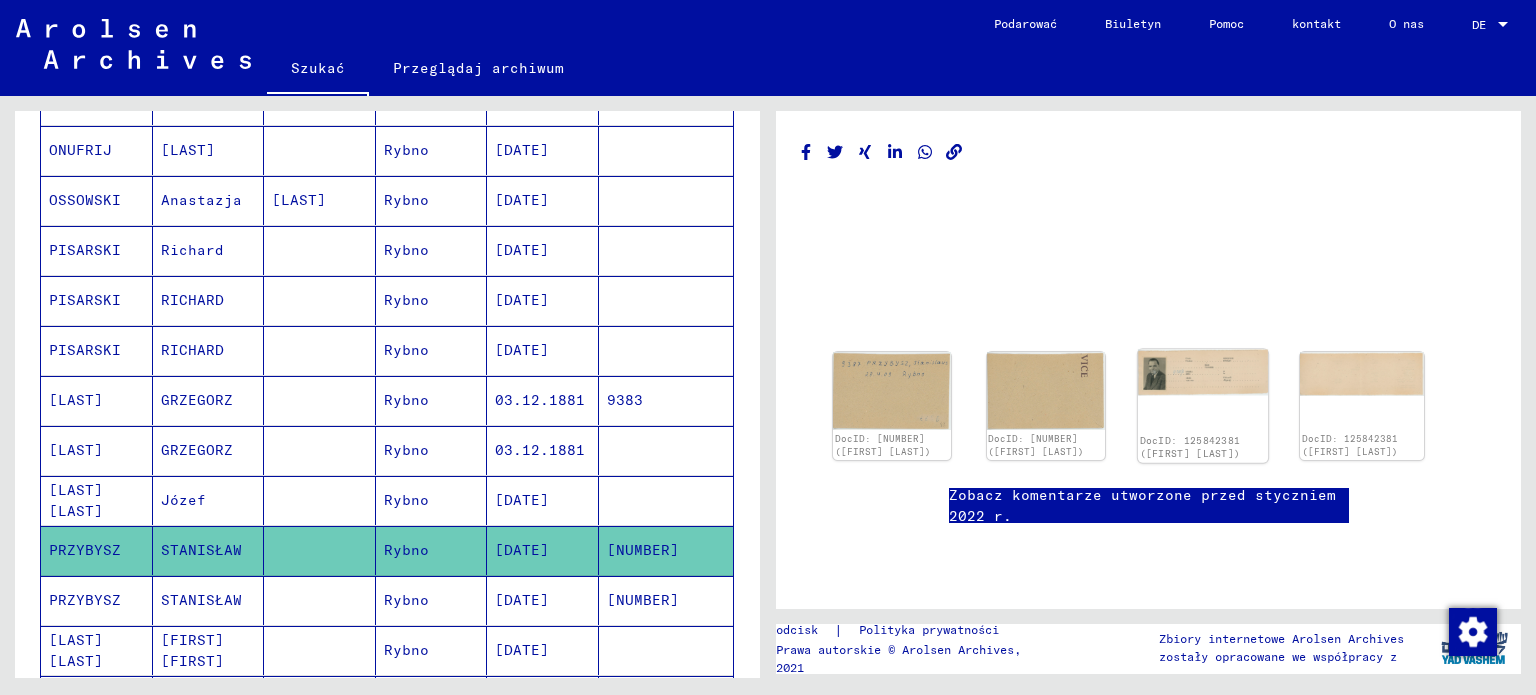 click 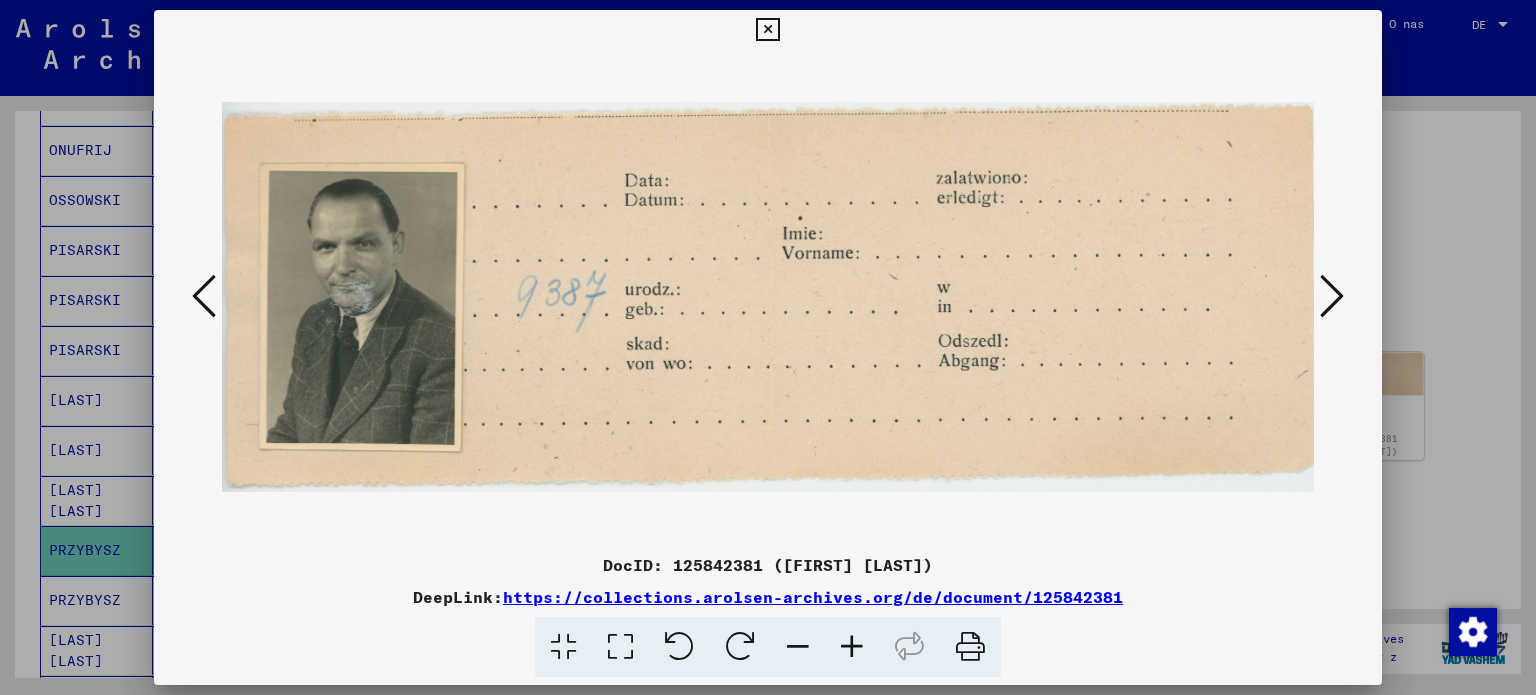 click at bounding box center [767, 30] 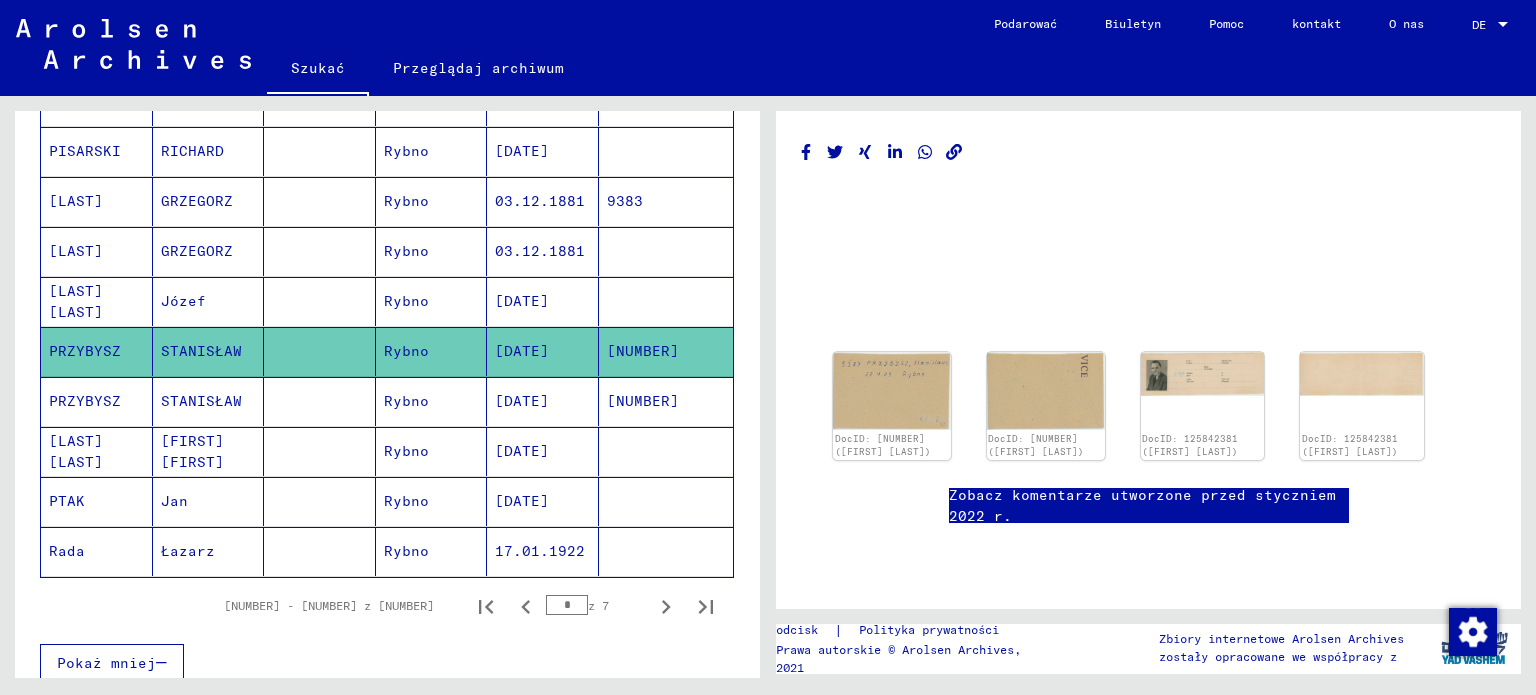 scroll, scrollTop: 1100, scrollLeft: 0, axis: vertical 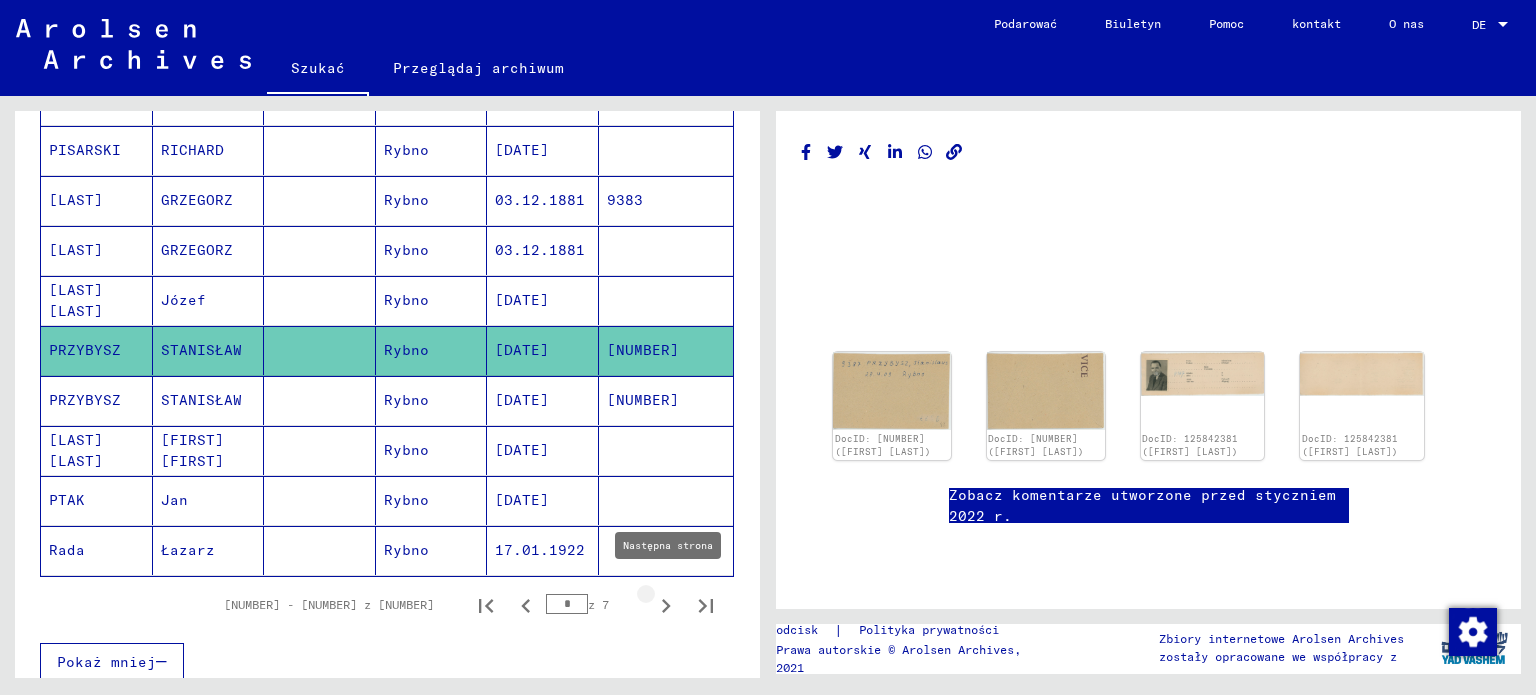 click 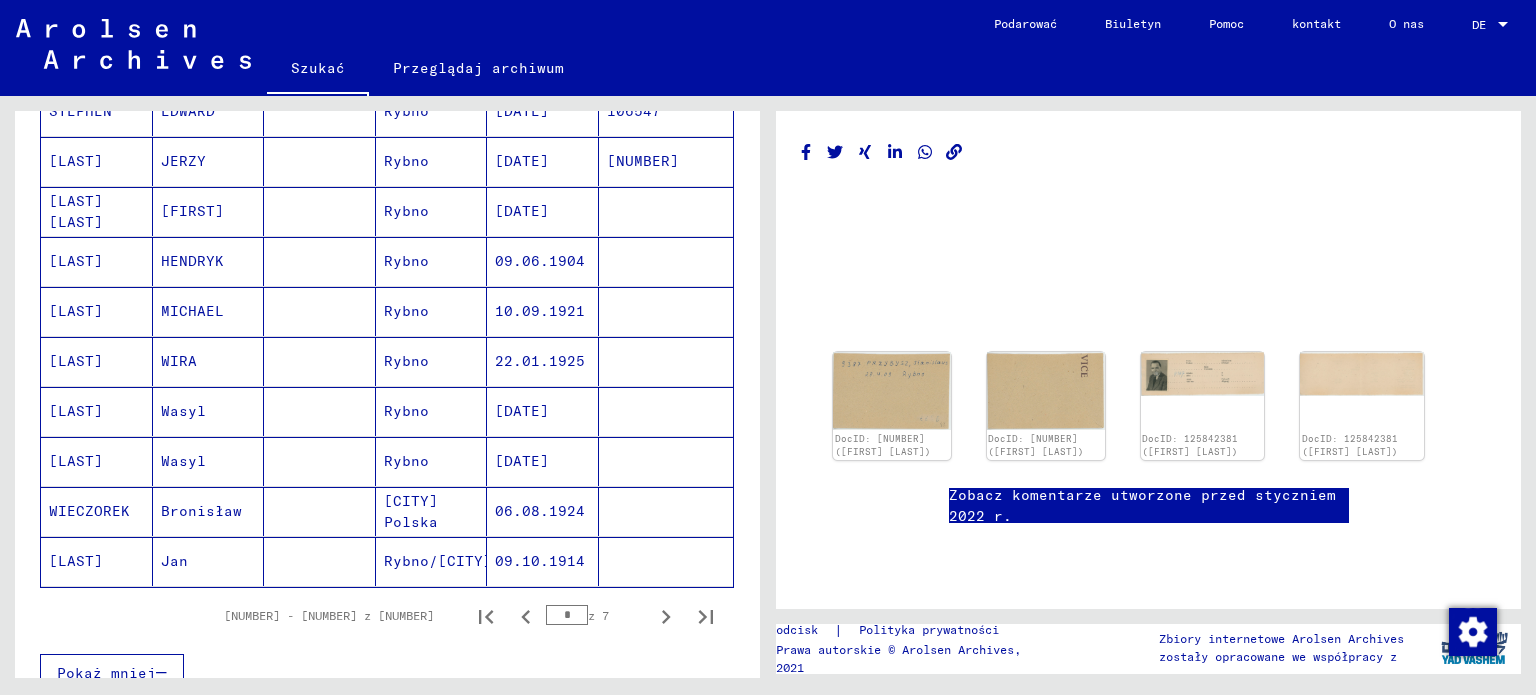 scroll, scrollTop: 1100, scrollLeft: 0, axis: vertical 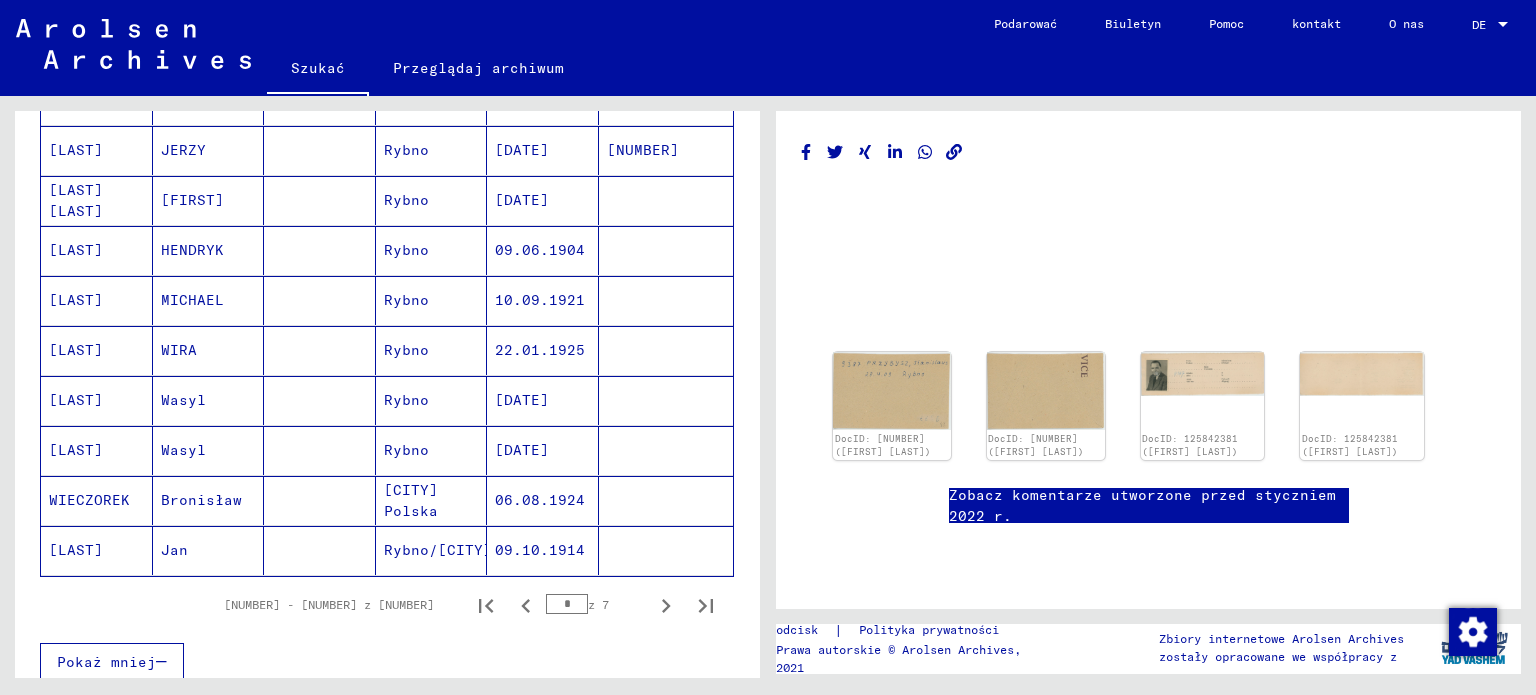 click on "[LAST]" 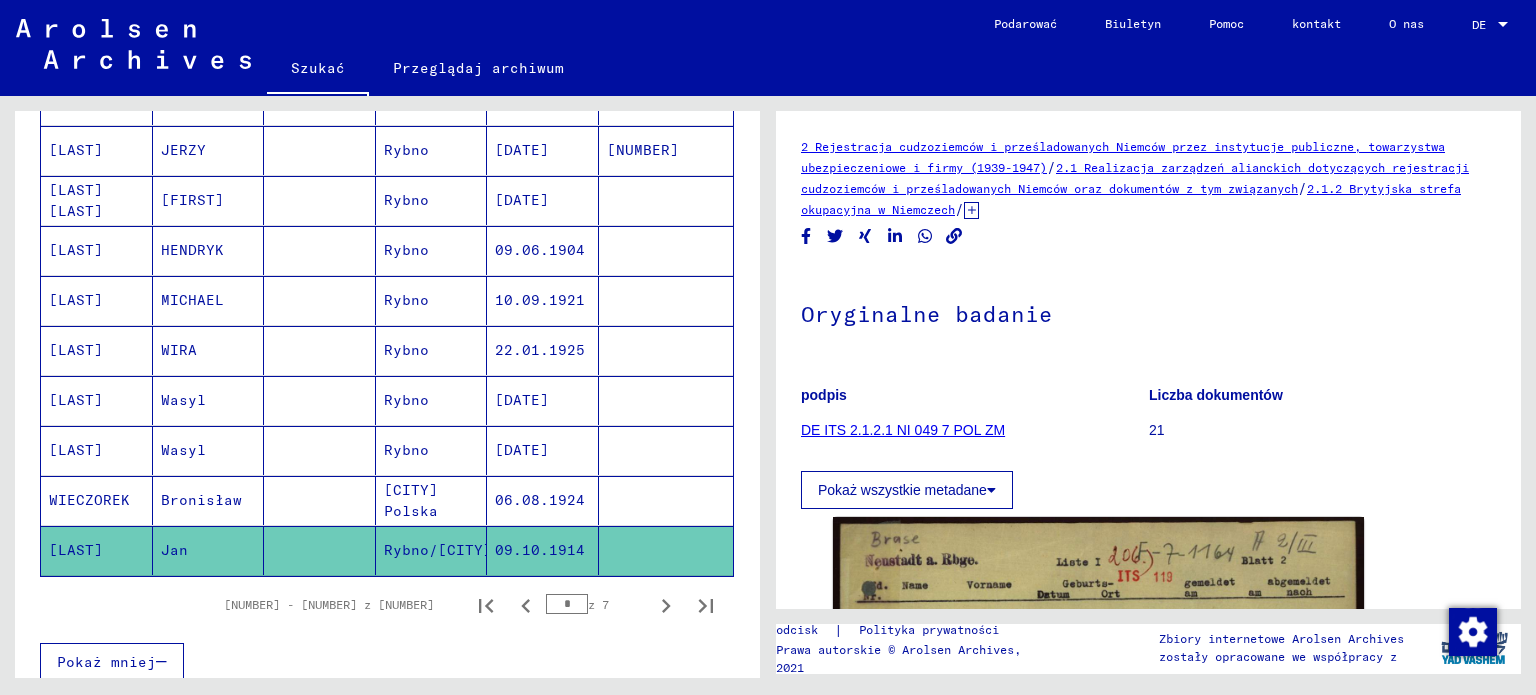 scroll, scrollTop: 300, scrollLeft: 0, axis: vertical 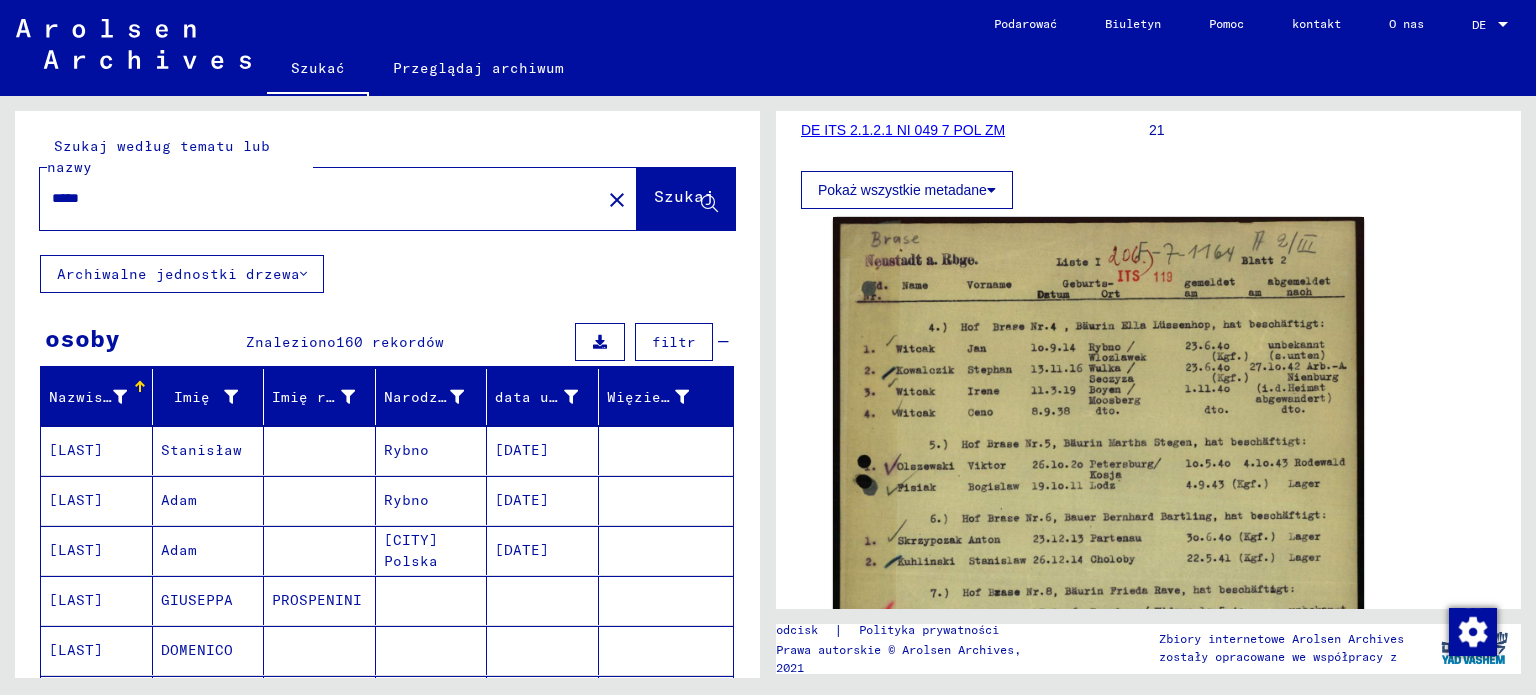 drag, startPoint x: 111, startPoint y: 209, endPoint x: 0, endPoint y: 177, distance: 115.52056 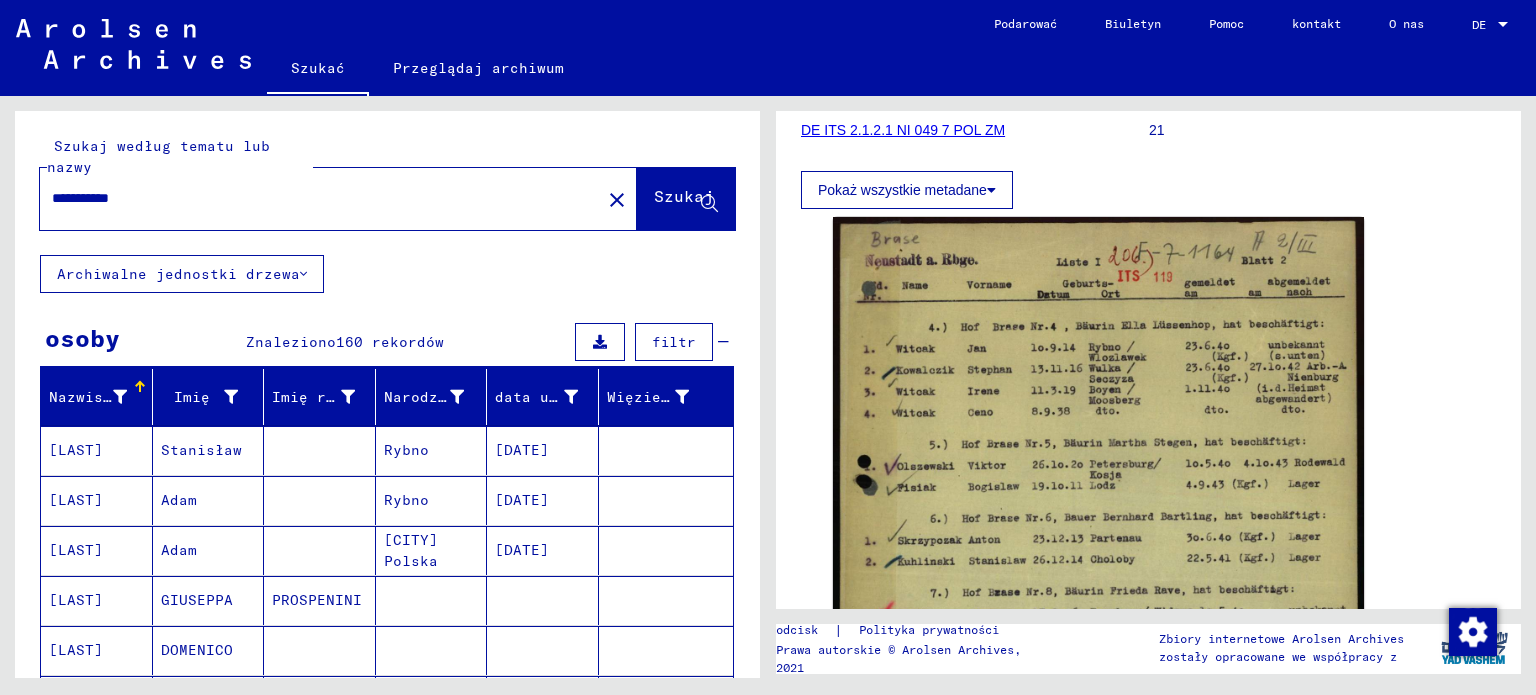 type on "**********" 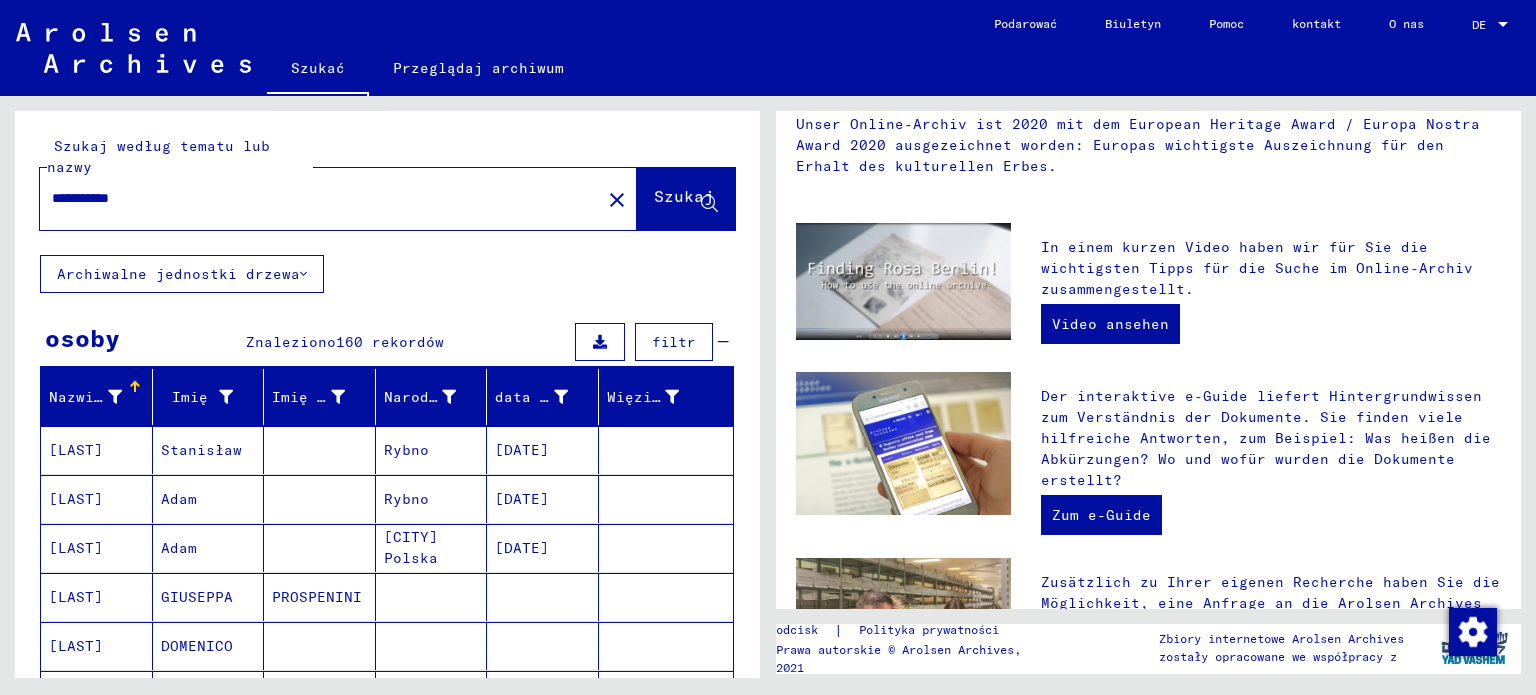 scroll, scrollTop: 0, scrollLeft: 0, axis: both 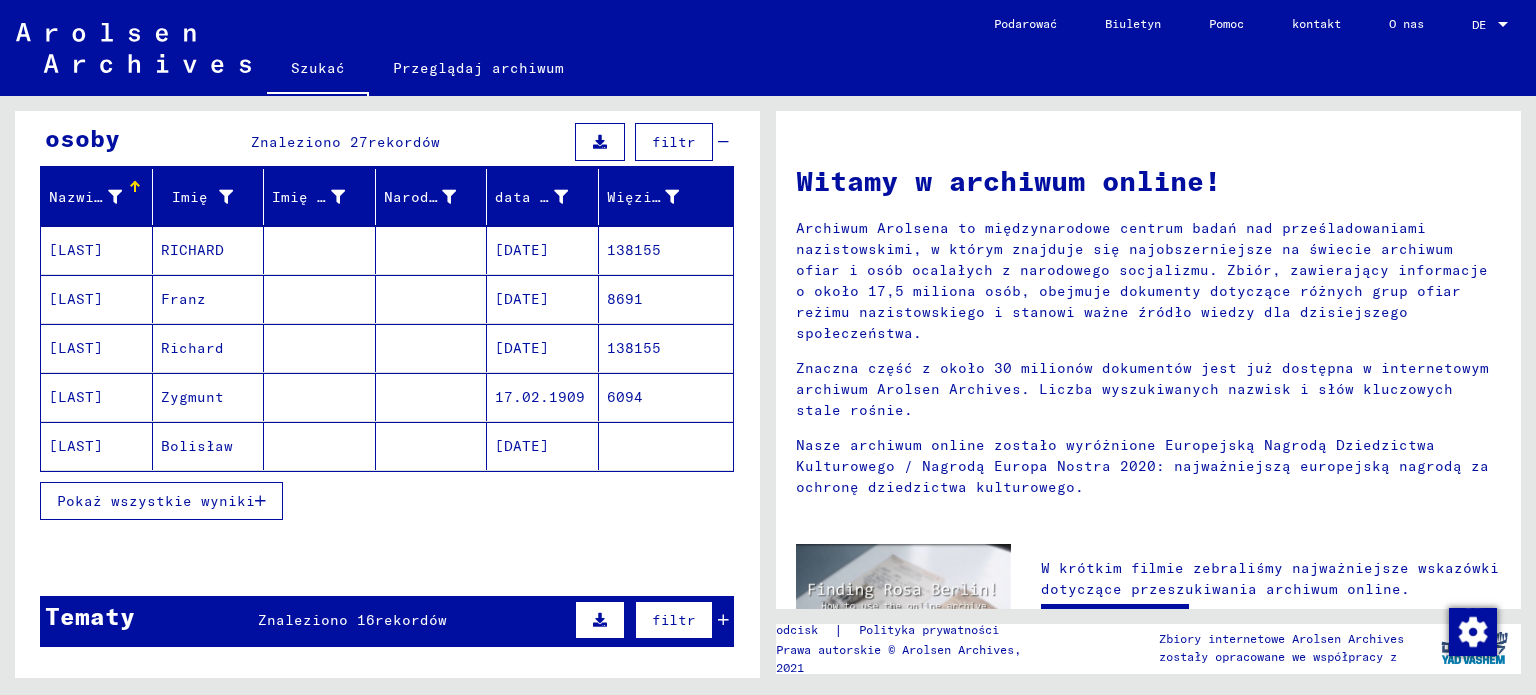 click on "[LAST]" 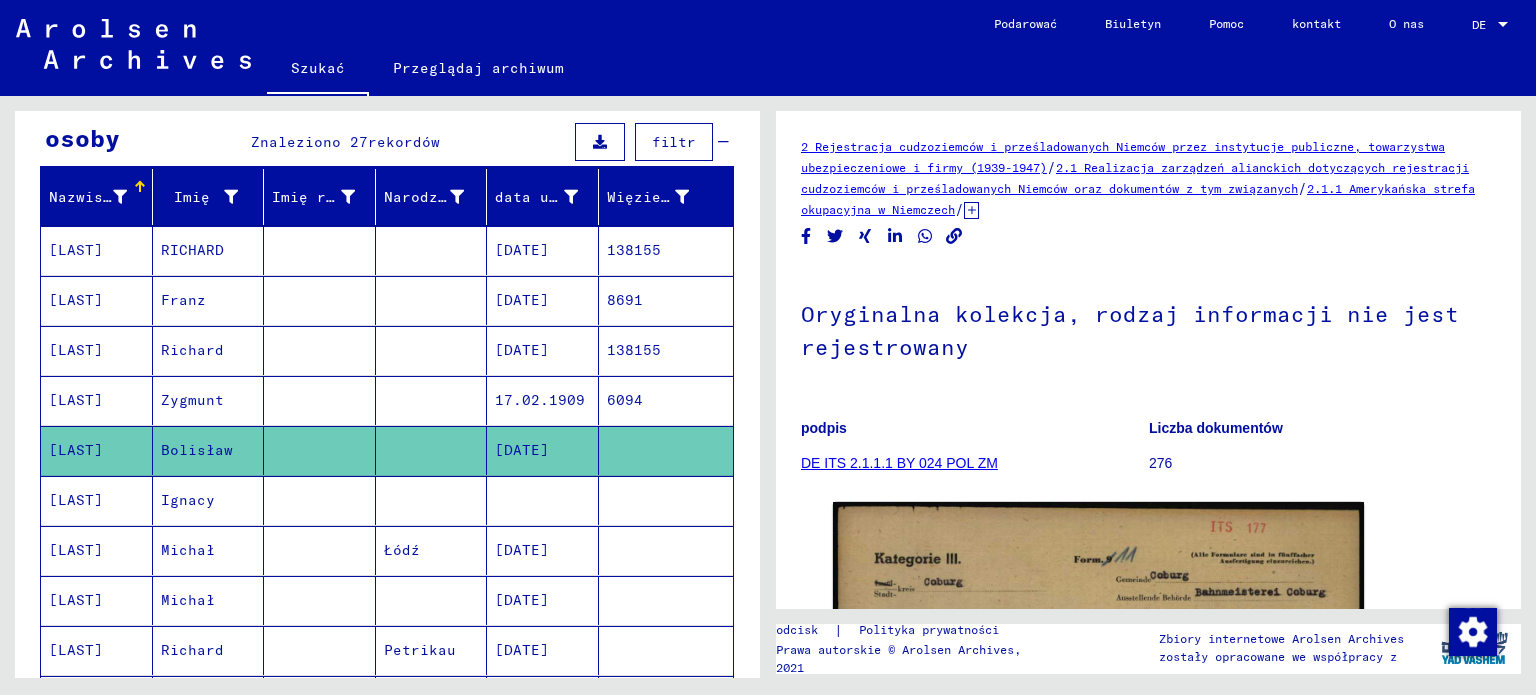 click on "[LAST]" at bounding box center (76, 550) 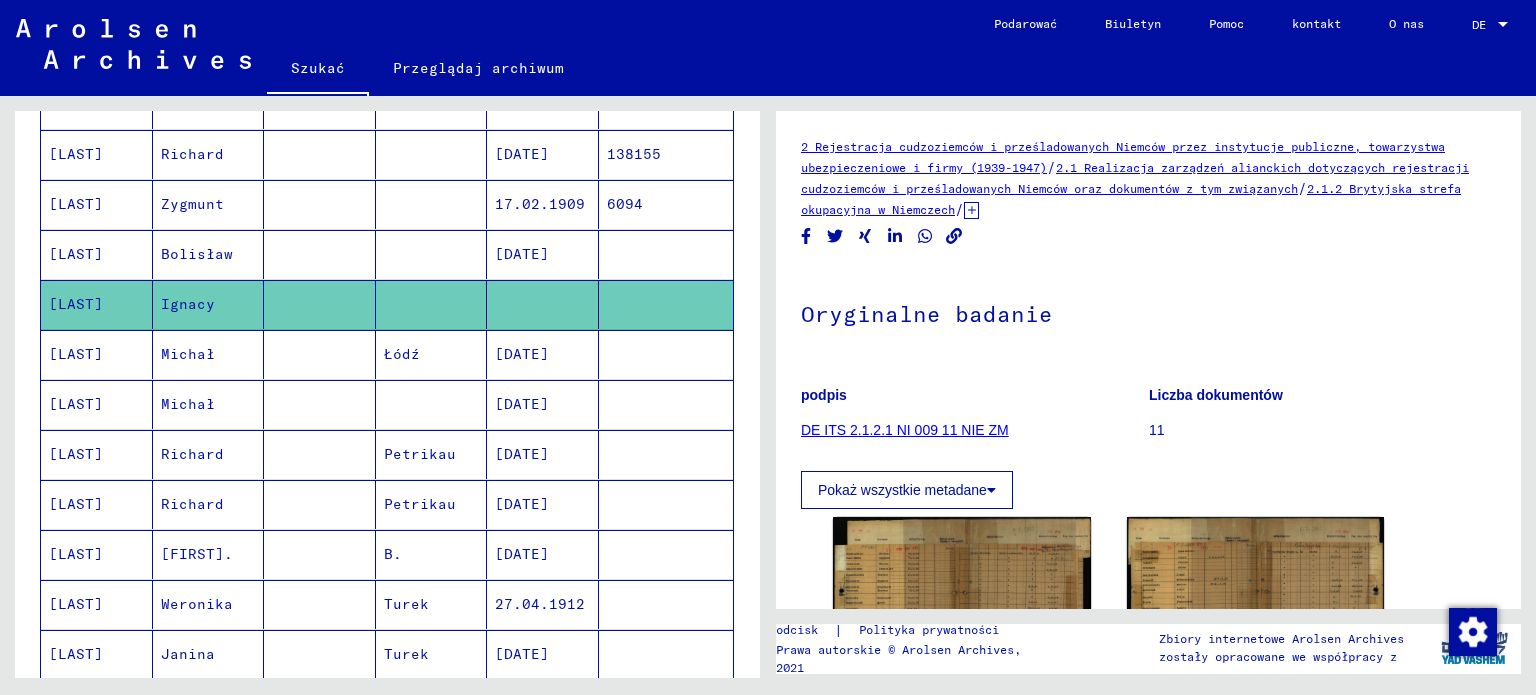 scroll, scrollTop: 400, scrollLeft: 0, axis: vertical 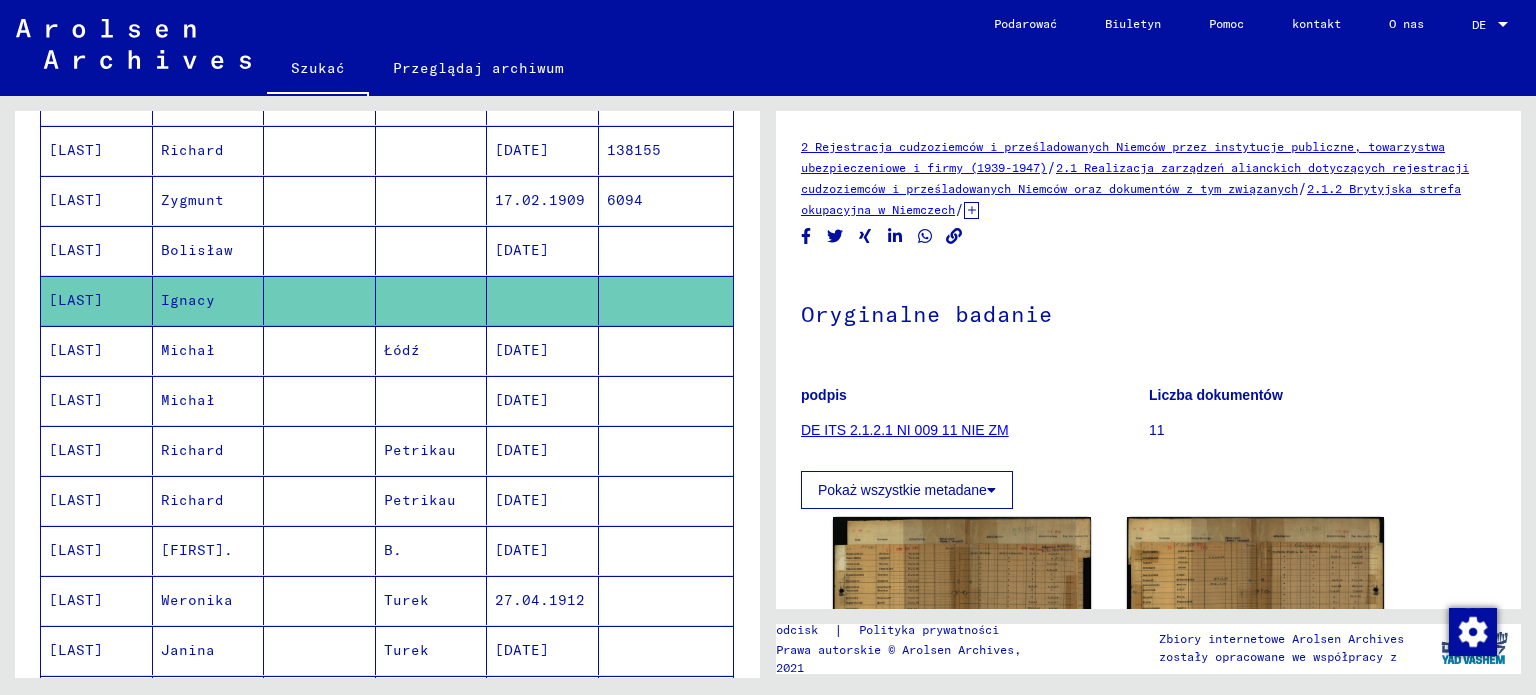 click on "[LAST]" at bounding box center [76, 600] 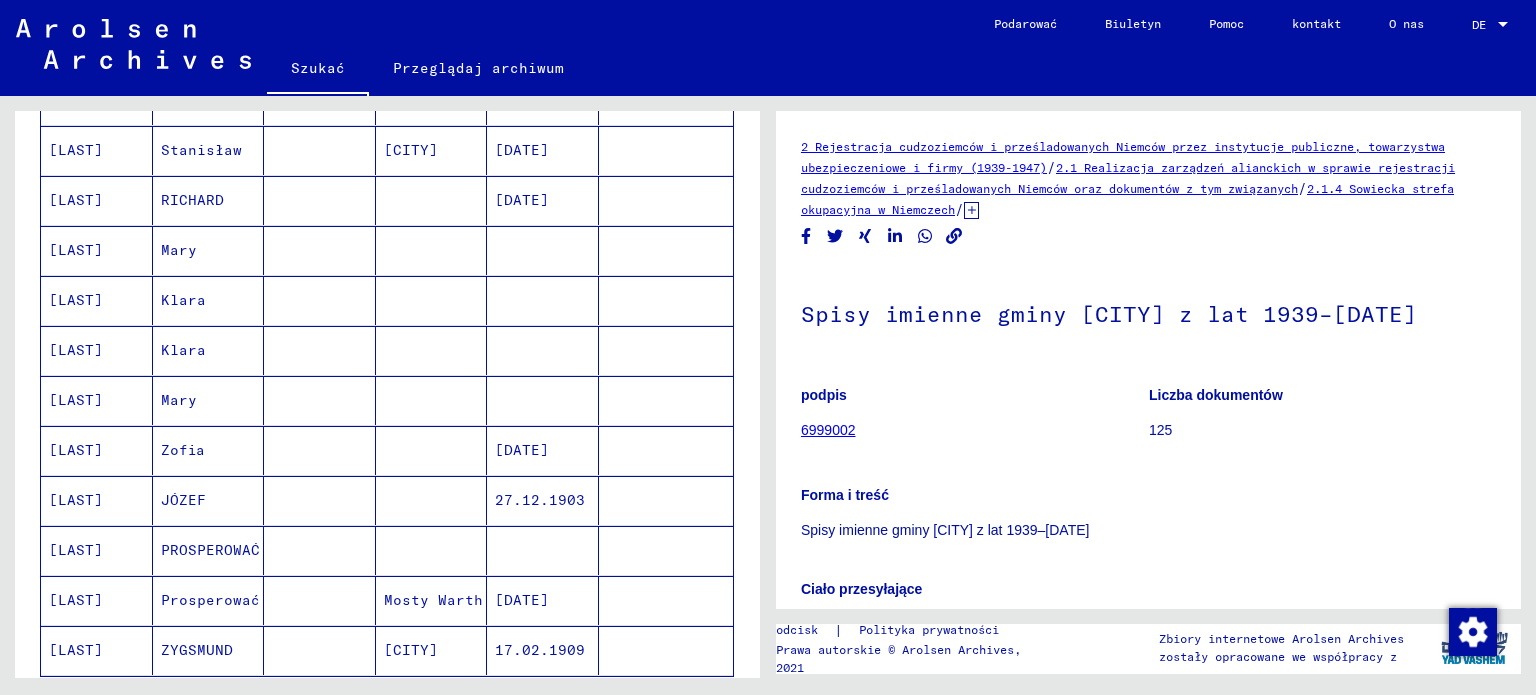 scroll, scrollTop: 1100, scrollLeft: 0, axis: vertical 